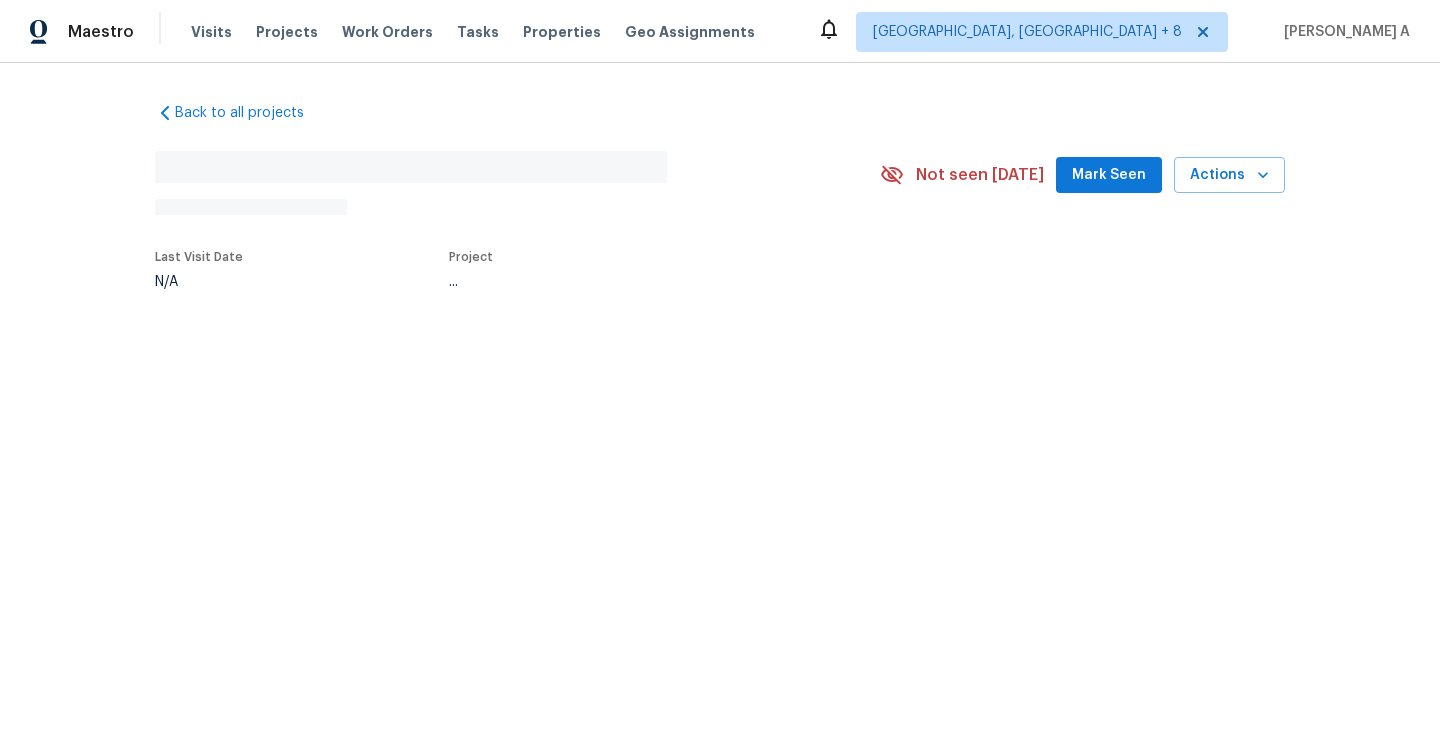 scroll, scrollTop: 0, scrollLeft: 0, axis: both 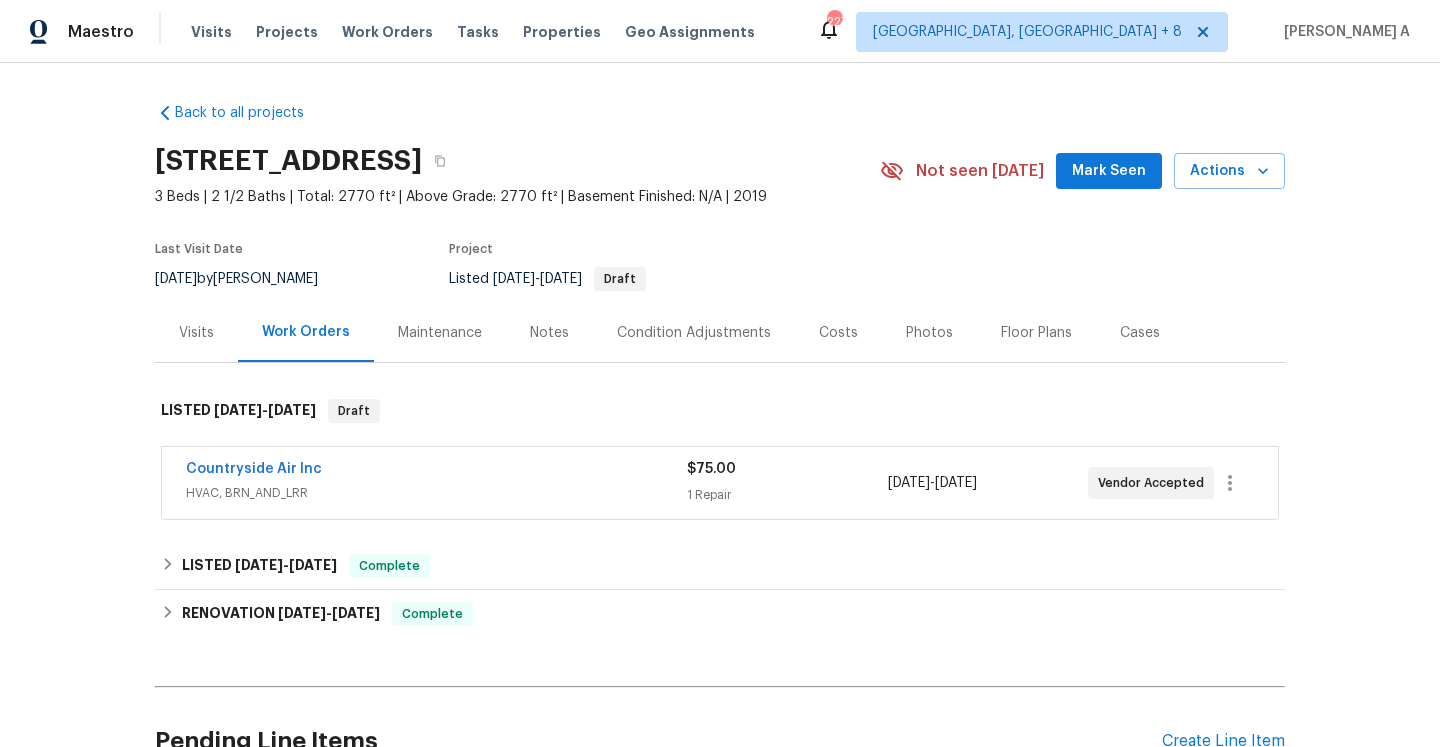 click on "Countryside Air Inc" at bounding box center [436, 471] 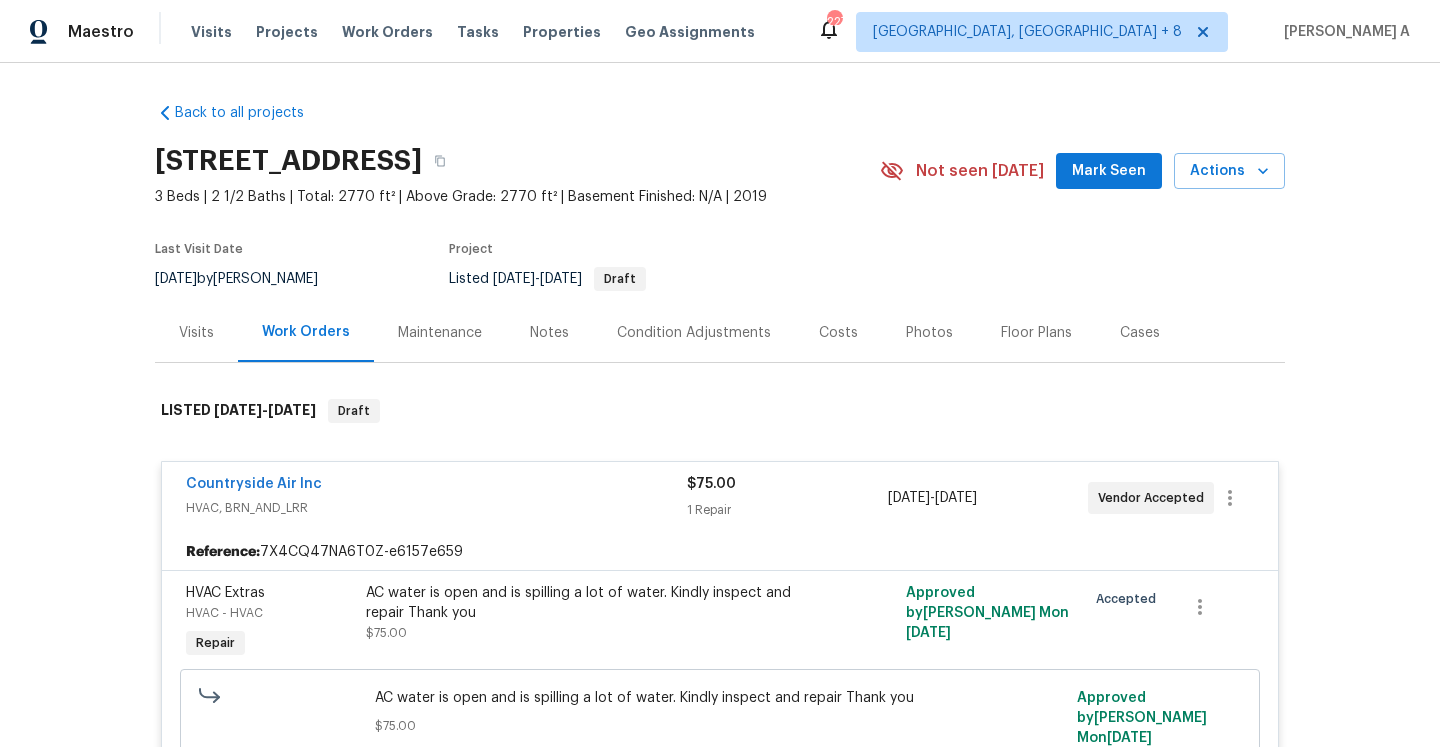 click on "Countryside Air Inc HVAC, BRN_AND_LRR $75.00 1 Repair 7/20/2025  -  7/22/2025 Vendor Accepted" at bounding box center [720, 498] 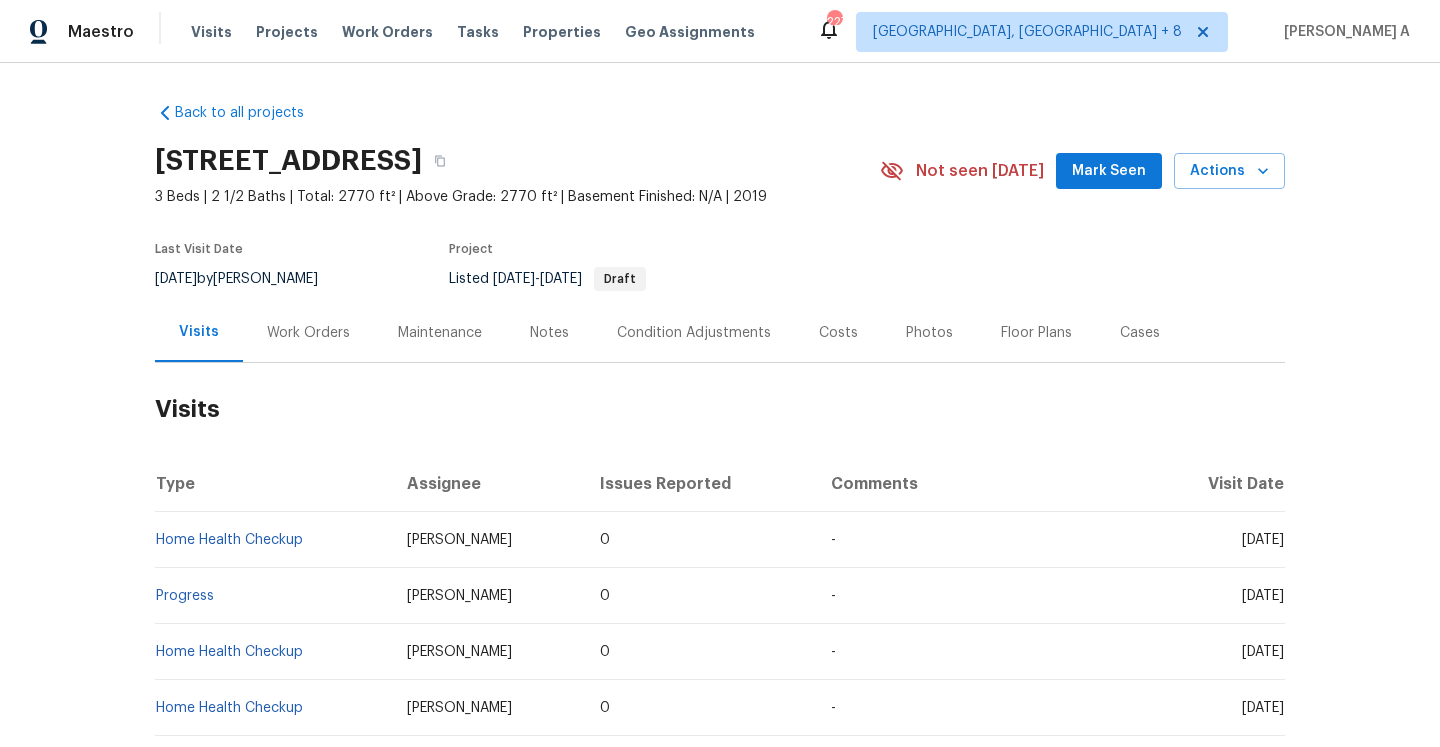 click on "Work Orders" at bounding box center (308, 333) 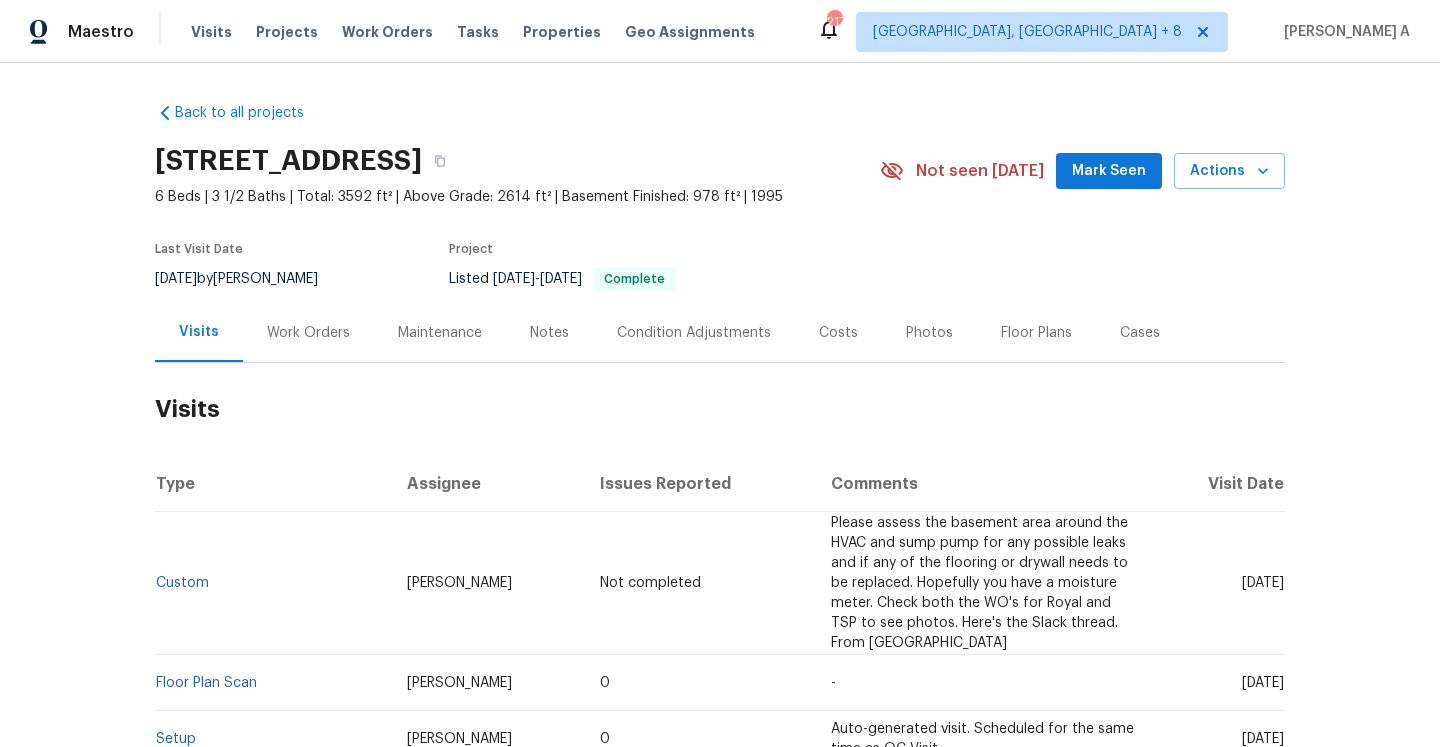 scroll, scrollTop: 0, scrollLeft: 0, axis: both 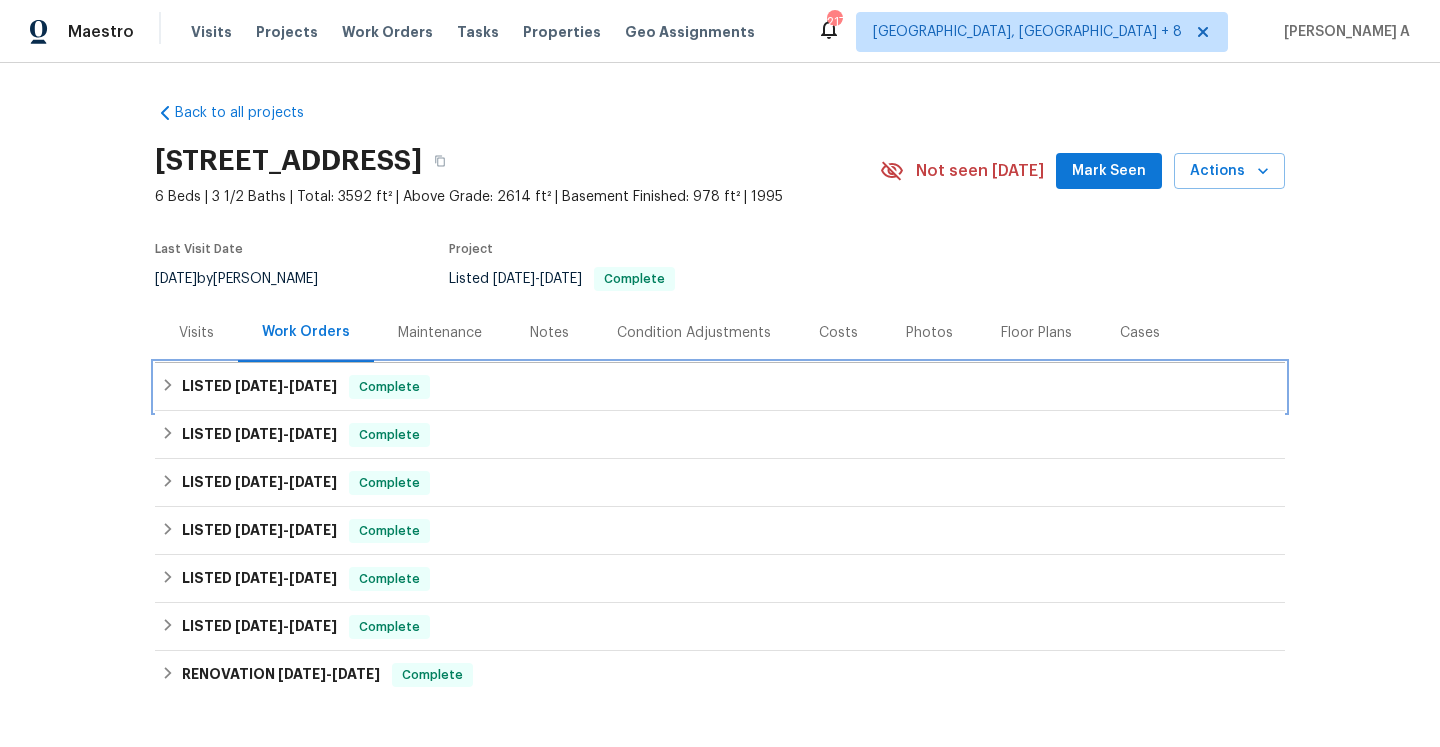 click on "LISTED   7/9/25  -  7/18/25 Complete" at bounding box center (720, 387) 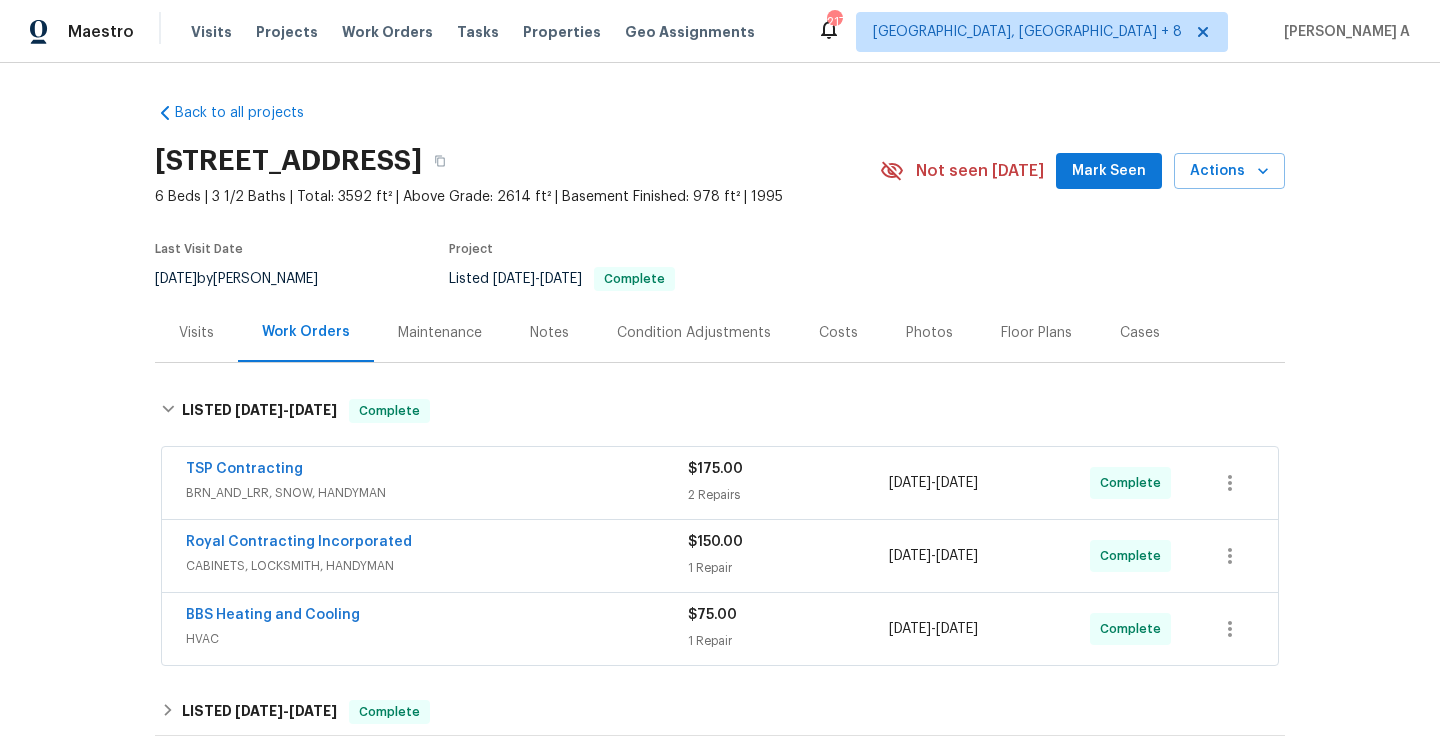 click on "BRN_AND_LRR, SNOW, HANDYMAN" at bounding box center [437, 493] 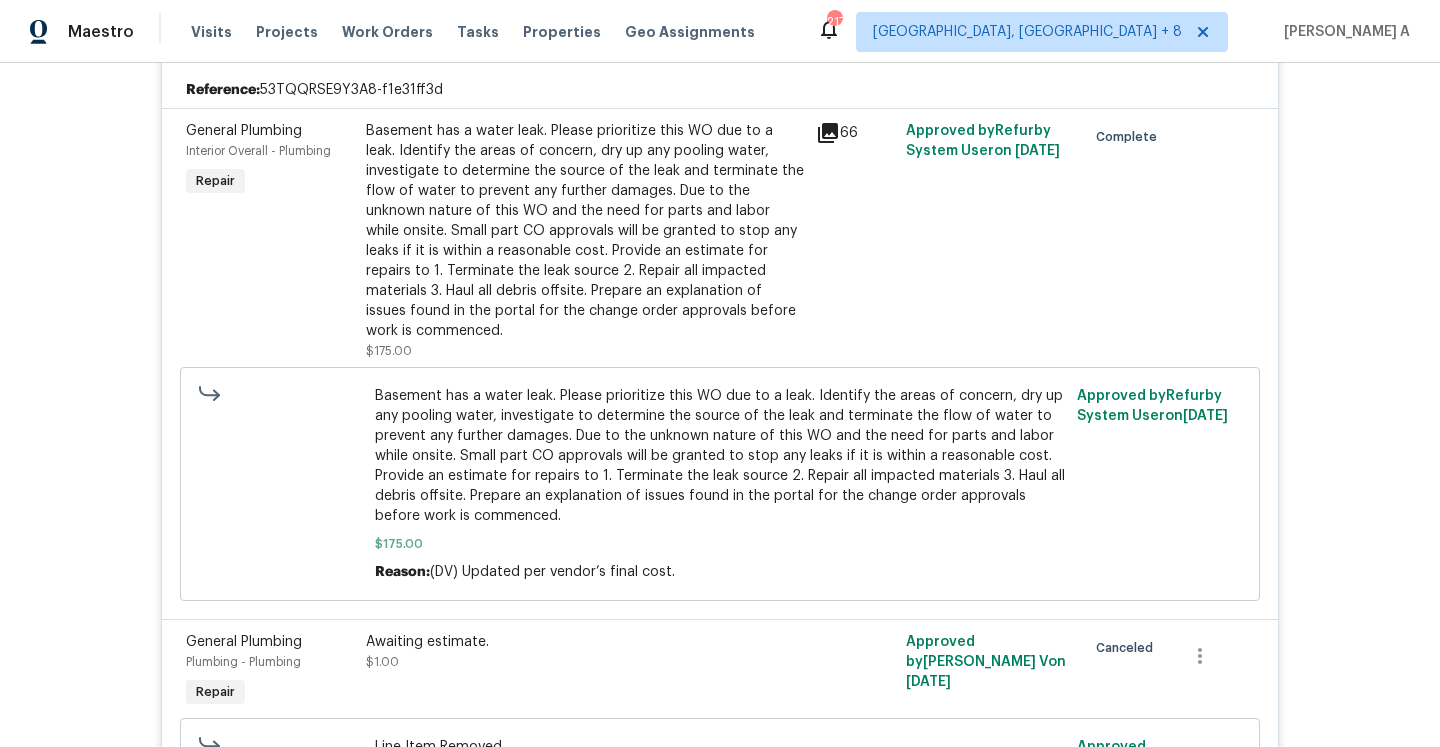 scroll, scrollTop: 303, scrollLeft: 0, axis: vertical 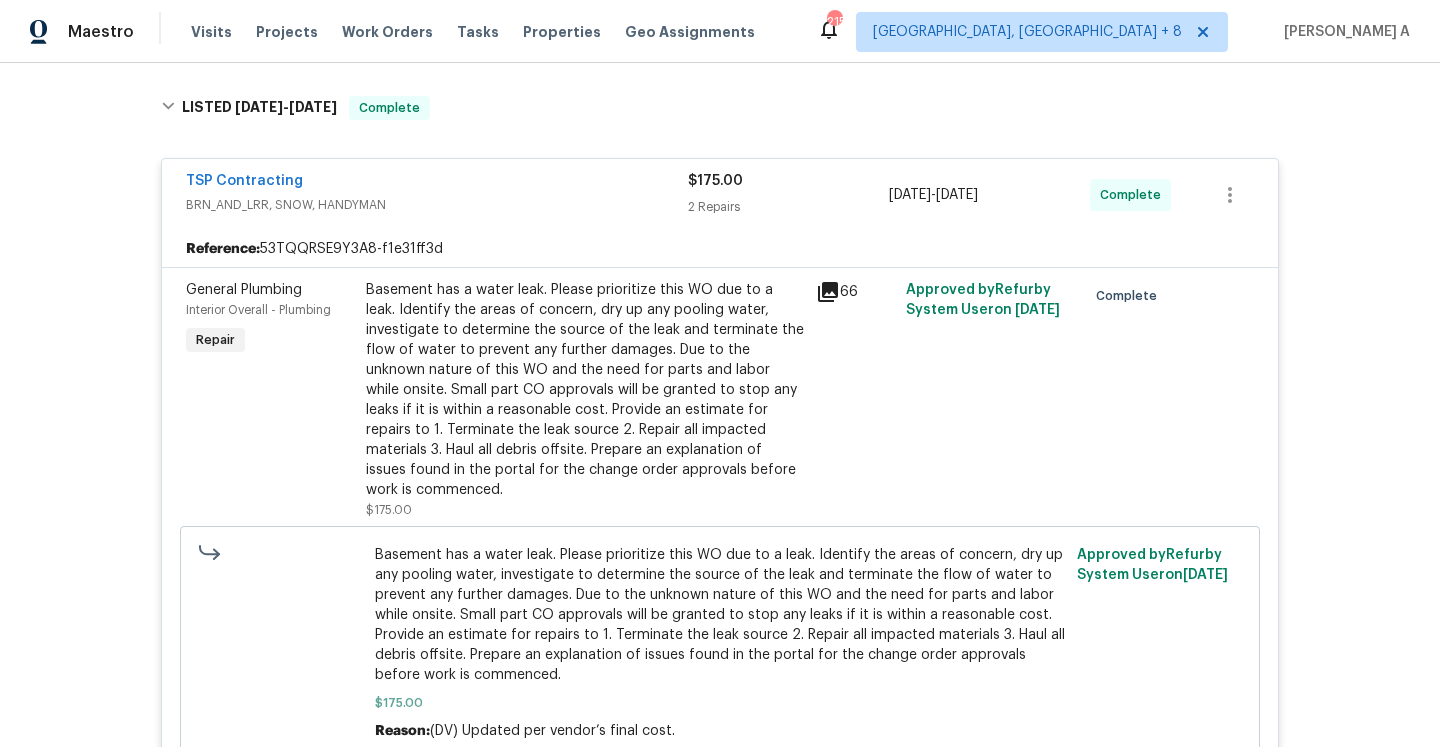 click on "TSP Contracting" at bounding box center [437, 183] 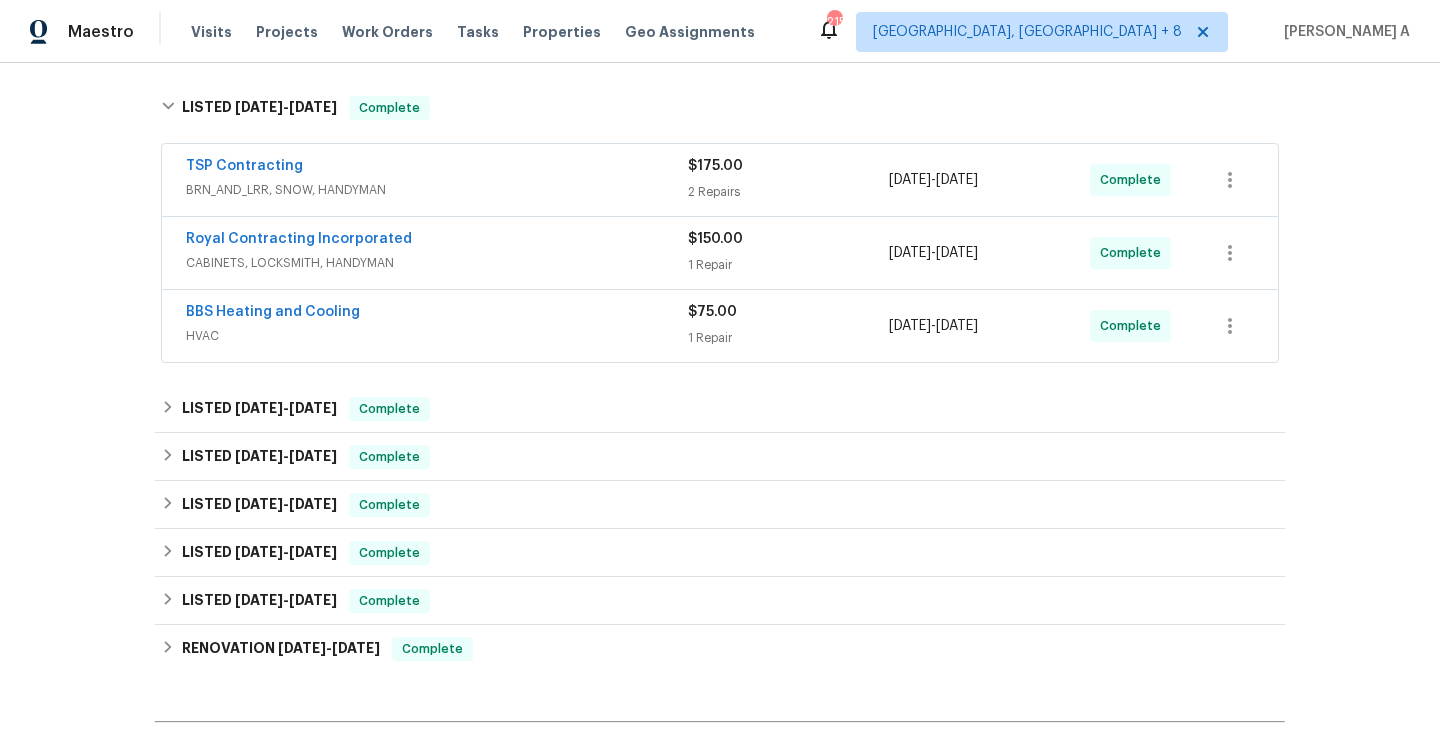 click on "CABINETS, LOCKSMITH, HANDYMAN" at bounding box center (437, 263) 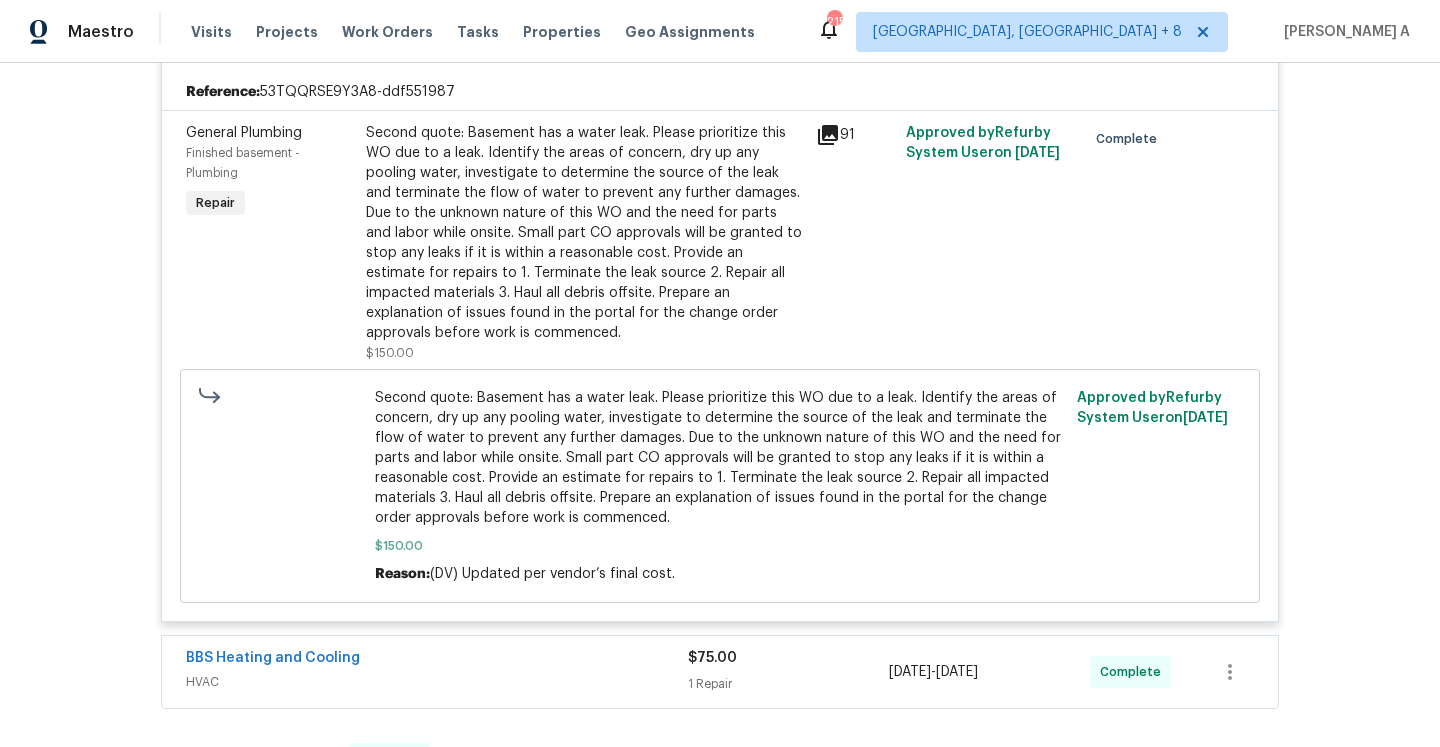 scroll, scrollTop: 496, scrollLeft: 0, axis: vertical 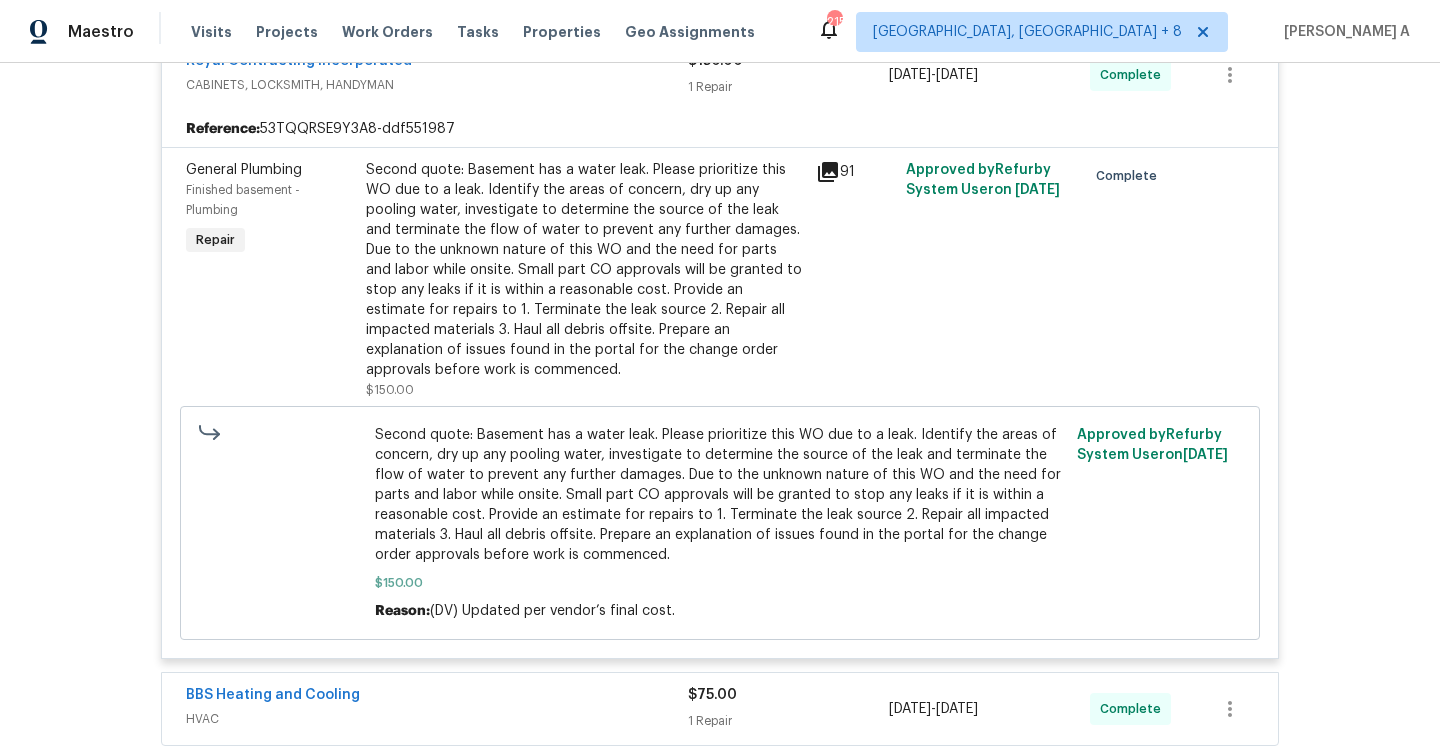 click on "CABINETS, LOCKSMITH, HANDYMAN" at bounding box center [437, 85] 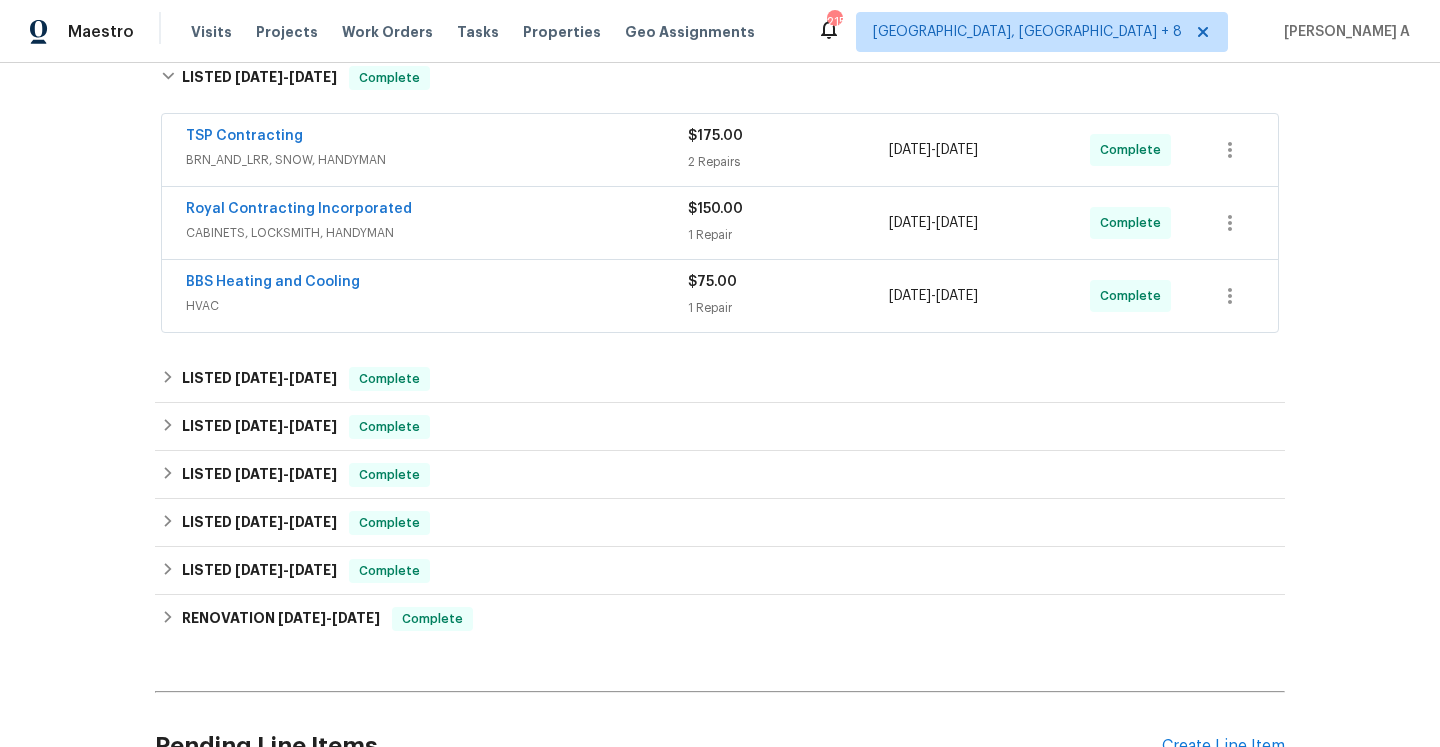 scroll, scrollTop: 255, scrollLeft: 0, axis: vertical 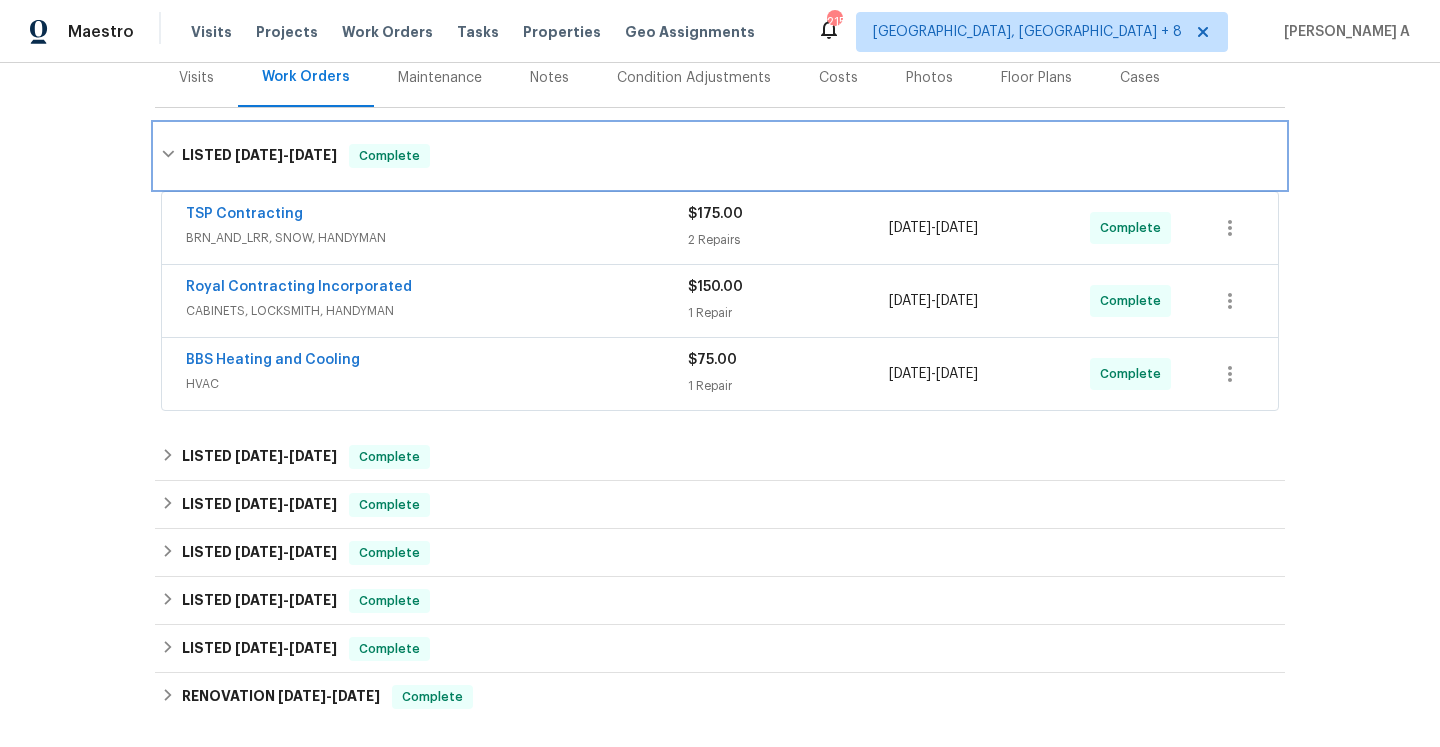 click on "LISTED   7/9/25  -  7/18/25 Complete" at bounding box center (720, 156) 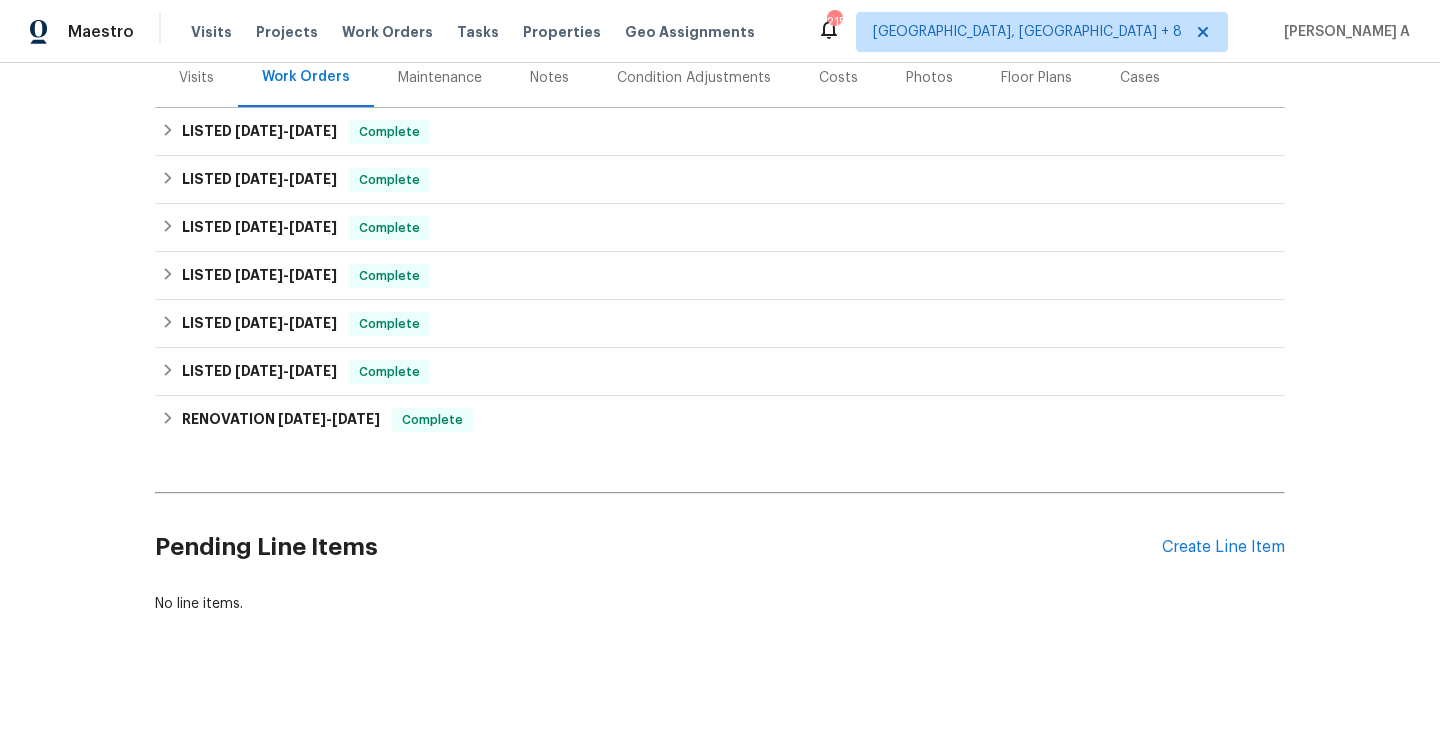 click on "Visits" at bounding box center [196, 77] 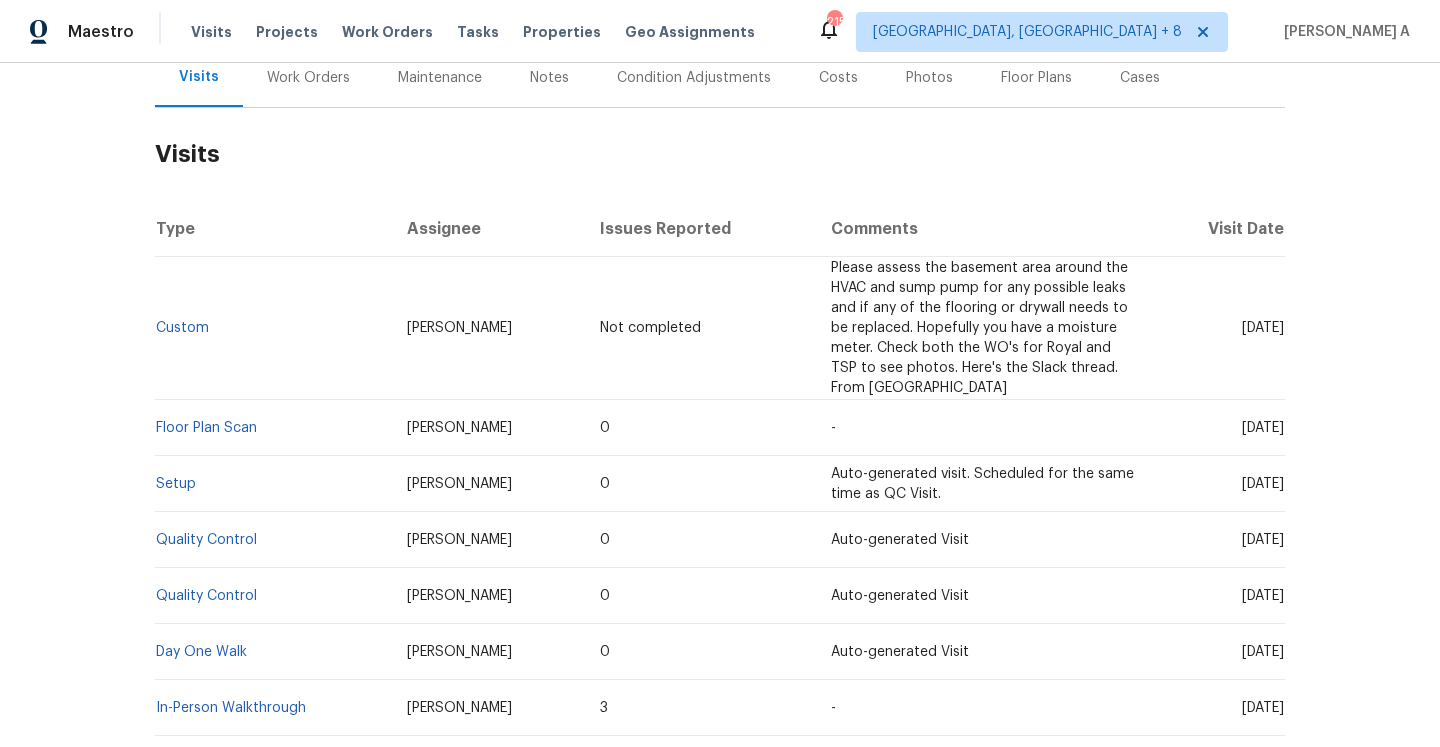 scroll, scrollTop: 254, scrollLeft: 0, axis: vertical 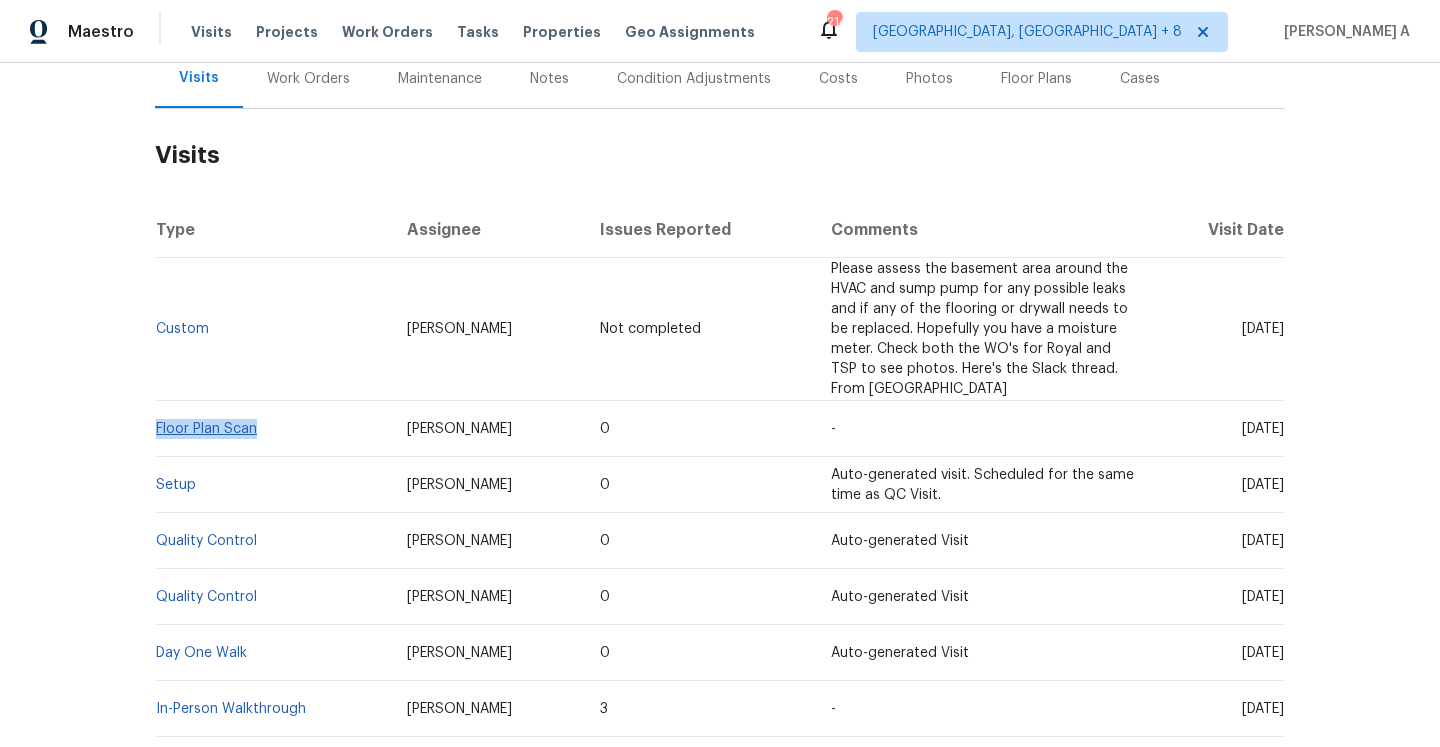 drag, startPoint x: 266, startPoint y: 426, endPoint x: 157, endPoint y: 426, distance: 109 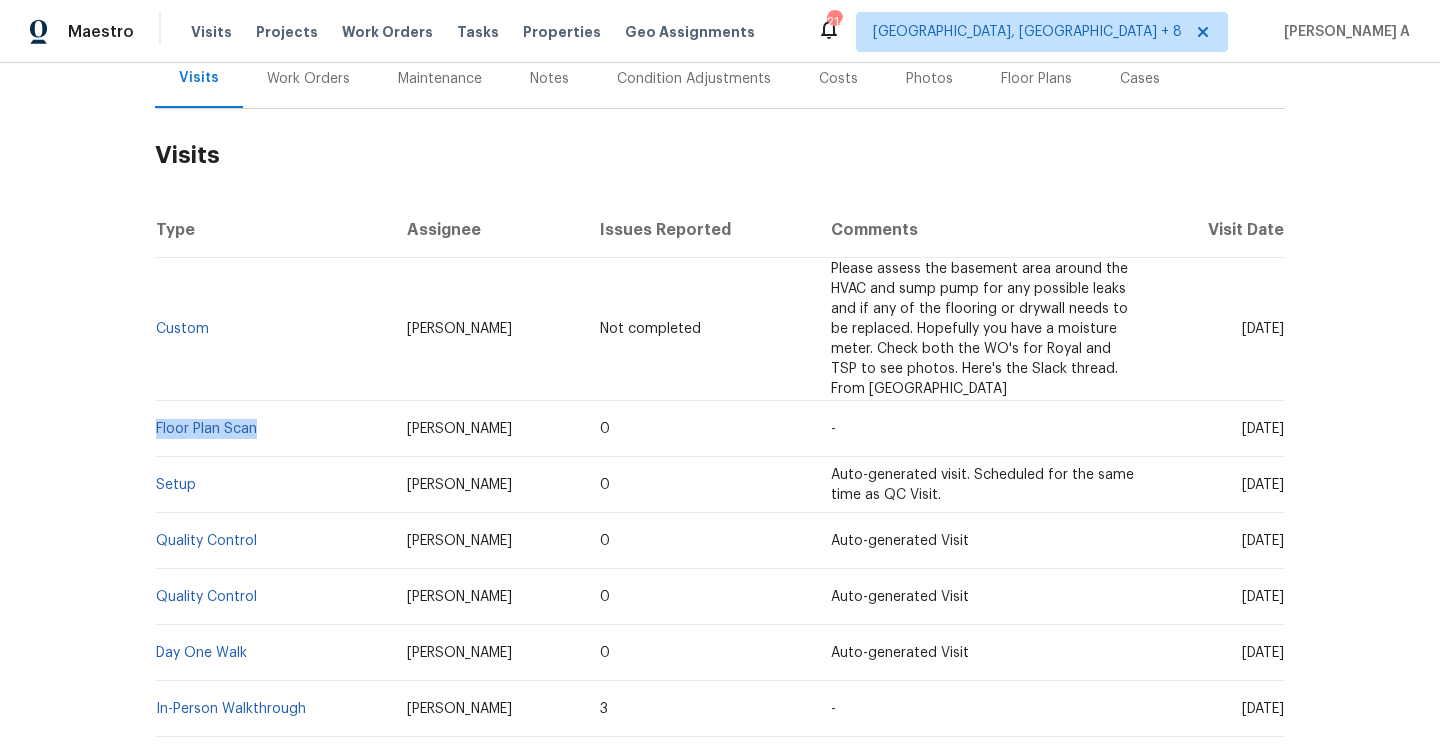 copy on "Floor Plan Scan" 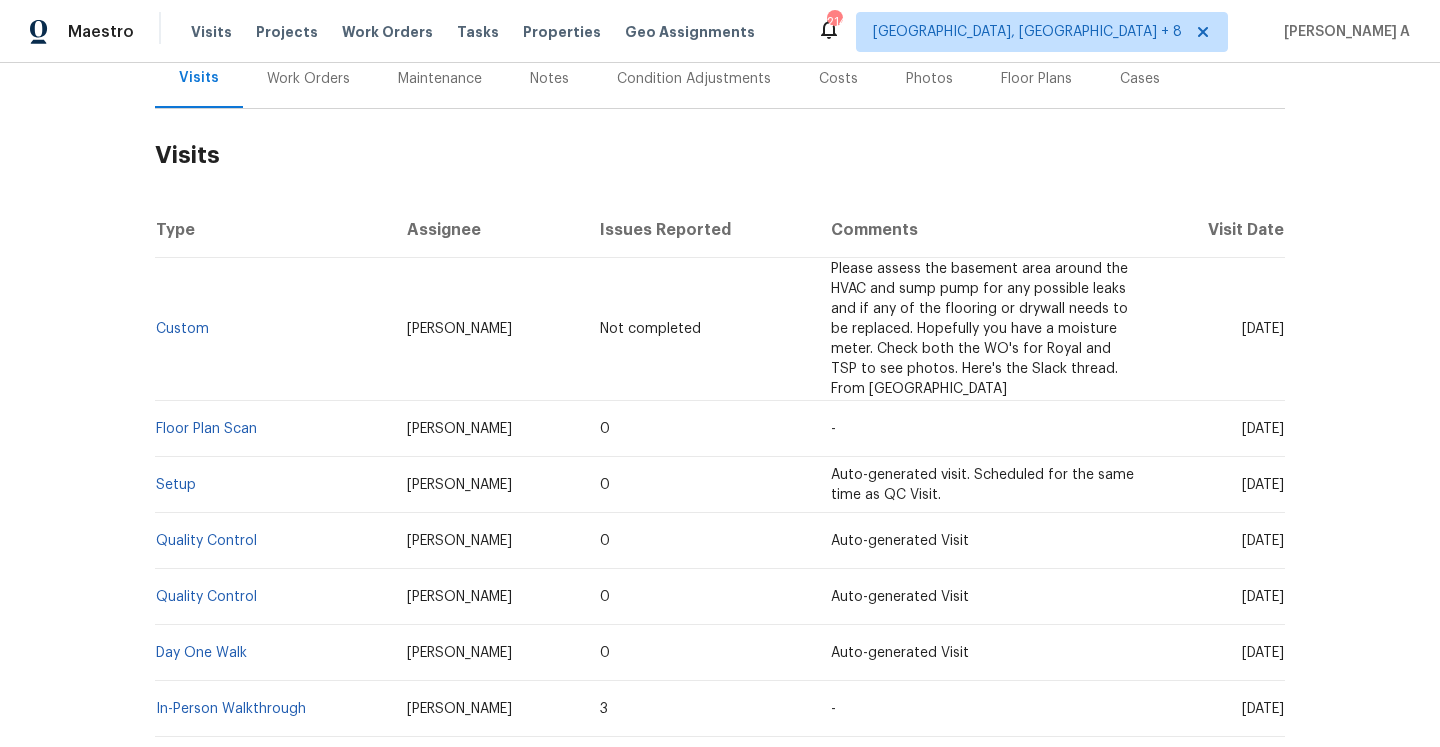 click on "Work Orders" at bounding box center [308, 78] 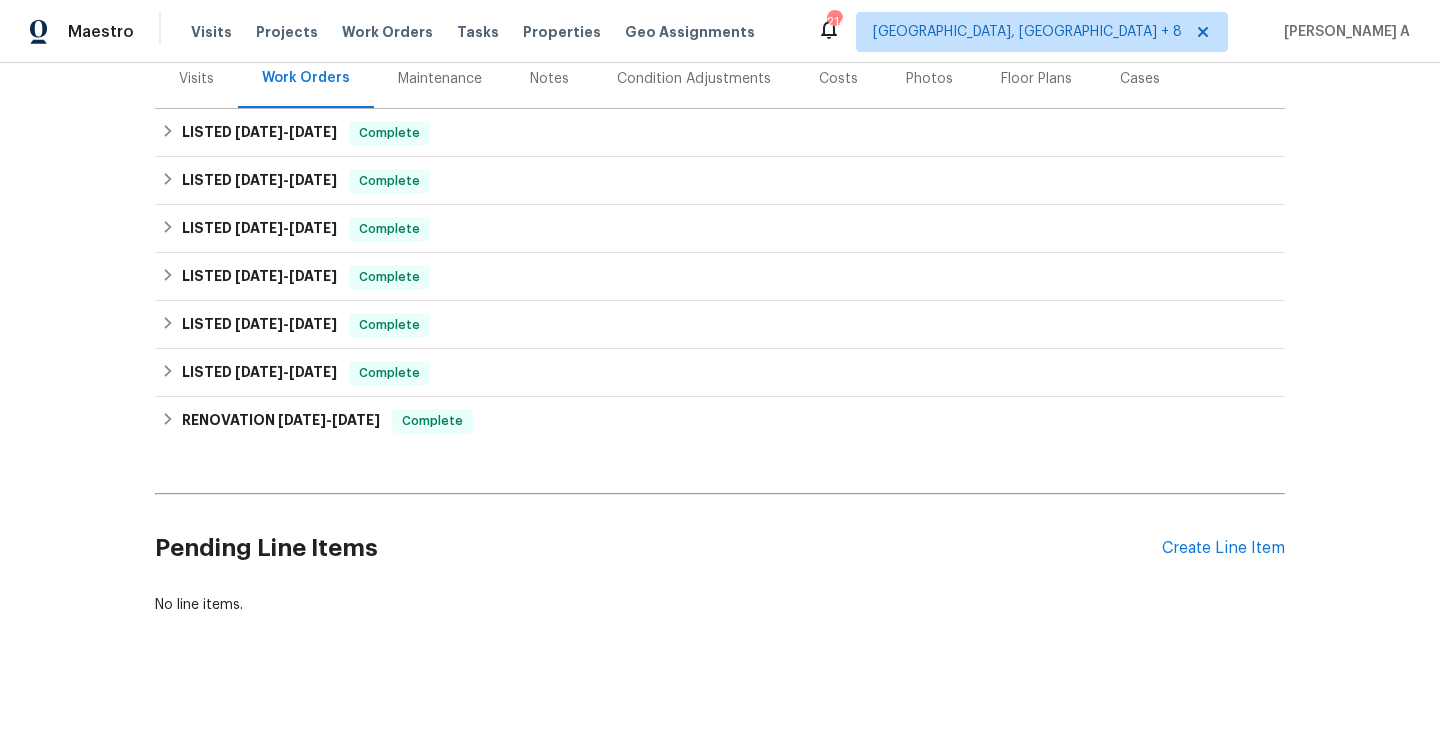 scroll, scrollTop: 255, scrollLeft: 0, axis: vertical 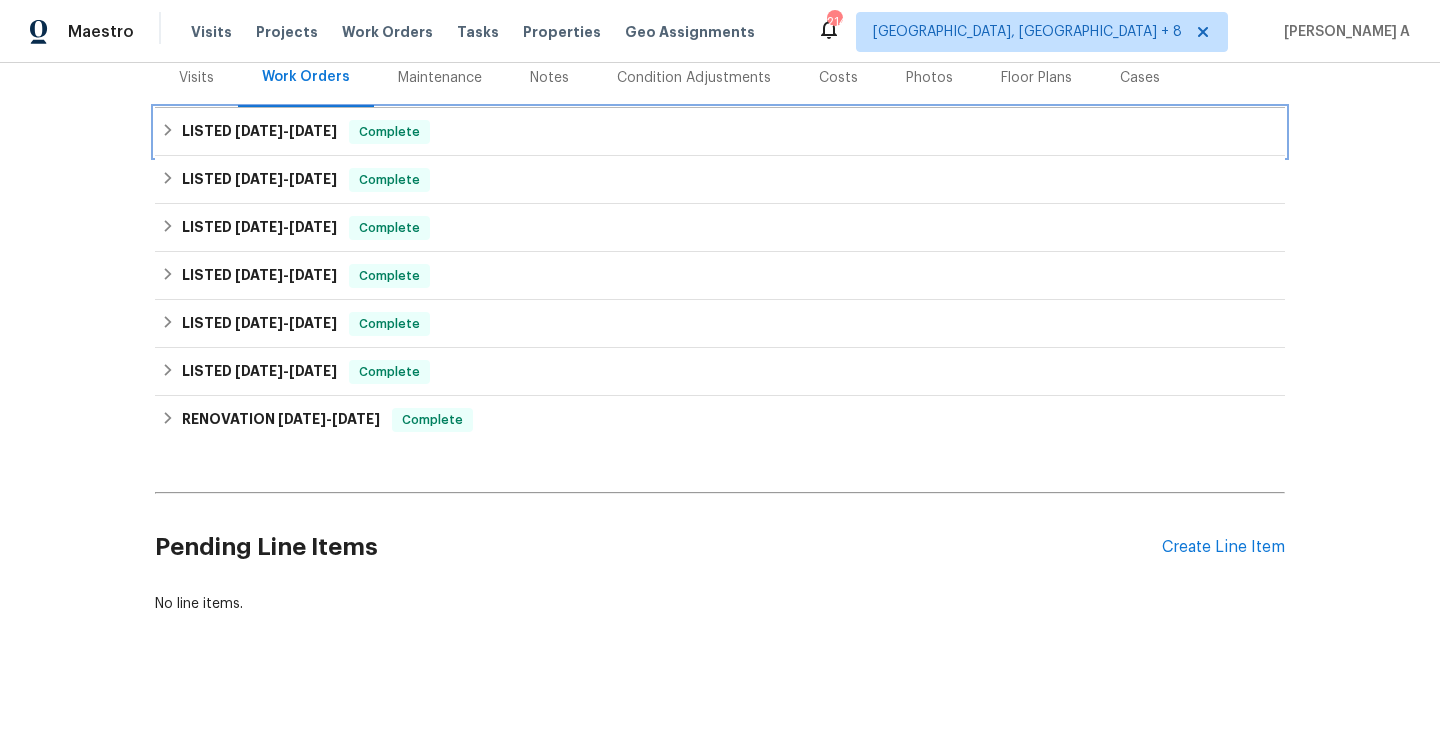 click on "7/18/25" at bounding box center [313, 131] 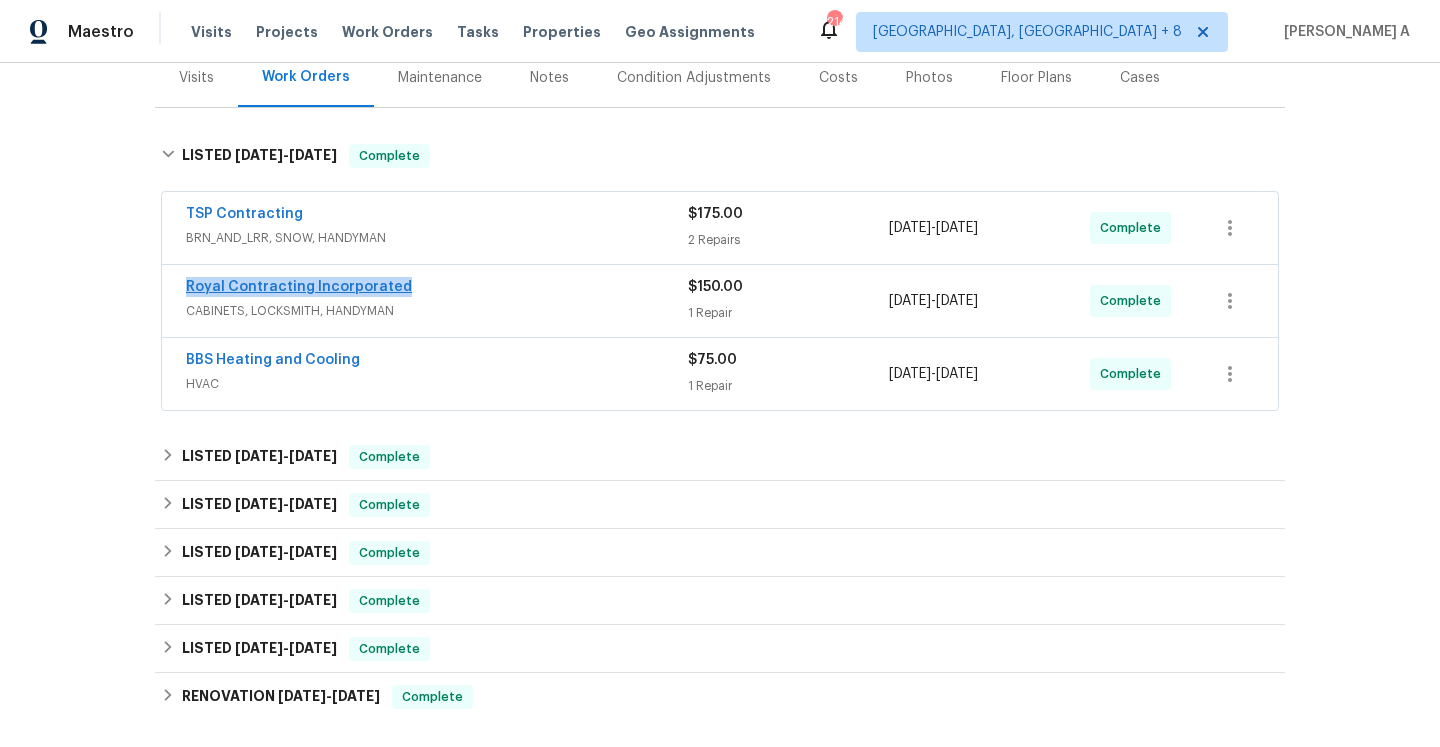 drag, startPoint x: 408, startPoint y: 290, endPoint x: 188, endPoint y: 292, distance: 220.0091 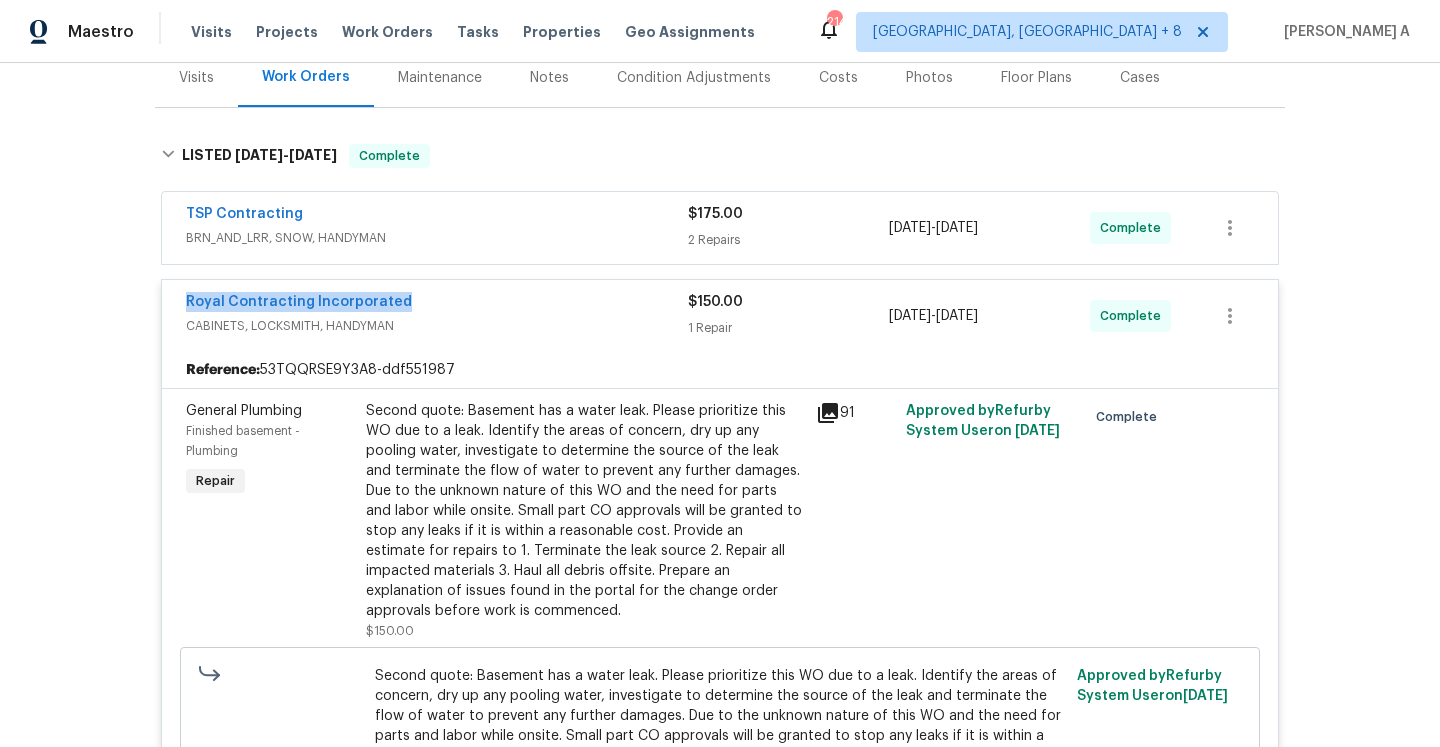 copy on "Royal Contracting Incorporated" 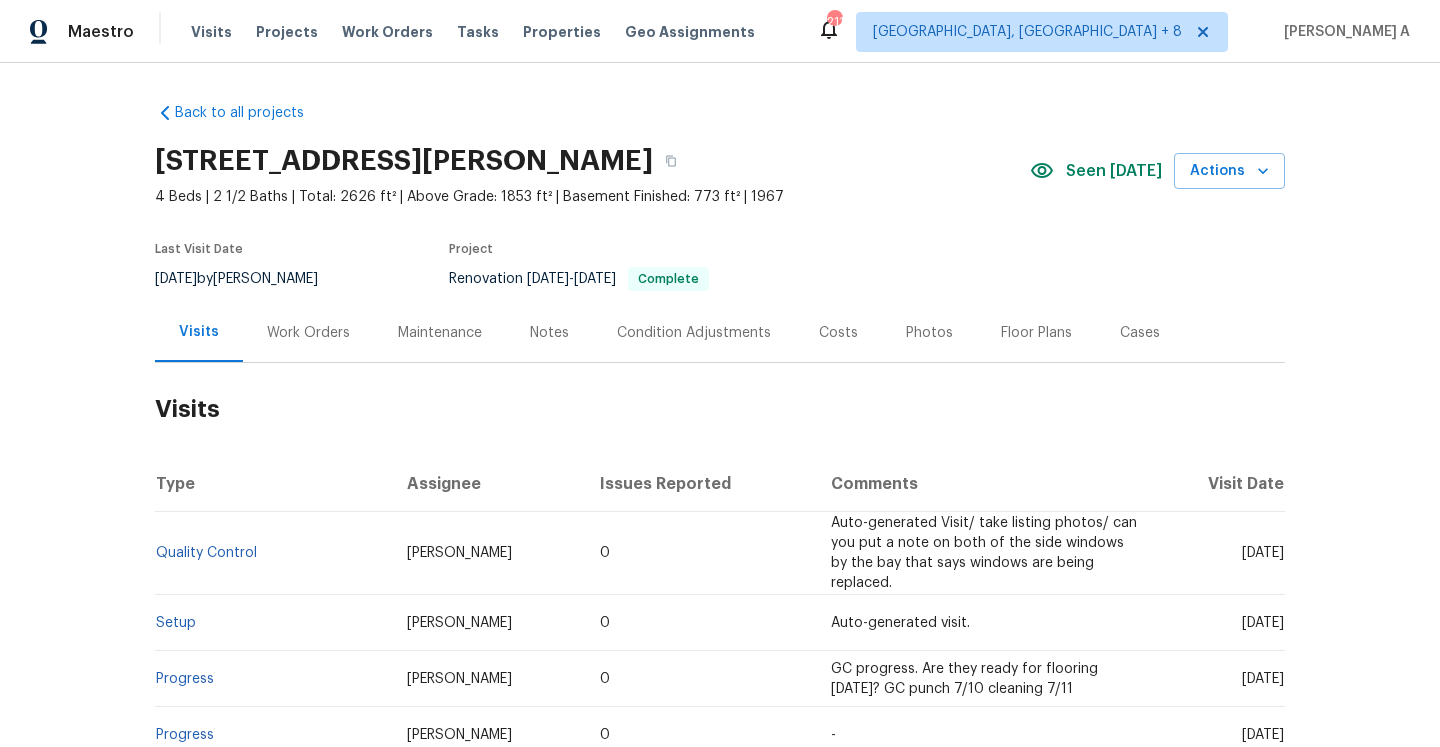 scroll, scrollTop: 0, scrollLeft: 0, axis: both 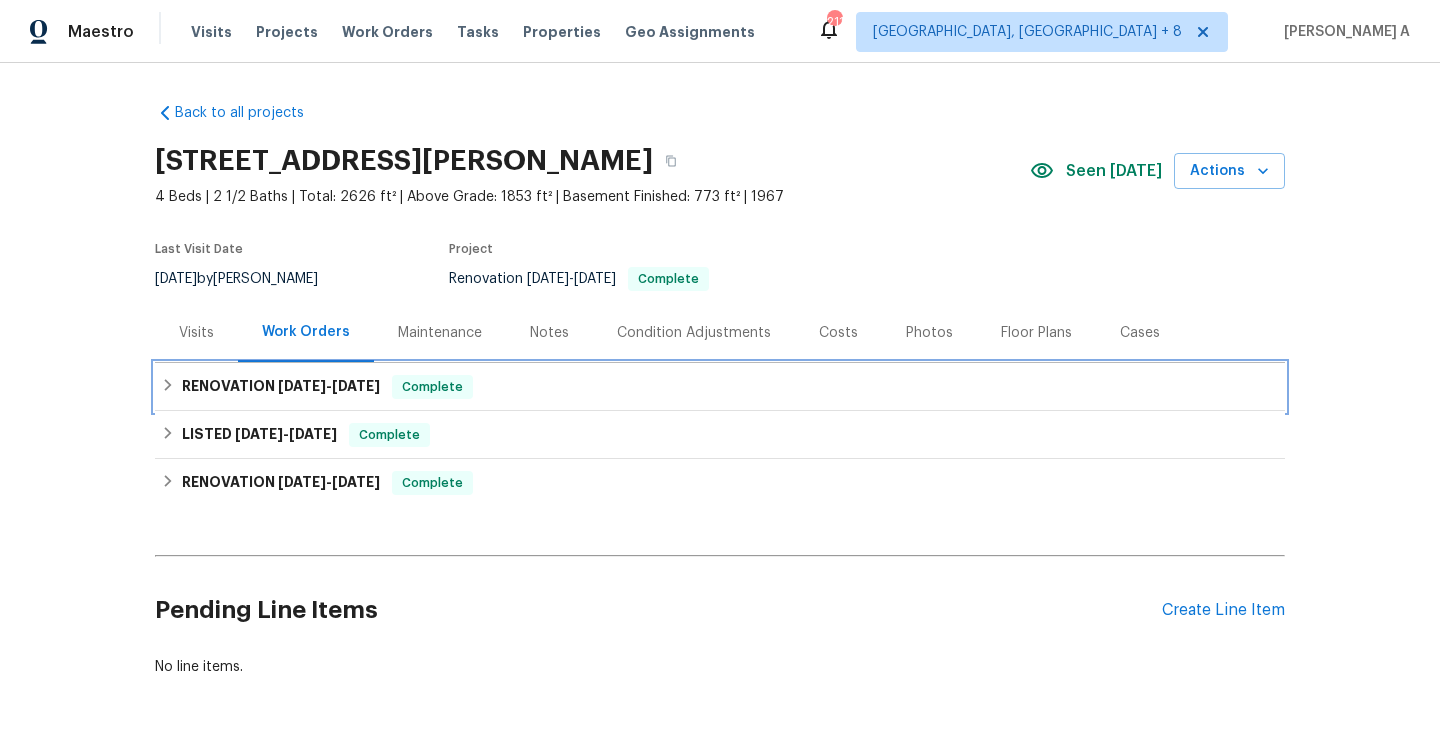 click on "7/16/25" at bounding box center (356, 386) 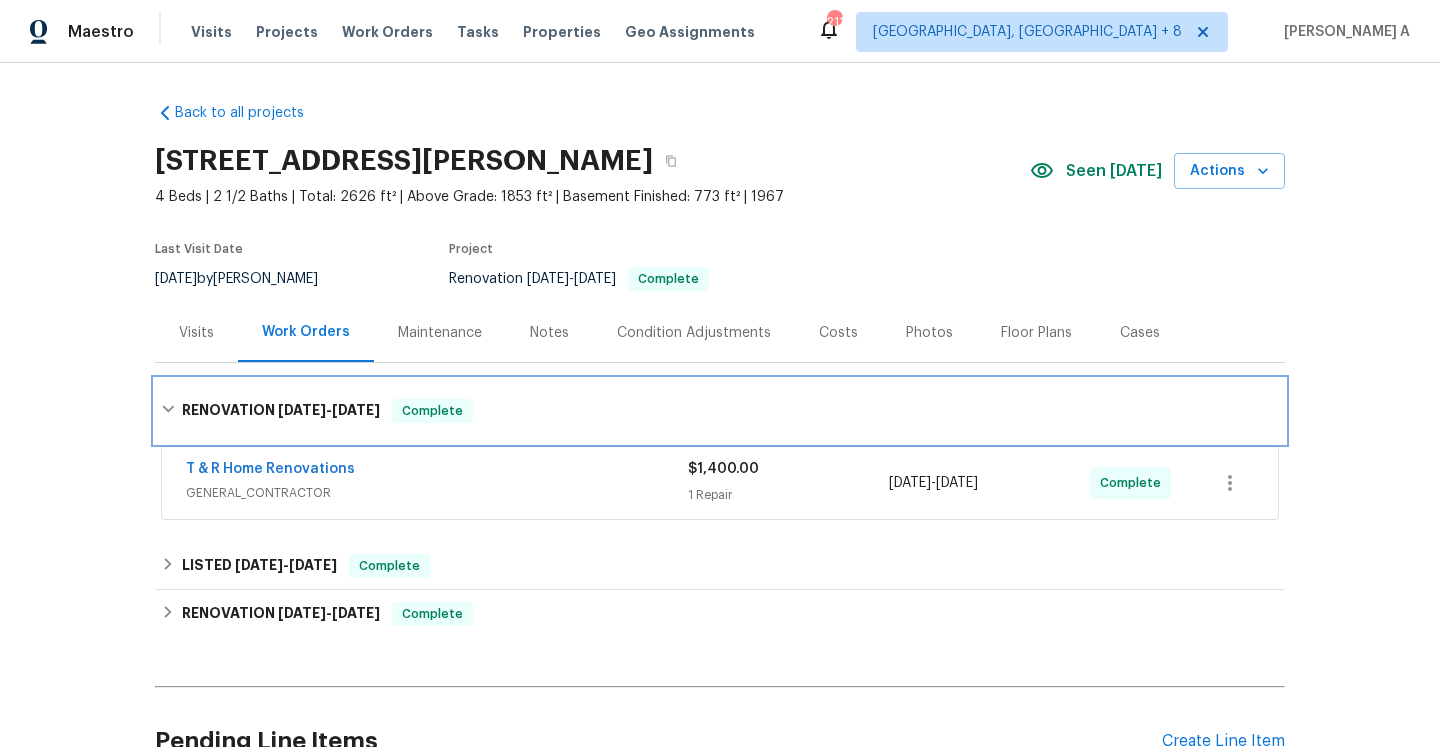 click on "RENOVATION   7/16/25  -  7/16/25 Complete" at bounding box center (720, 411) 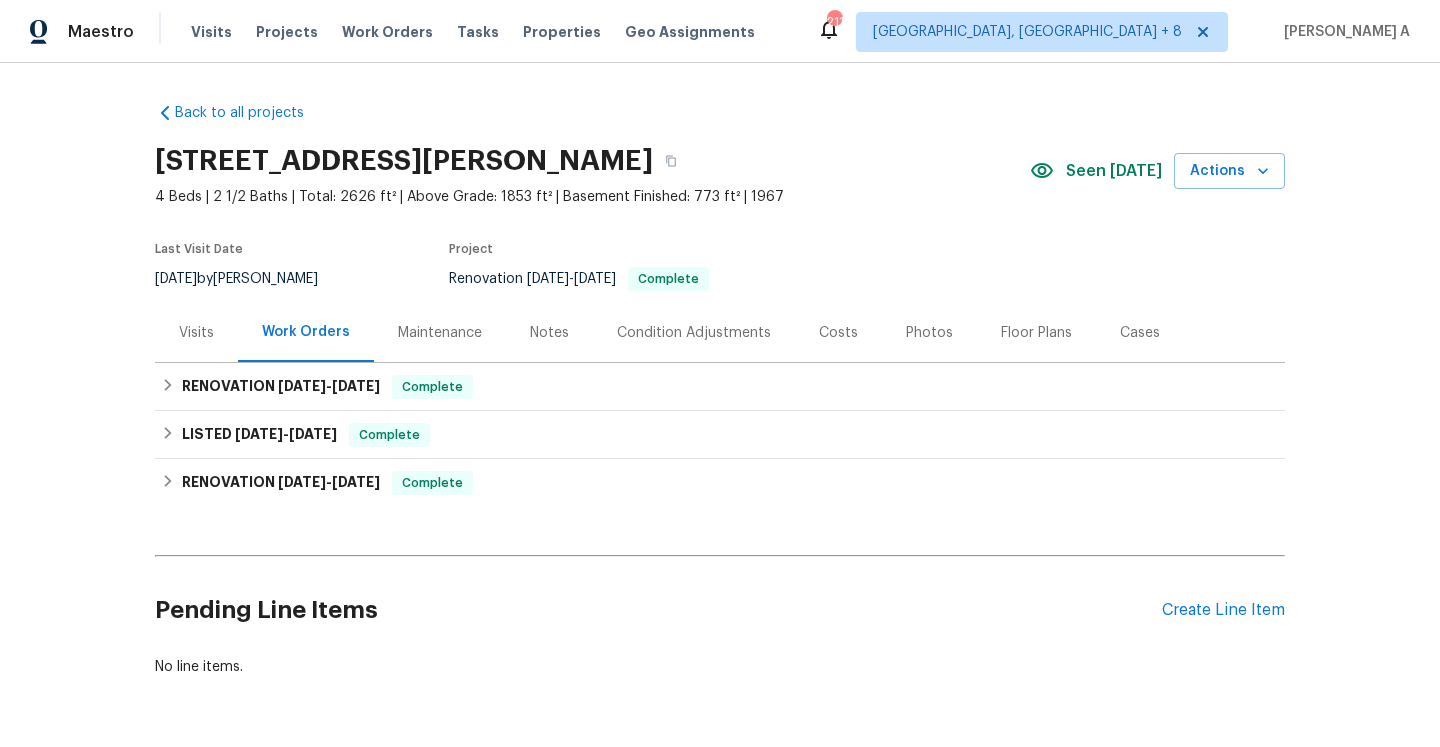 click on "Visits" at bounding box center [196, 332] 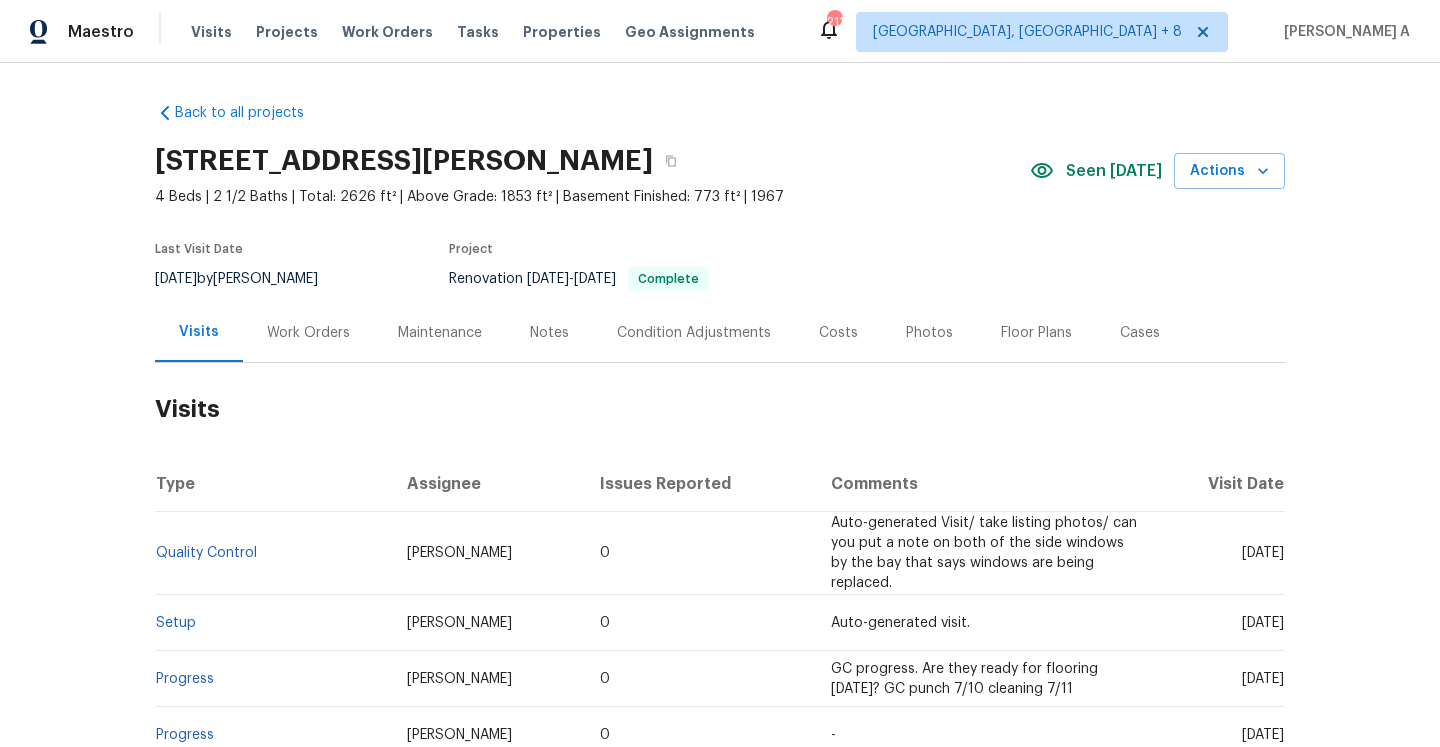 click on "Work Orders" at bounding box center [308, 333] 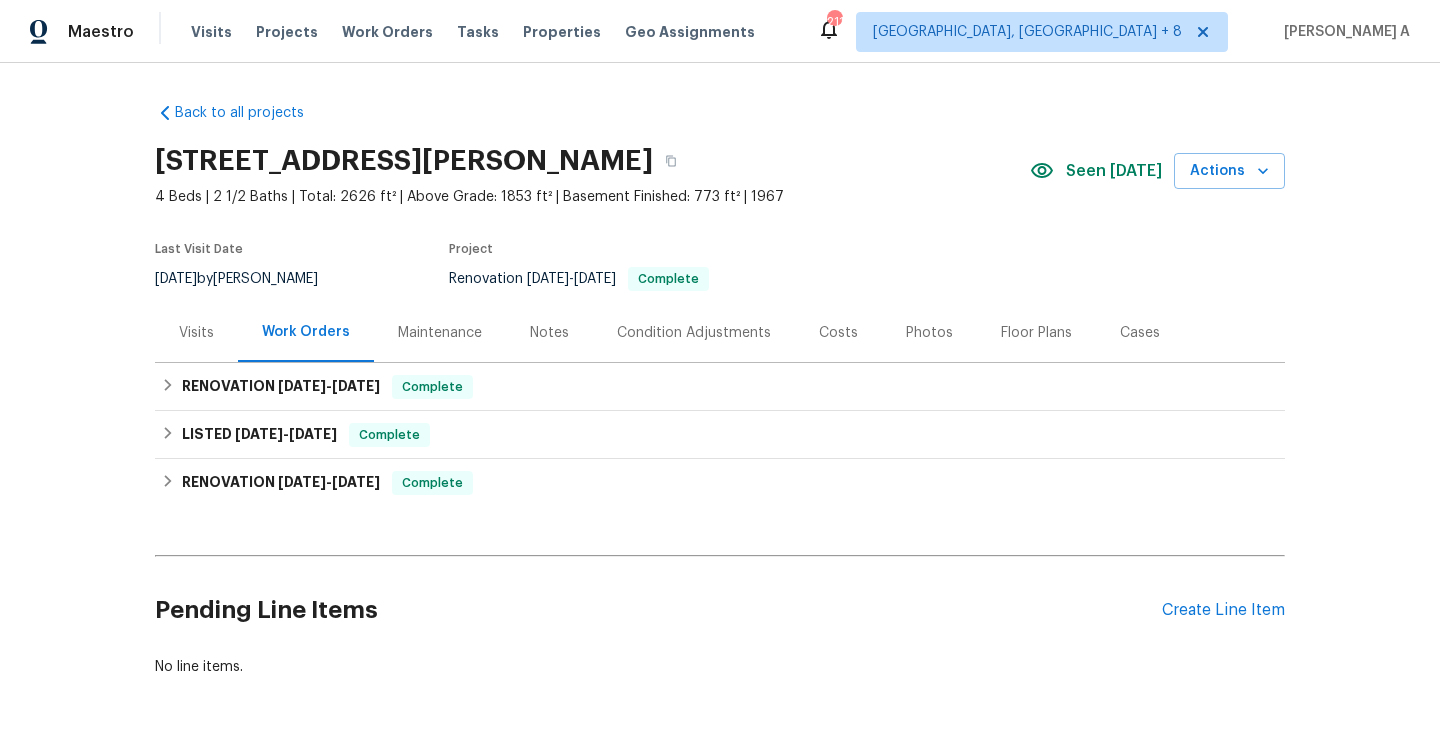 click on "Visits" at bounding box center [196, 333] 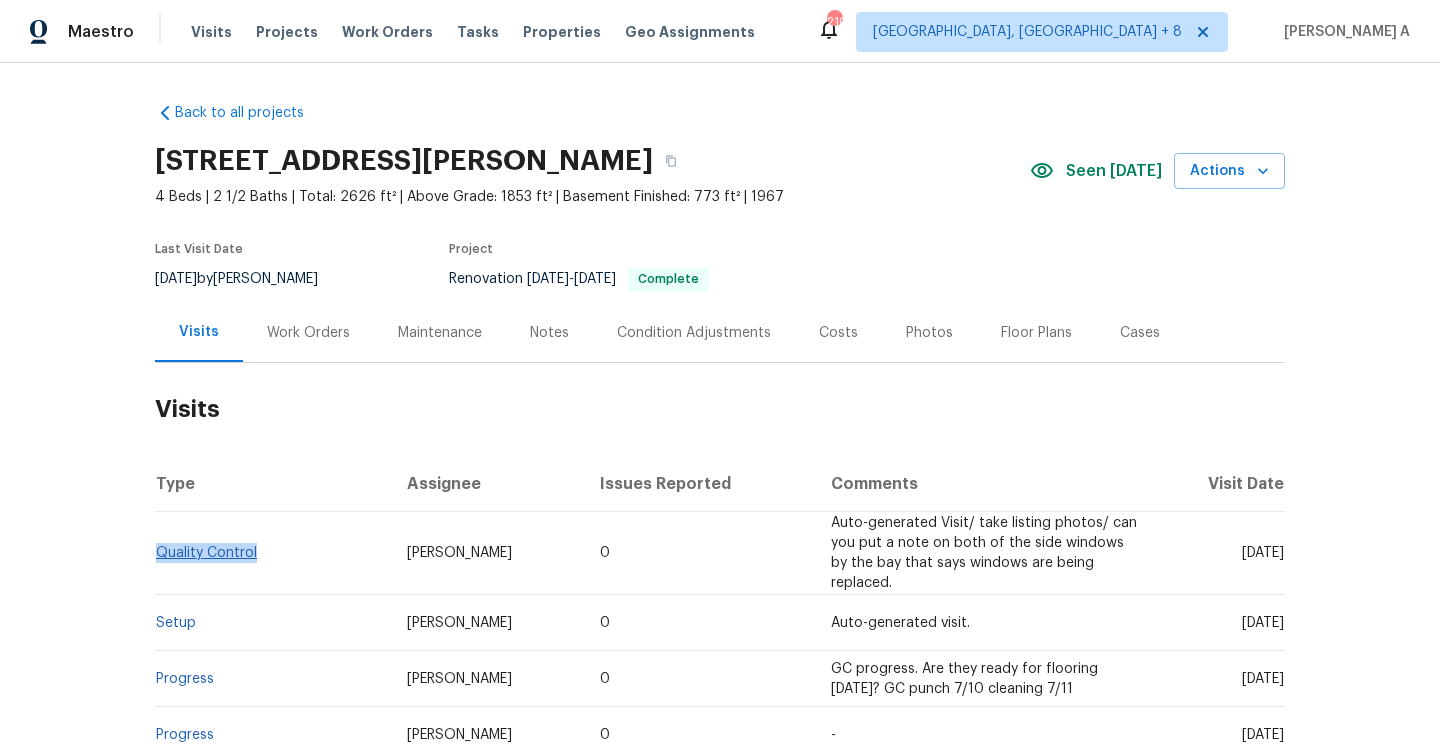 drag, startPoint x: 271, startPoint y: 544, endPoint x: 159, endPoint y: 542, distance: 112.01785 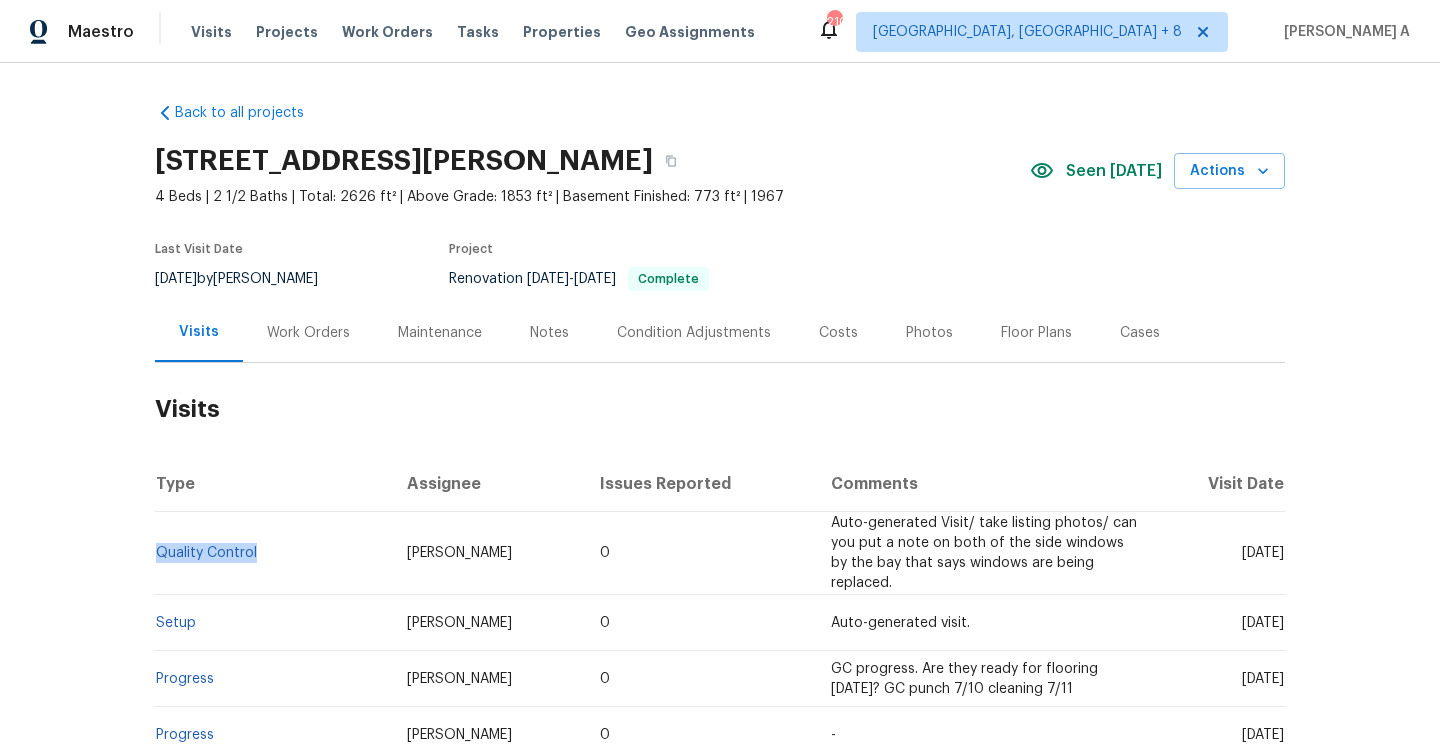 copy on "Quality Control" 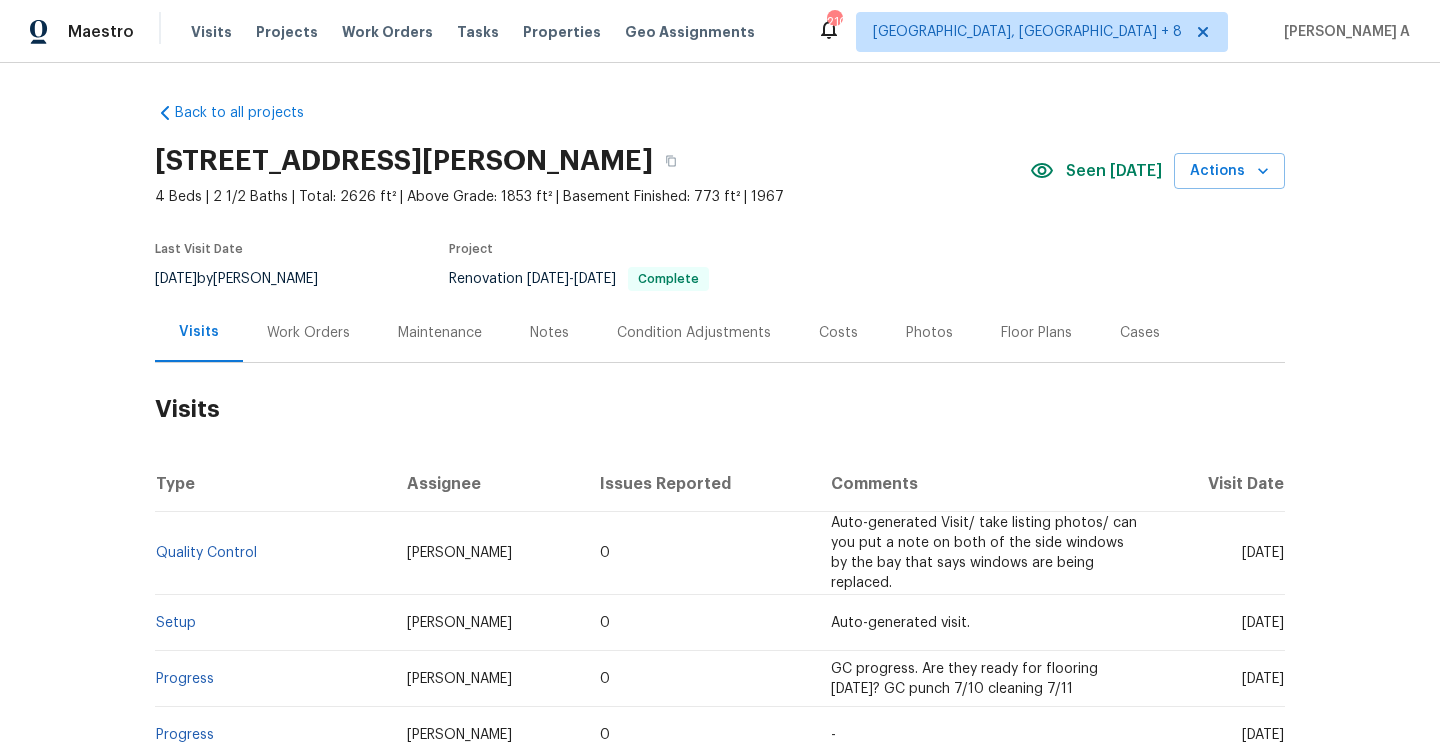 click on "Work Orders" at bounding box center [308, 333] 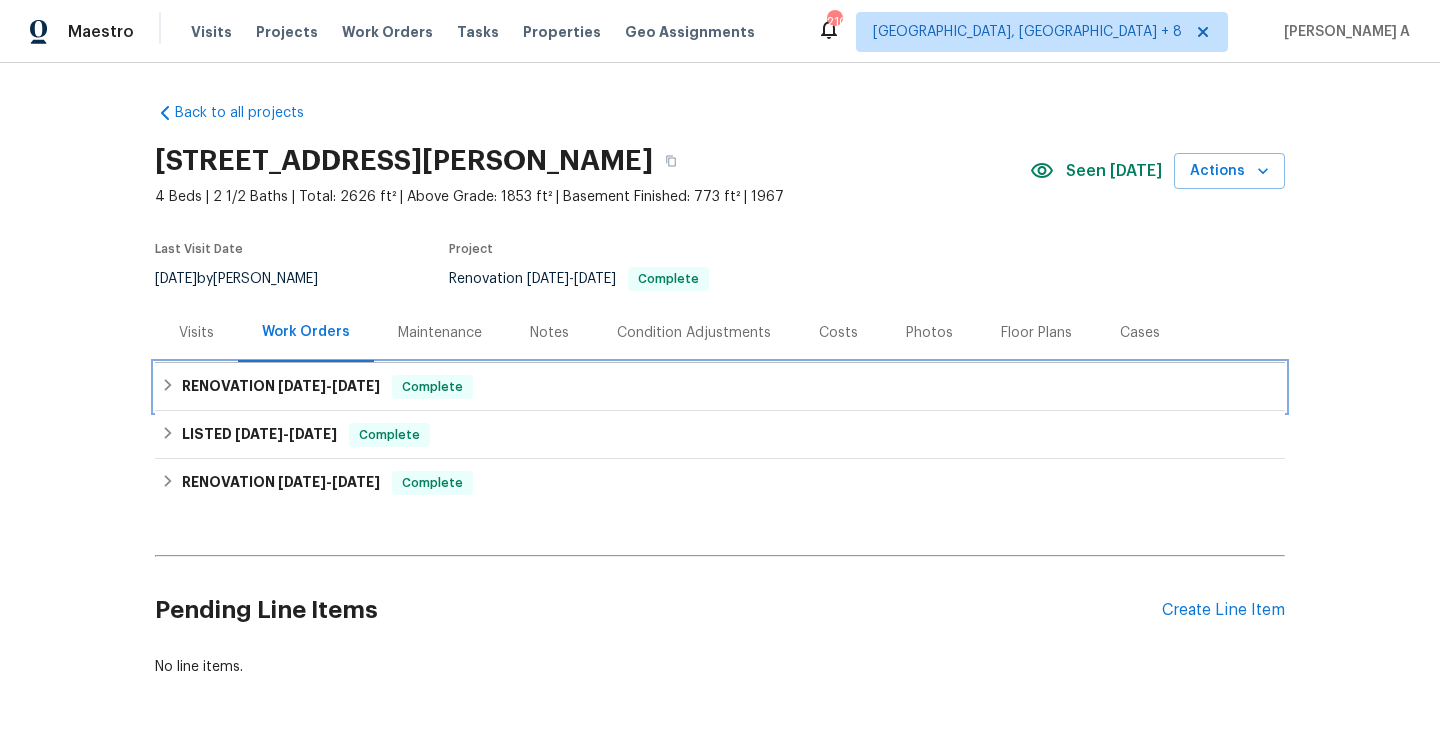 click on "7/16/25" at bounding box center [302, 386] 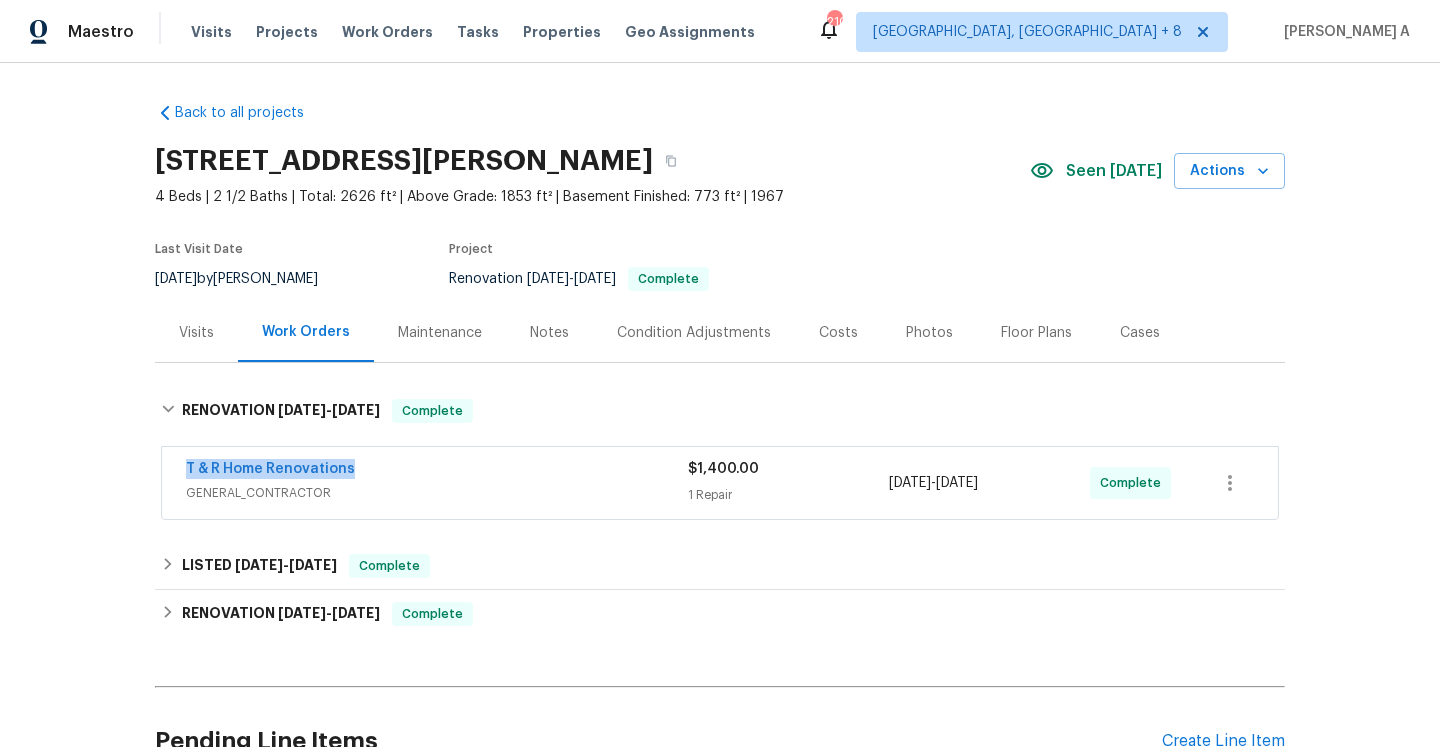 drag, startPoint x: 368, startPoint y: 473, endPoint x: 180, endPoint y: 473, distance: 188 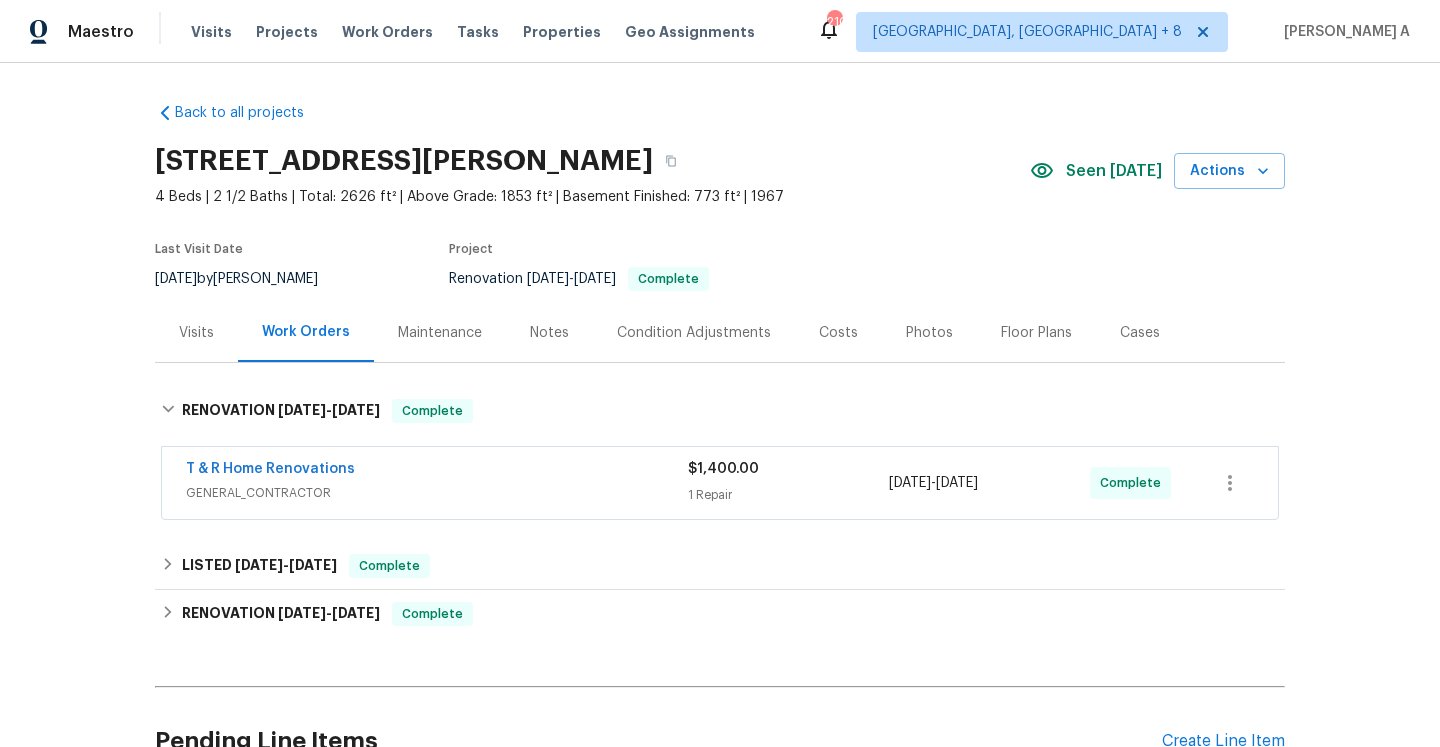 click on "GENERAL_CONTRACTOR" at bounding box center [437, 493] 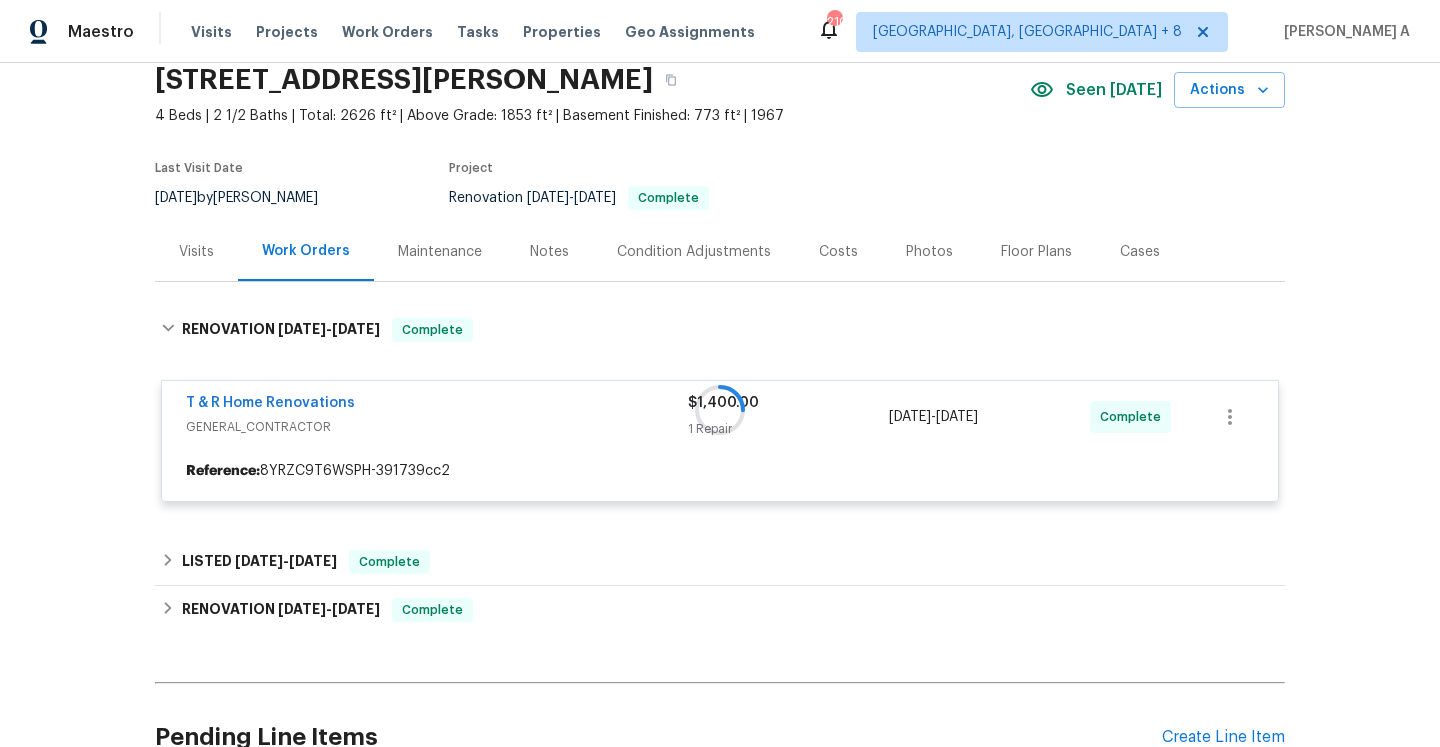 scroll, scrollTop: 129, scrollLeft: 0, axis: vertical 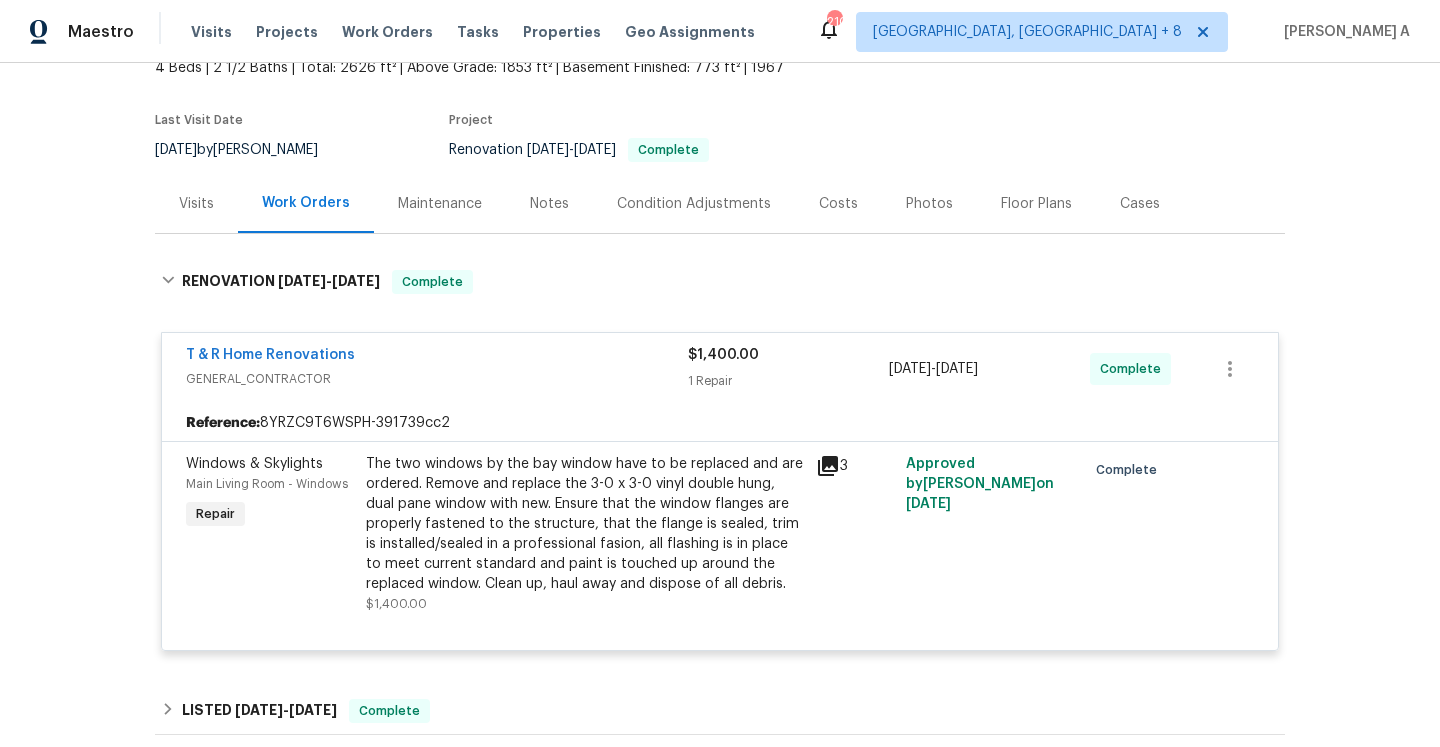 click on "Visits" at bounding box center (196, 203) 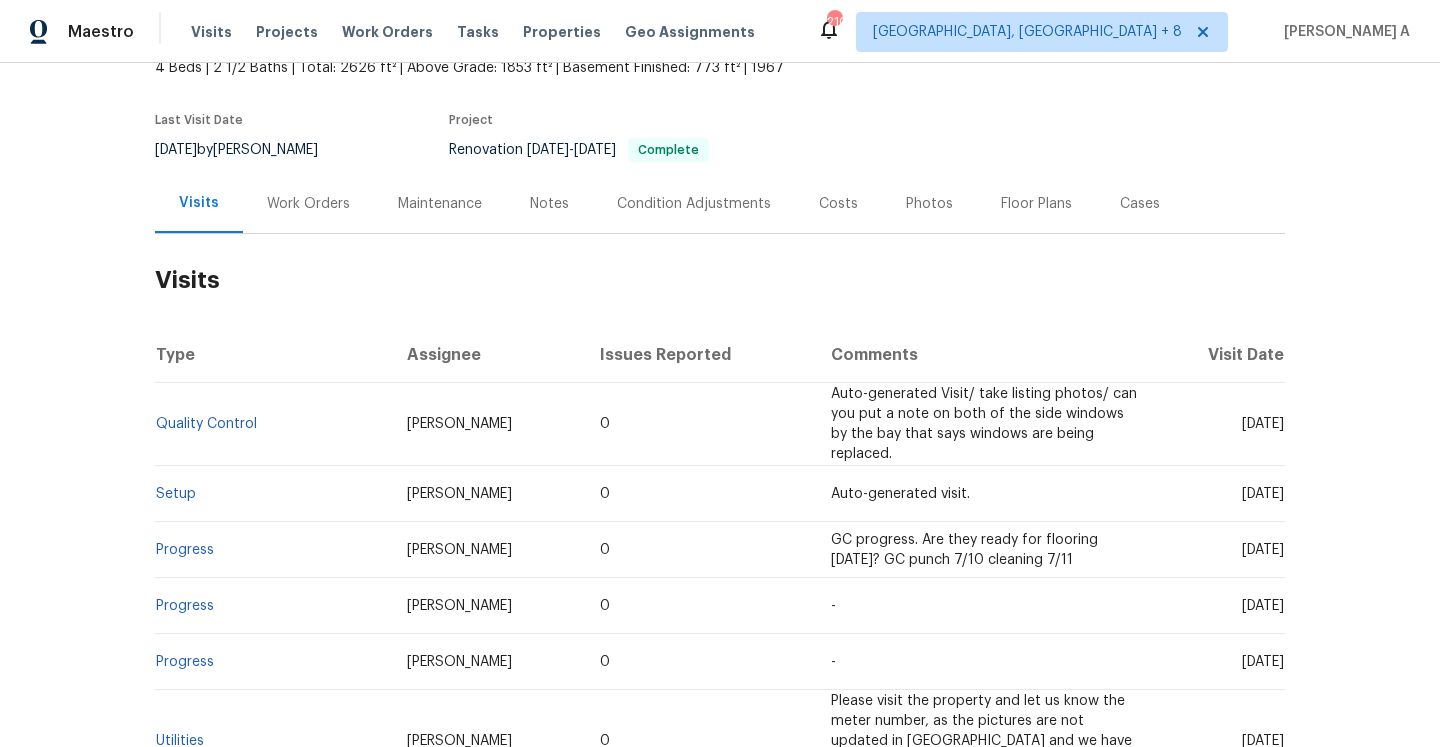 scroll, scrollTop: 0, scrollLeft: 0, axis: both 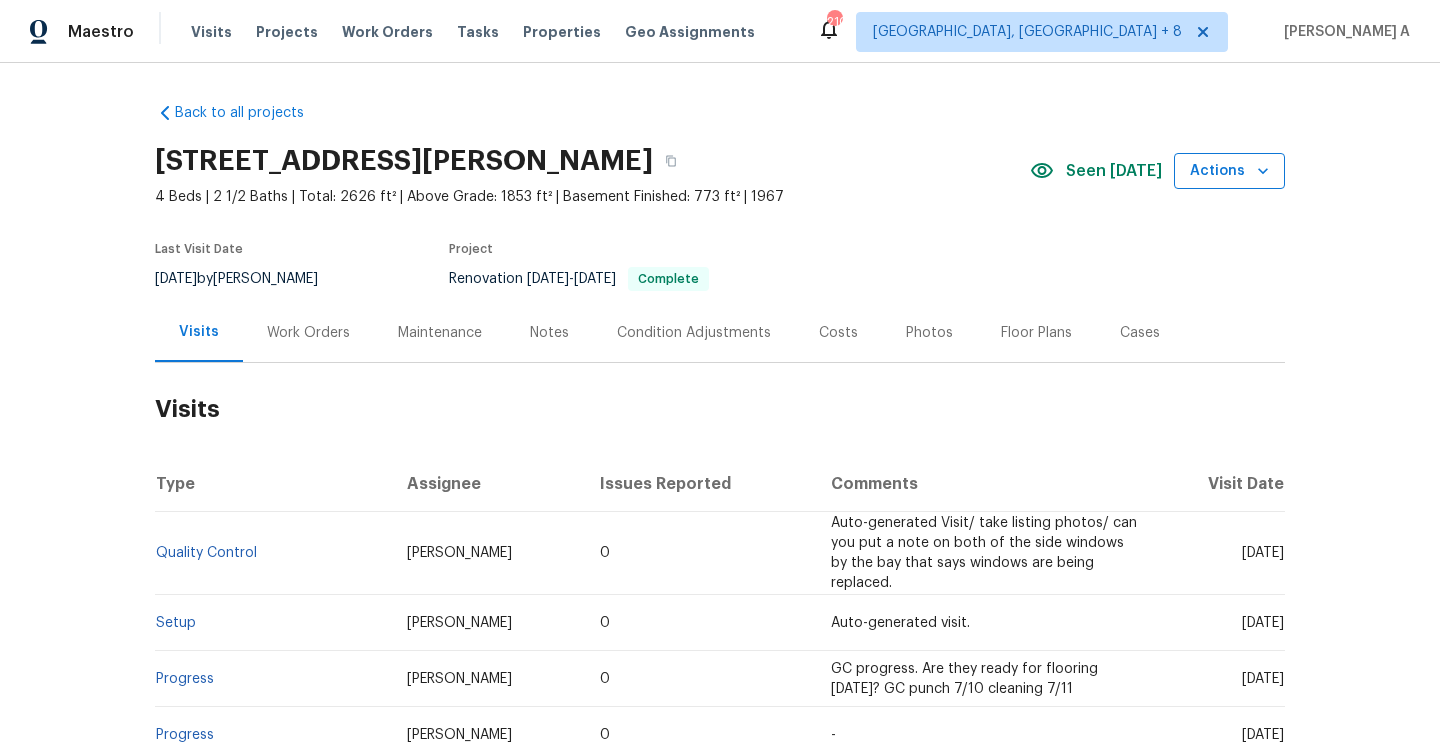 click on "Actions" at bounding box center (1229, 171) 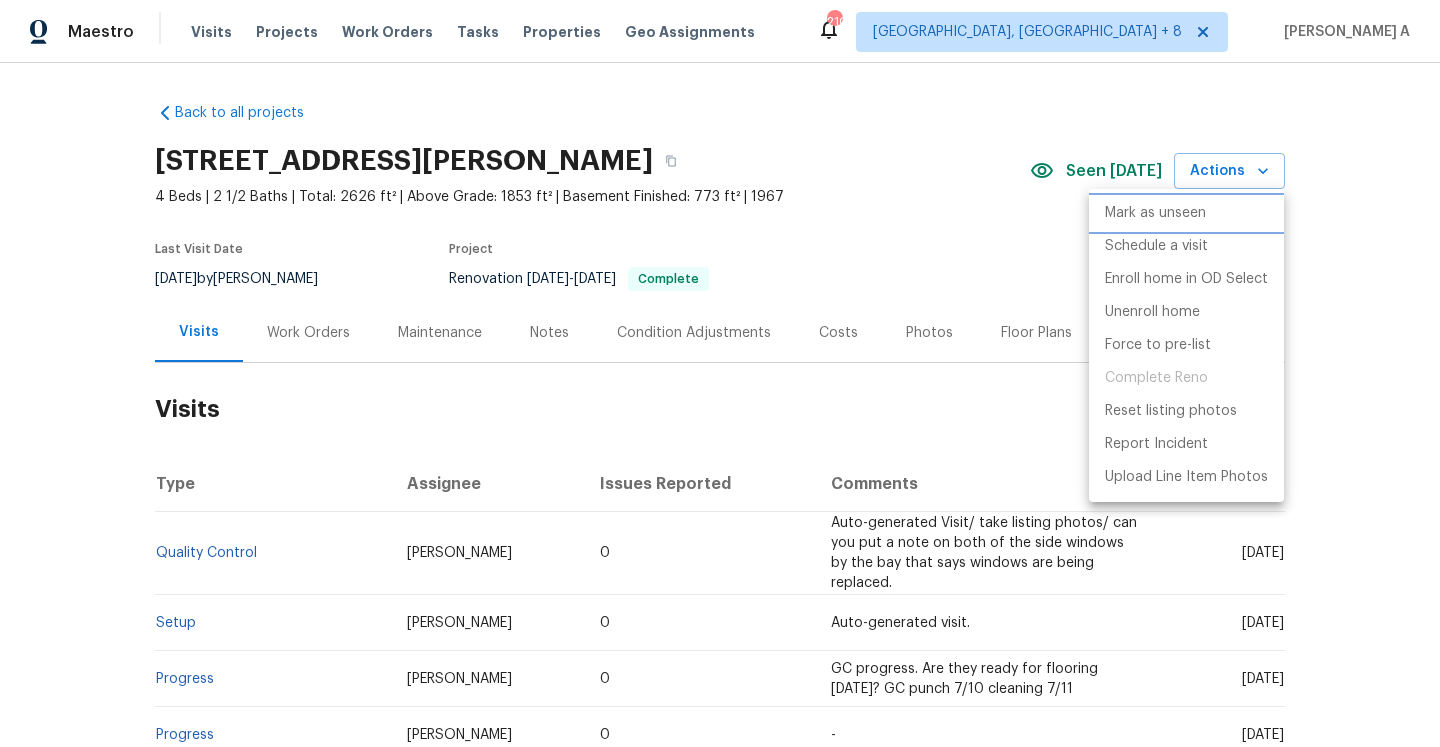 click on "Mark as unseen" at bounding box center [1155, 213] 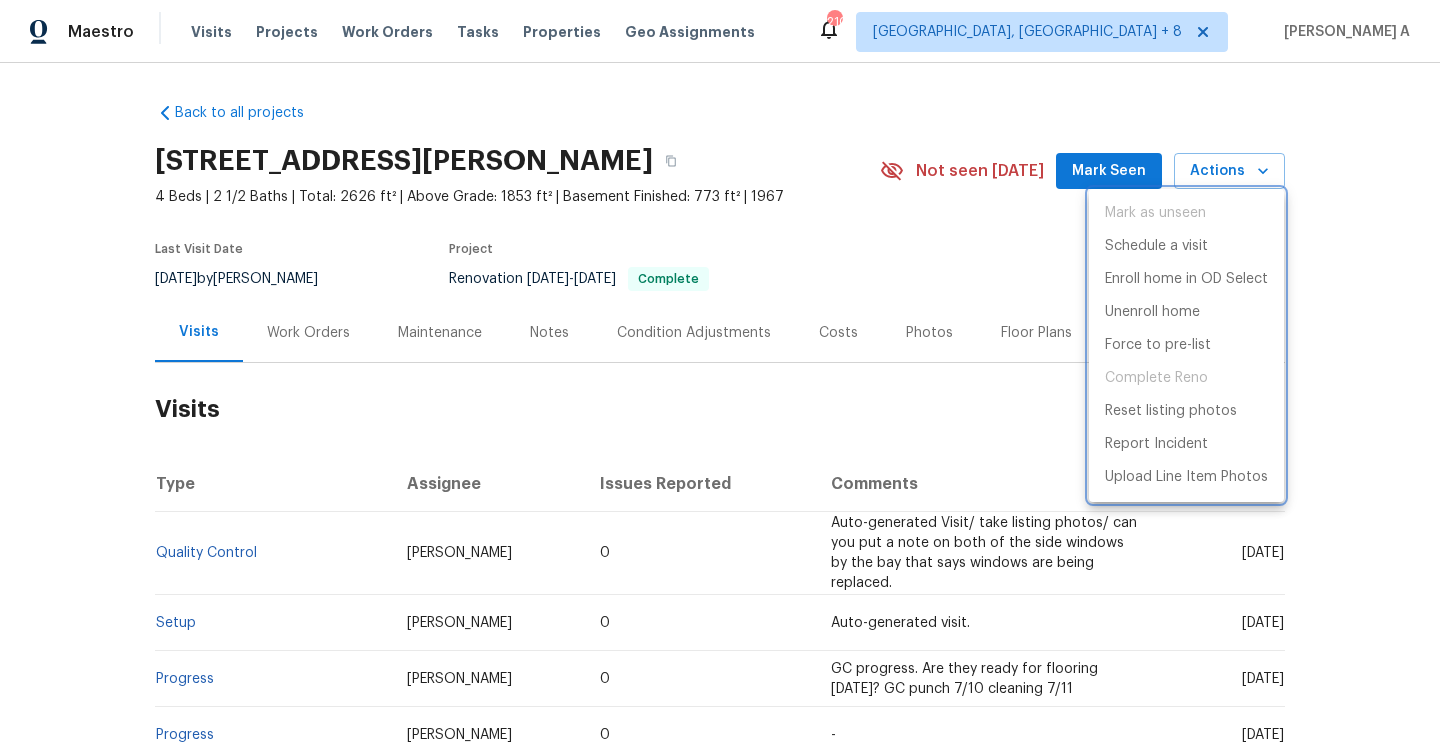 click at bounding box center (720, 373) 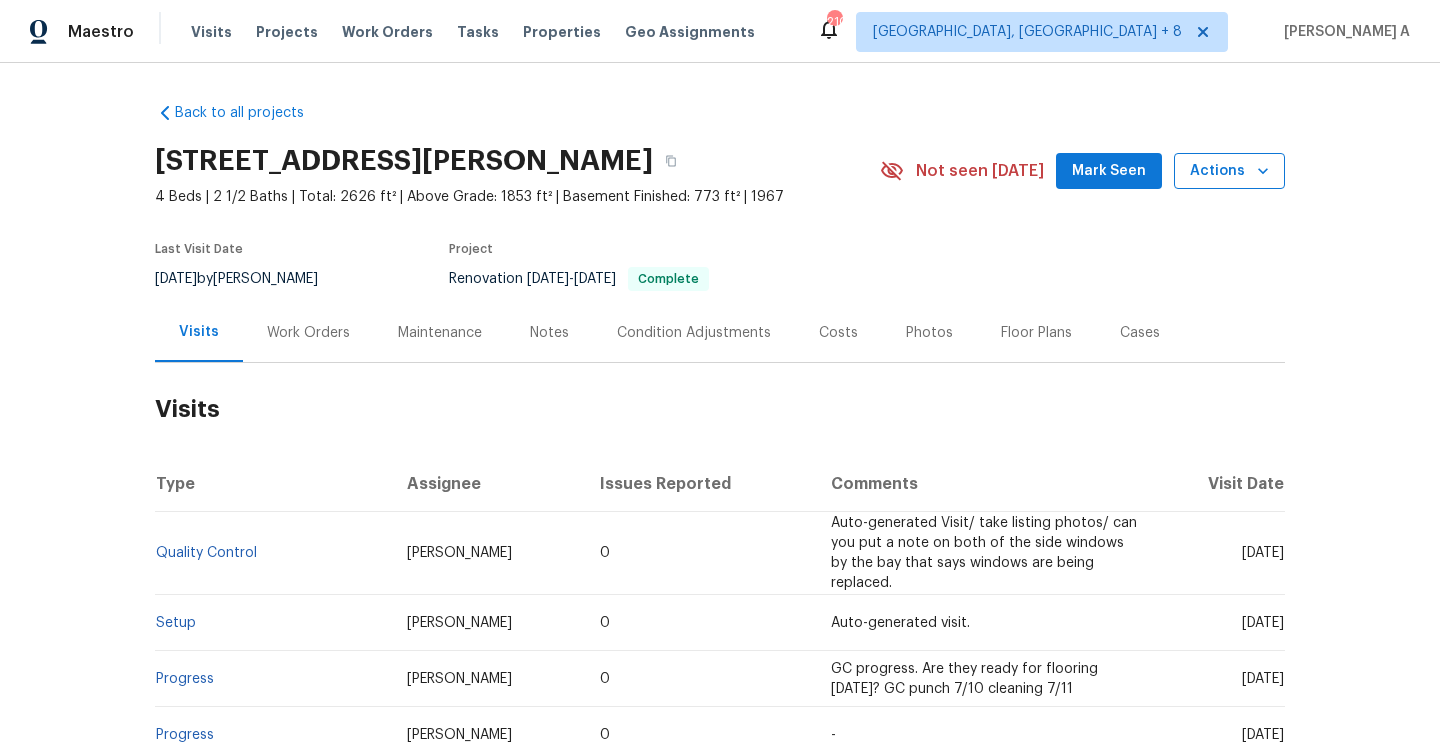 click on "Actions" at bounding box center [1229, 171] 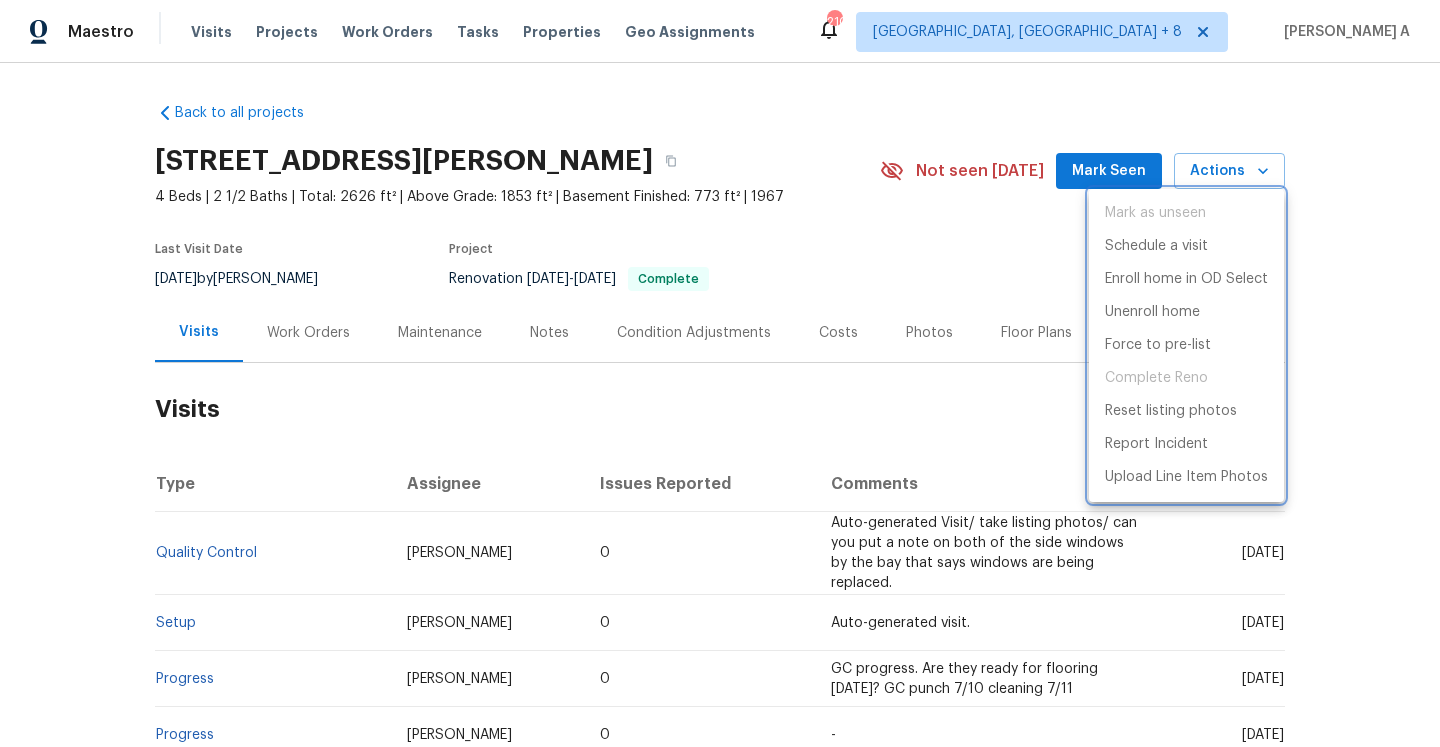 click at bounding box center (720, 373) 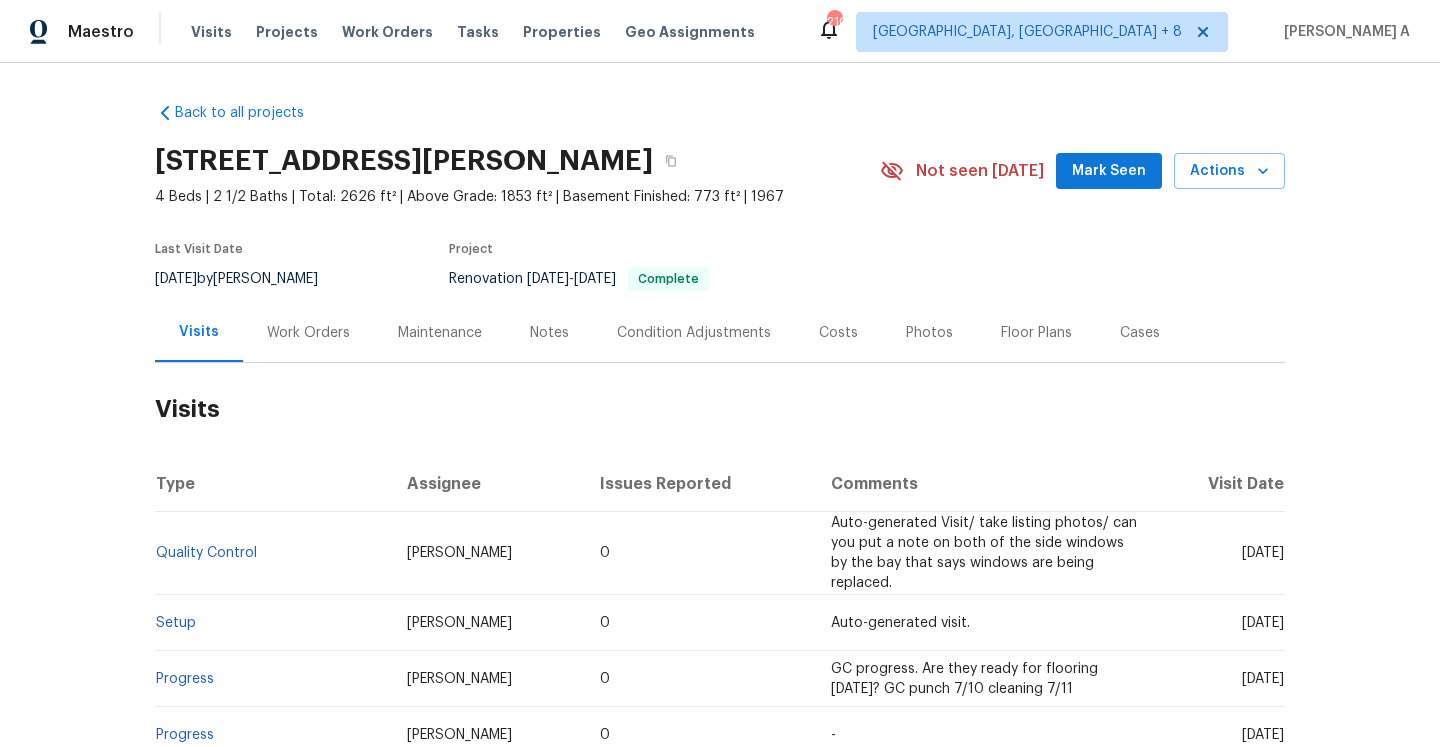 click on "Mark Seen" at bounding box center (1109, 171) 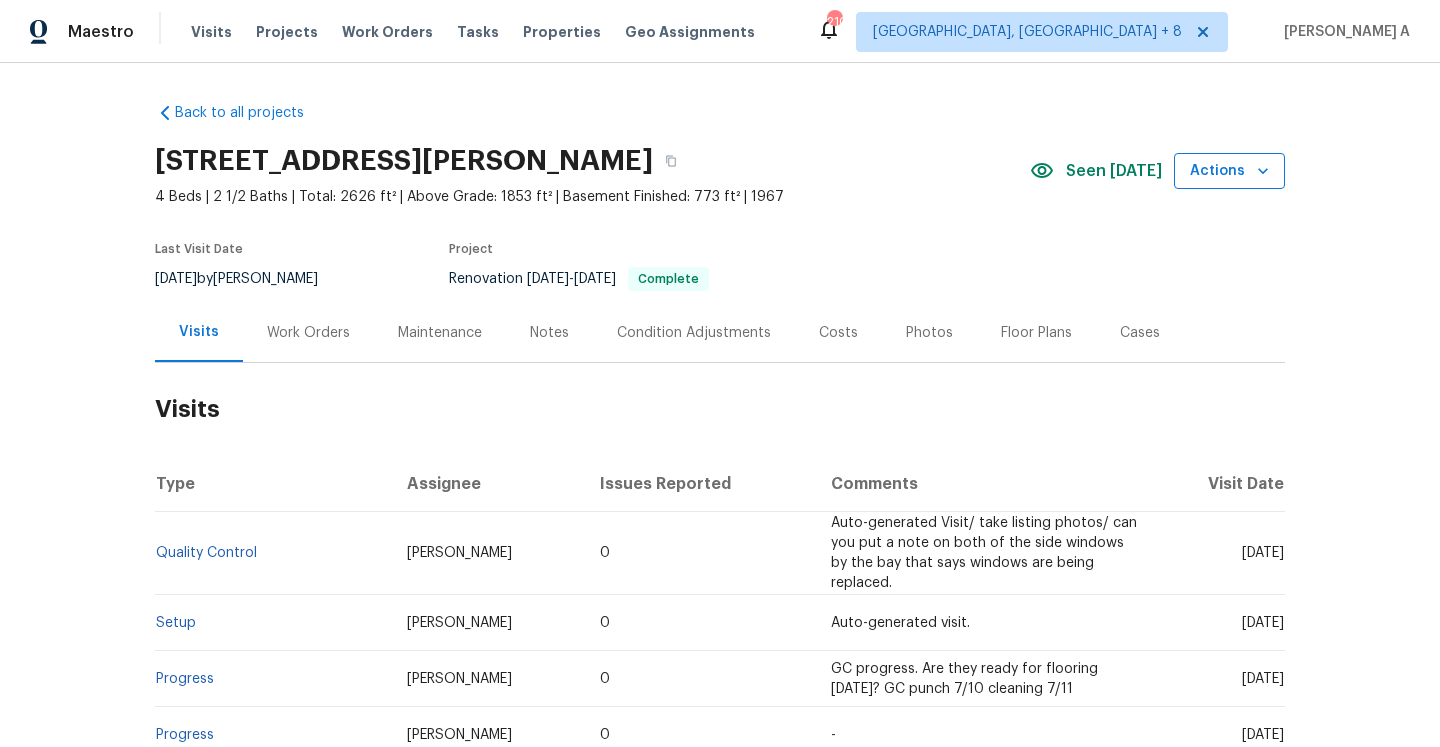 click on "Actions" at bounding box center [1229, 171] 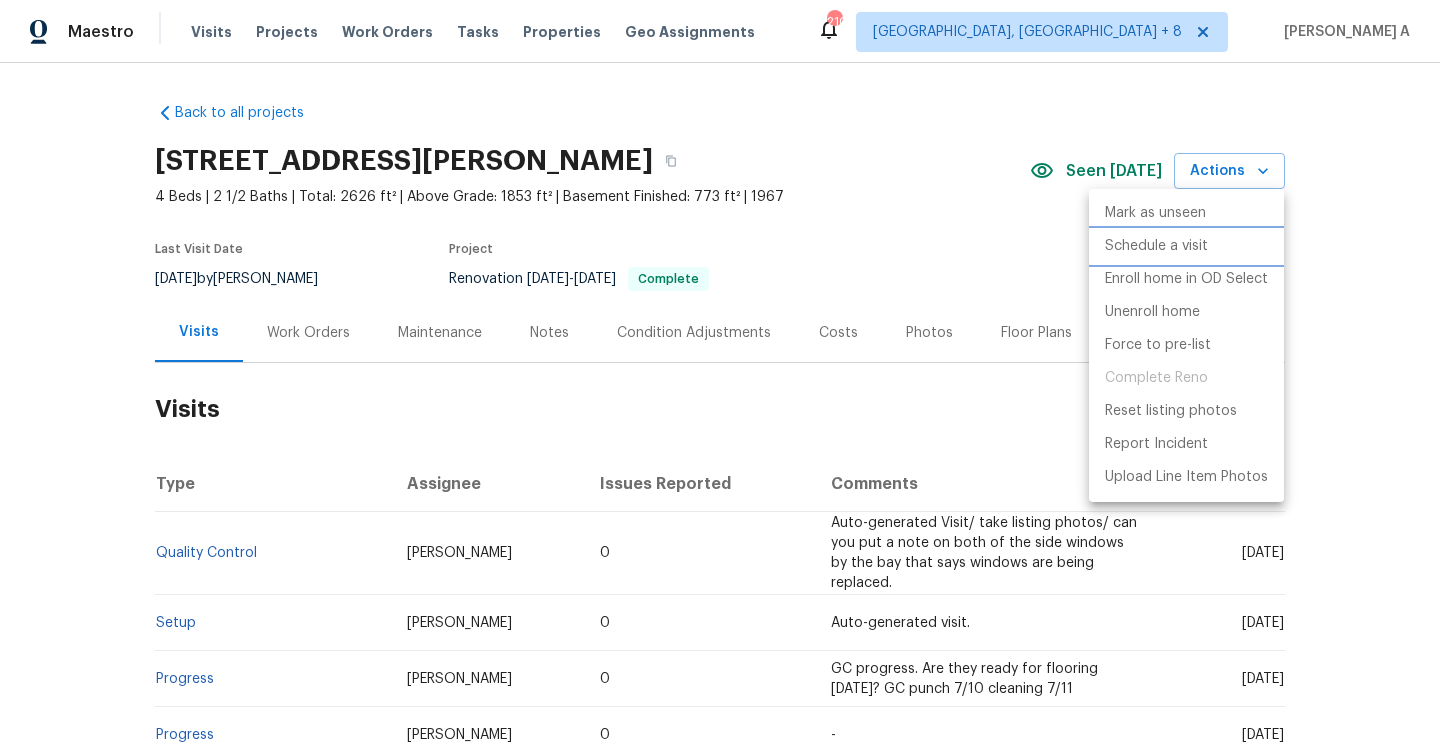 click on "Schedule a visit" at bounding box center [1156, 246] 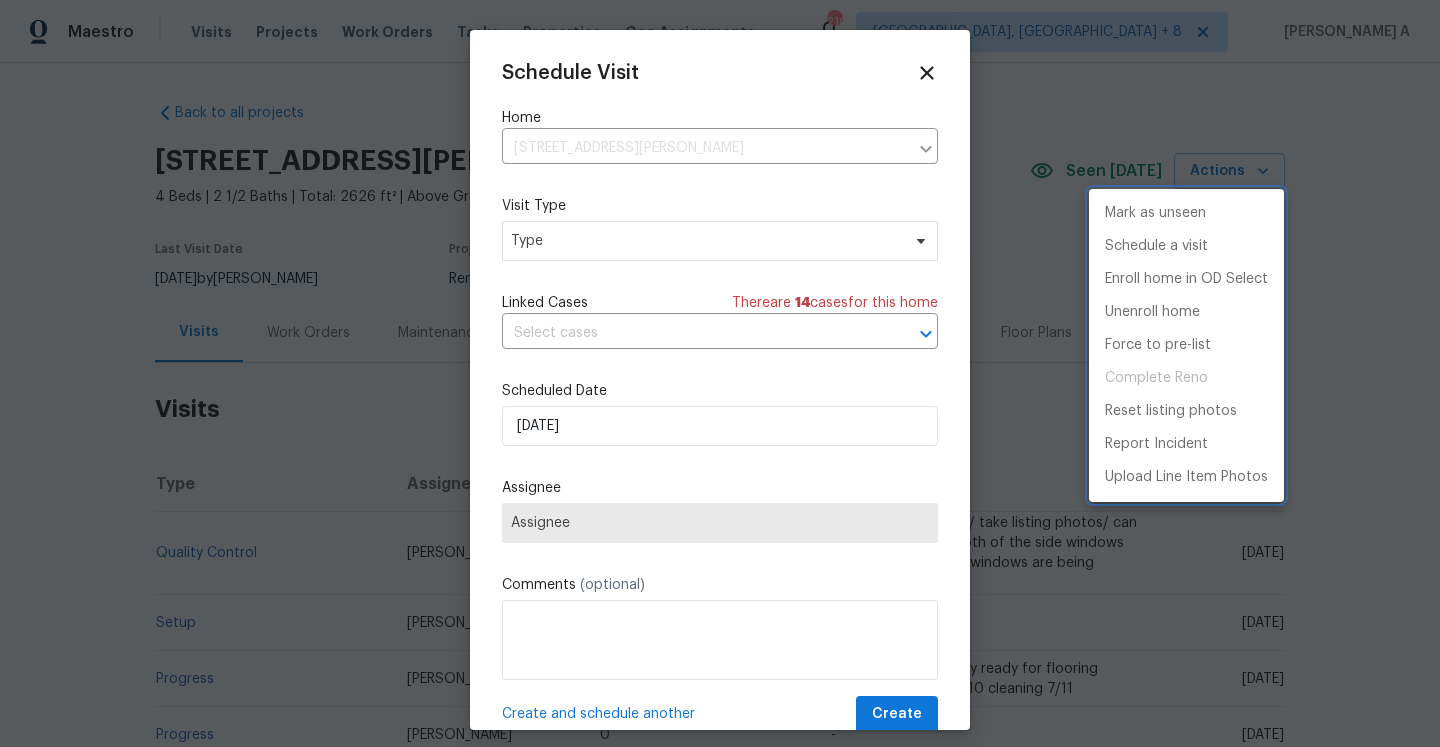click at bounding box center (720, 373) 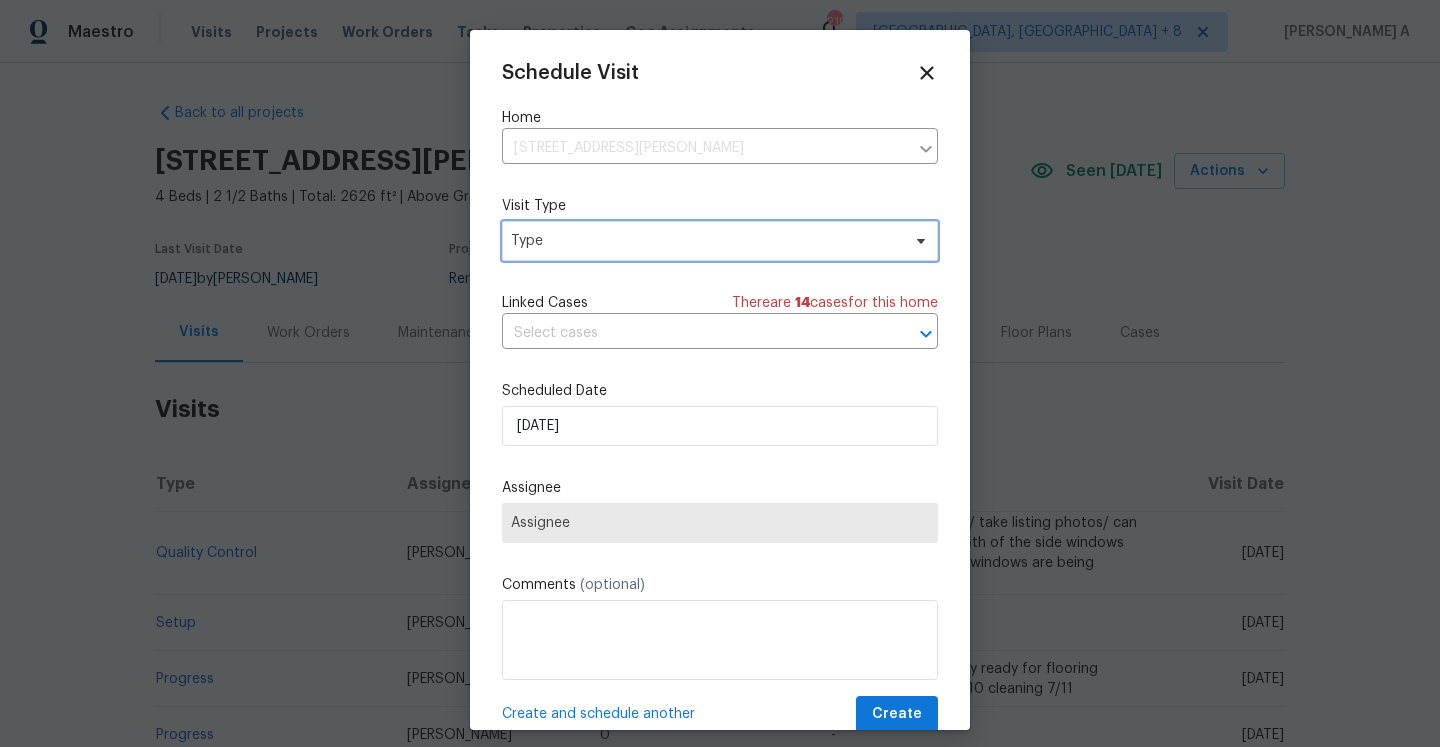 click on "Type" at bounding box center (705, 241) 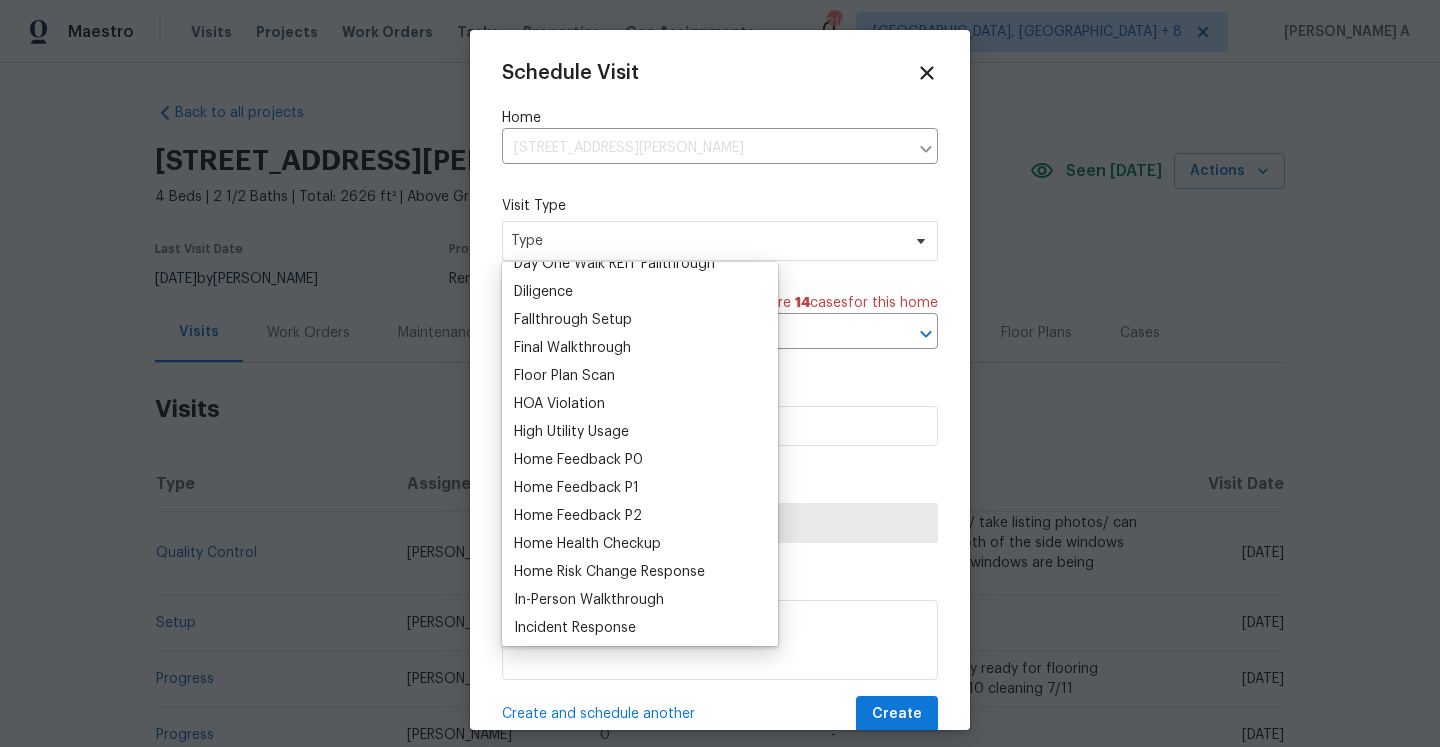 scroll, scrollTop: 439, scrollLeft: 0, axis: vertical 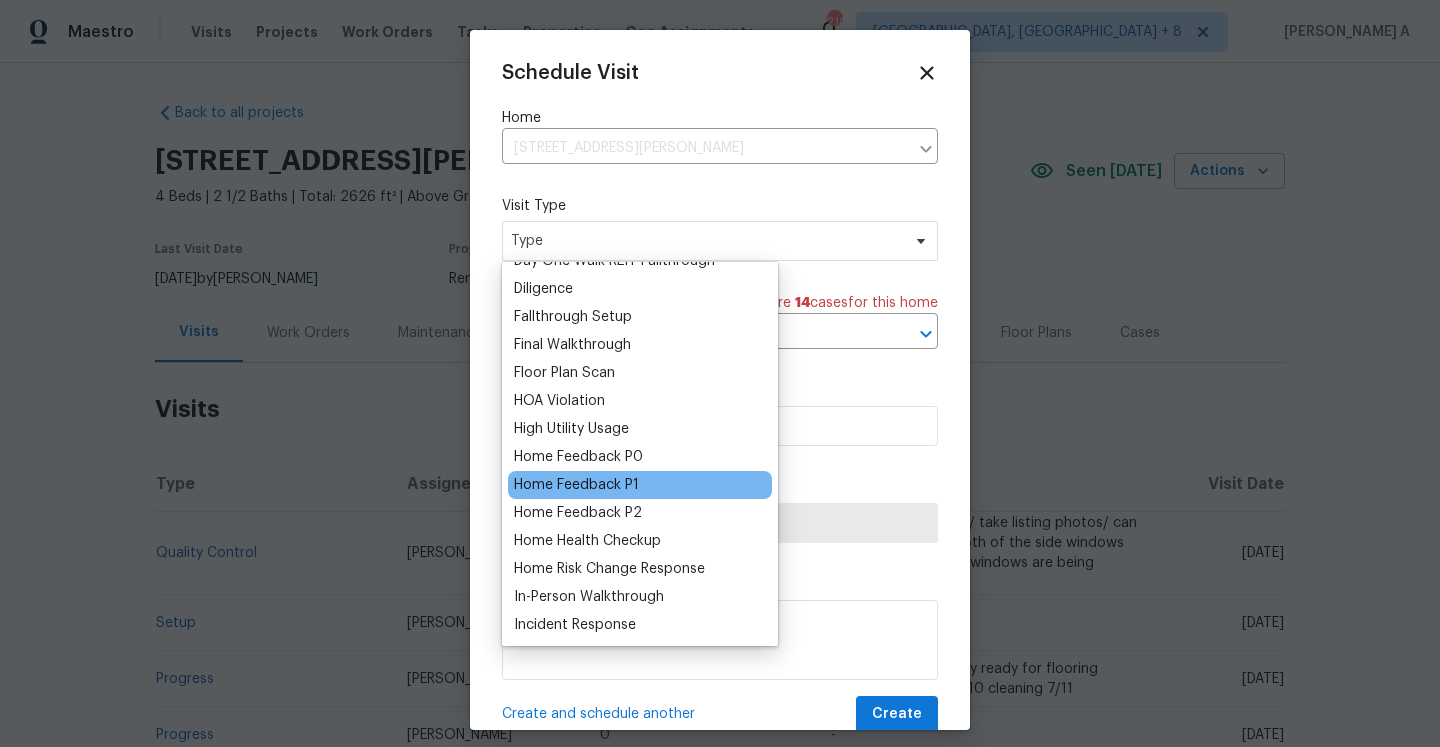 click on "Home Feedback P1" at bounding box center [576, 485] 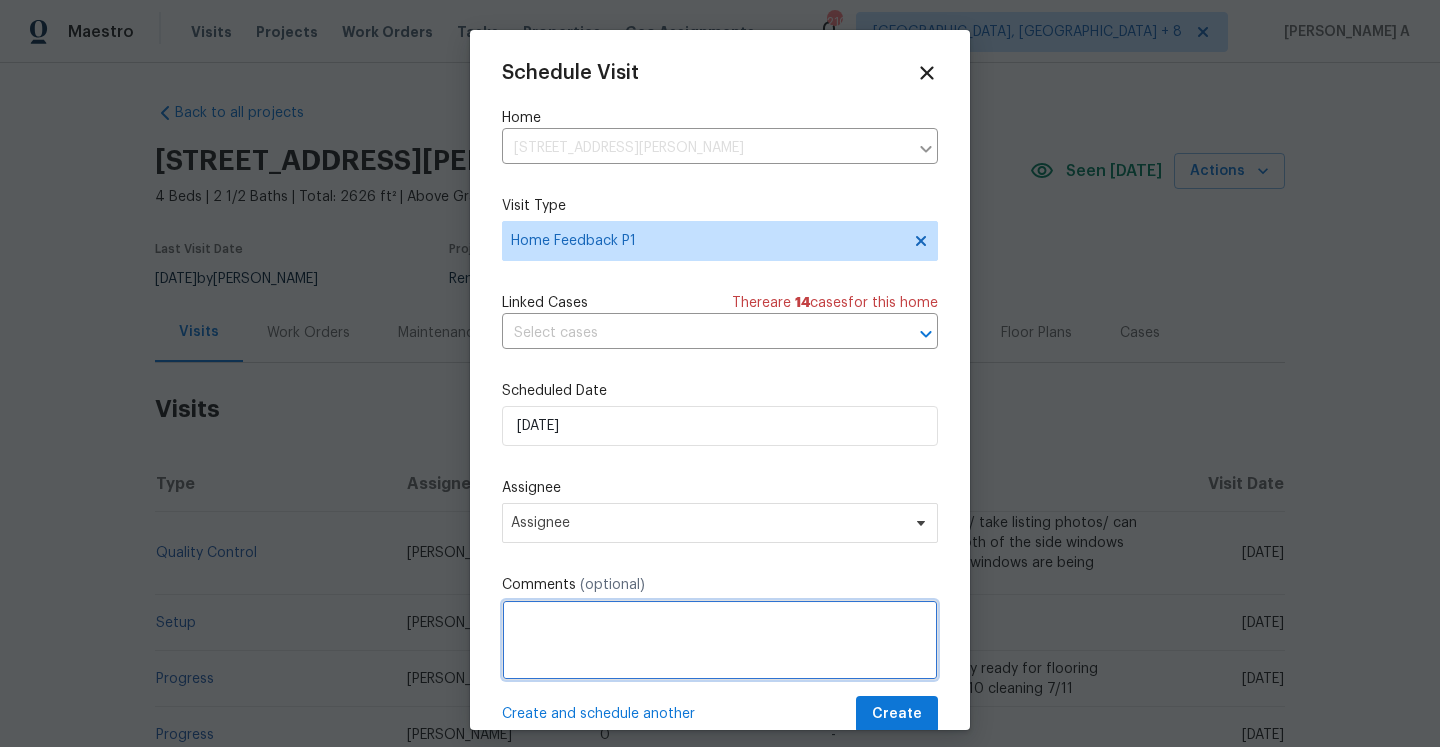 click at bounding box center [720, 640] 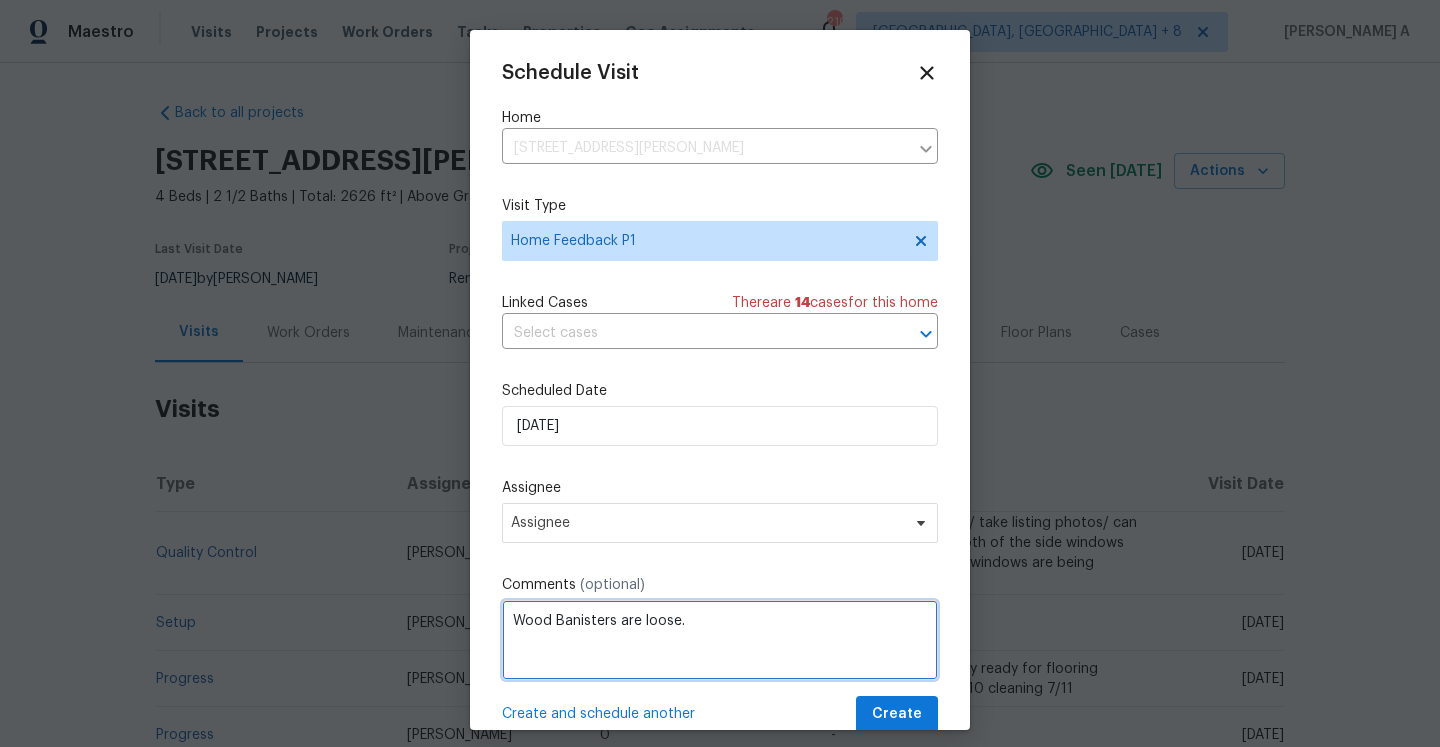 type on "Wood Banisters are loose." 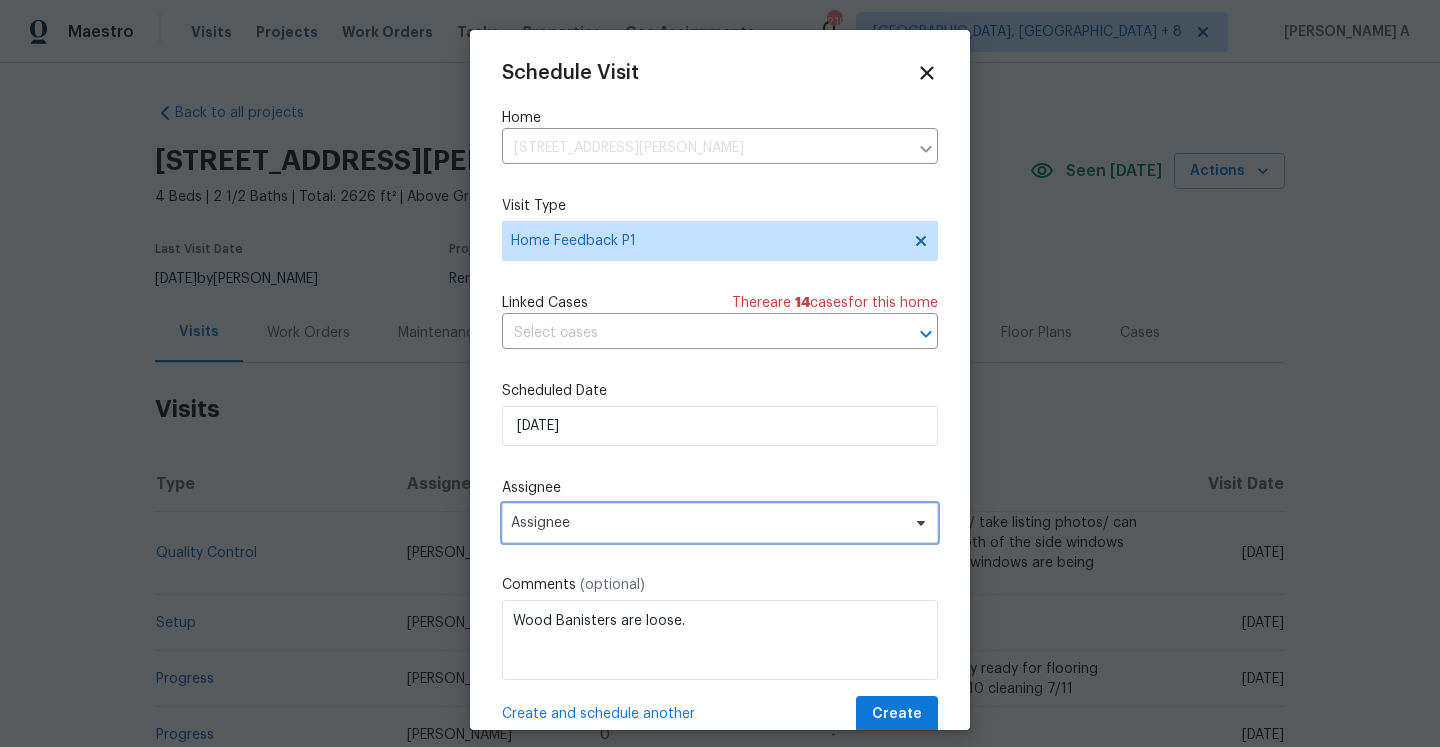 click on "Assignee" at bounding box center (720, 523) 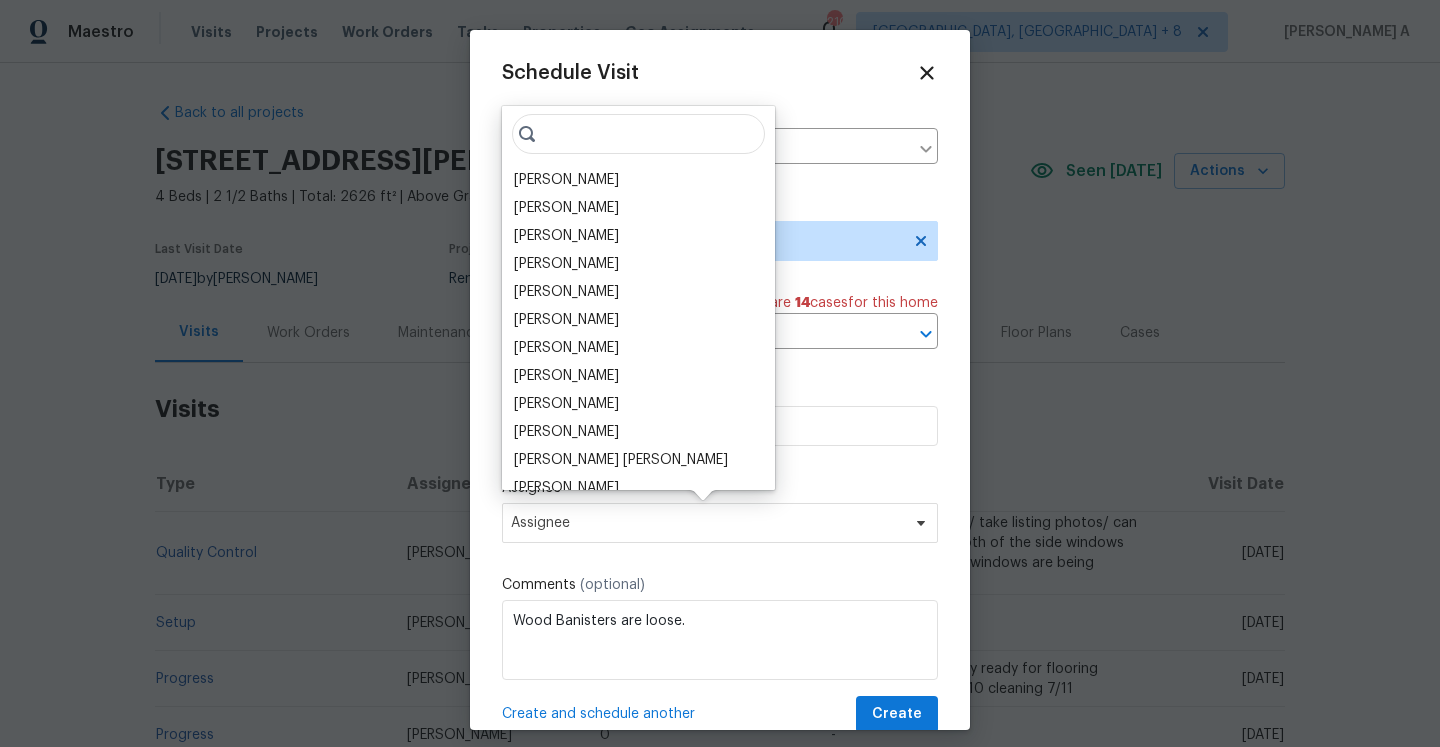 click on "Rebecca McMillen Casey Morris Ken Nelson Marissa Casias Alison Brice Dominic Herron Kim Peshek Alexis Berman Matt Bohlinger Vinodh Kumar Mohammed Moshin Ali Vinod Kumar Sayali Pendse Julia O'Reilly oldaccouunt margaret collier - Temp amera kuffour - temp Brenton Moye Demetria Simmons-Blocker Jermain Lawrence Chaunte Waiters Madison Williamson Rajnish Srinivasan Becky Trayler Gopinath R Victor Robbins Breanna Farr Vinitha E Kamryn Timm N Sai Adithya Sreenath AB Sarath Mohan Degan Goettl Mark Zacharias Julienne Manansala Lauren Deangelis Sowmiya S Hepsiba Raj Vijaya S Prabhu Raja Sivaprakash Settu Michael Jackson Tim Hochradel Taylor Bowen Sofia Araiza Spencer Crowley Brandon Wallace Angie Marie Zasadny Khyber Rooney hannah johnson Natalie Woods Stefanie Armijo Frank Parks Jakub Budzynski Joseph Callinan Kalaivani K MANIKANDAN M Sanjai Gunaraj Prem Kumar Bastian Wieck Rubric System User Casey Stewart Arvind Raj M Isabel Sangeetha Ireland Divya Dharshini V Esmeralda Silva Roll-Call System User Joanne Yun" at bounding box center [638, 298] 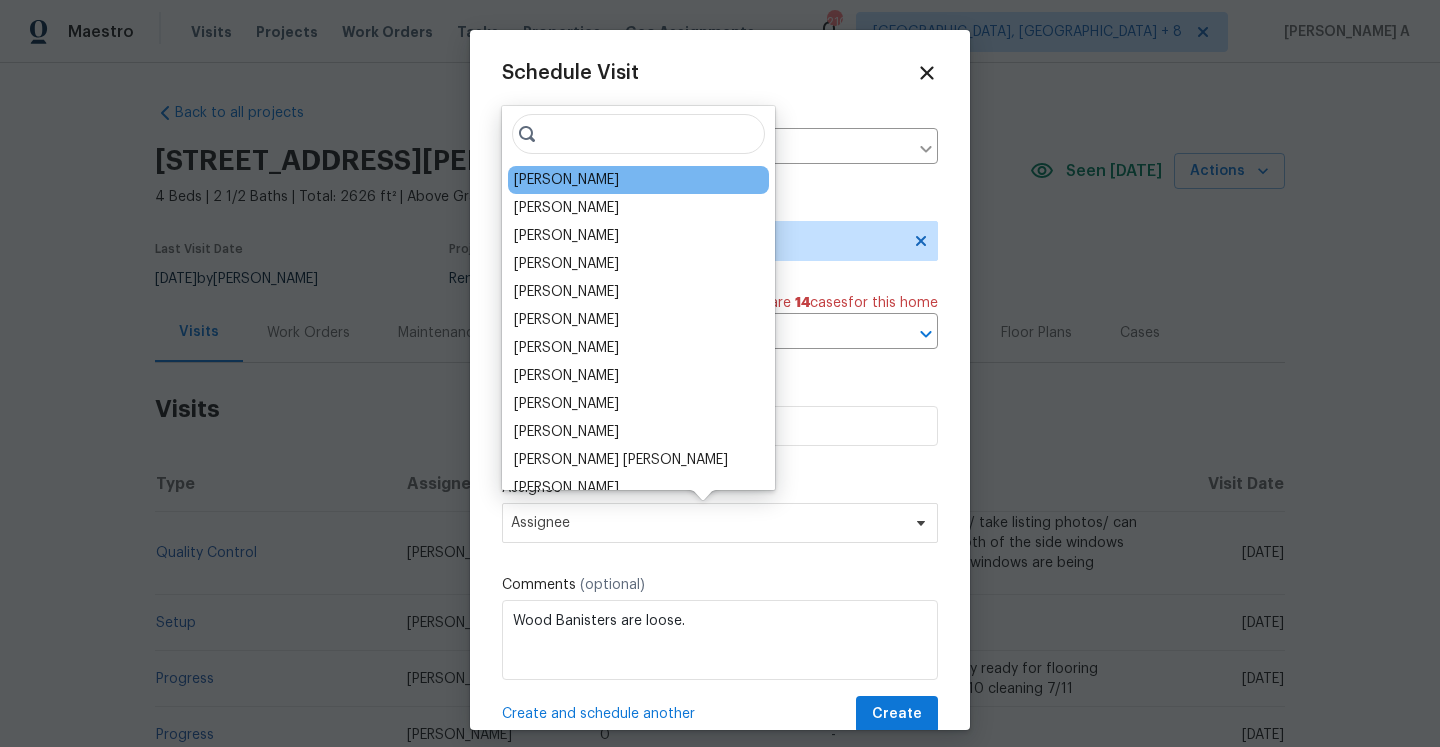 click on "Rebecca McMillen" at bounding box center [566, 180] 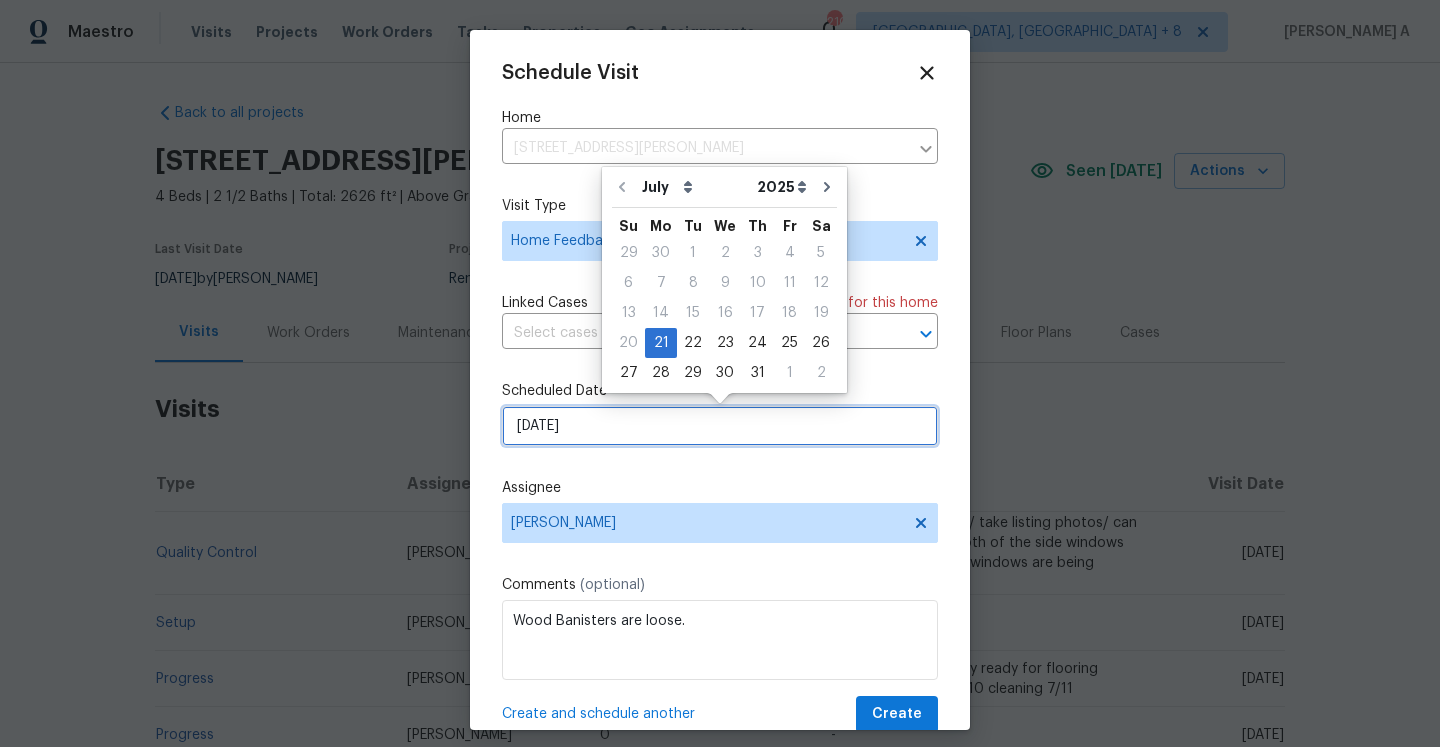 click on "[DATE]" at bounding box center (720, 426) 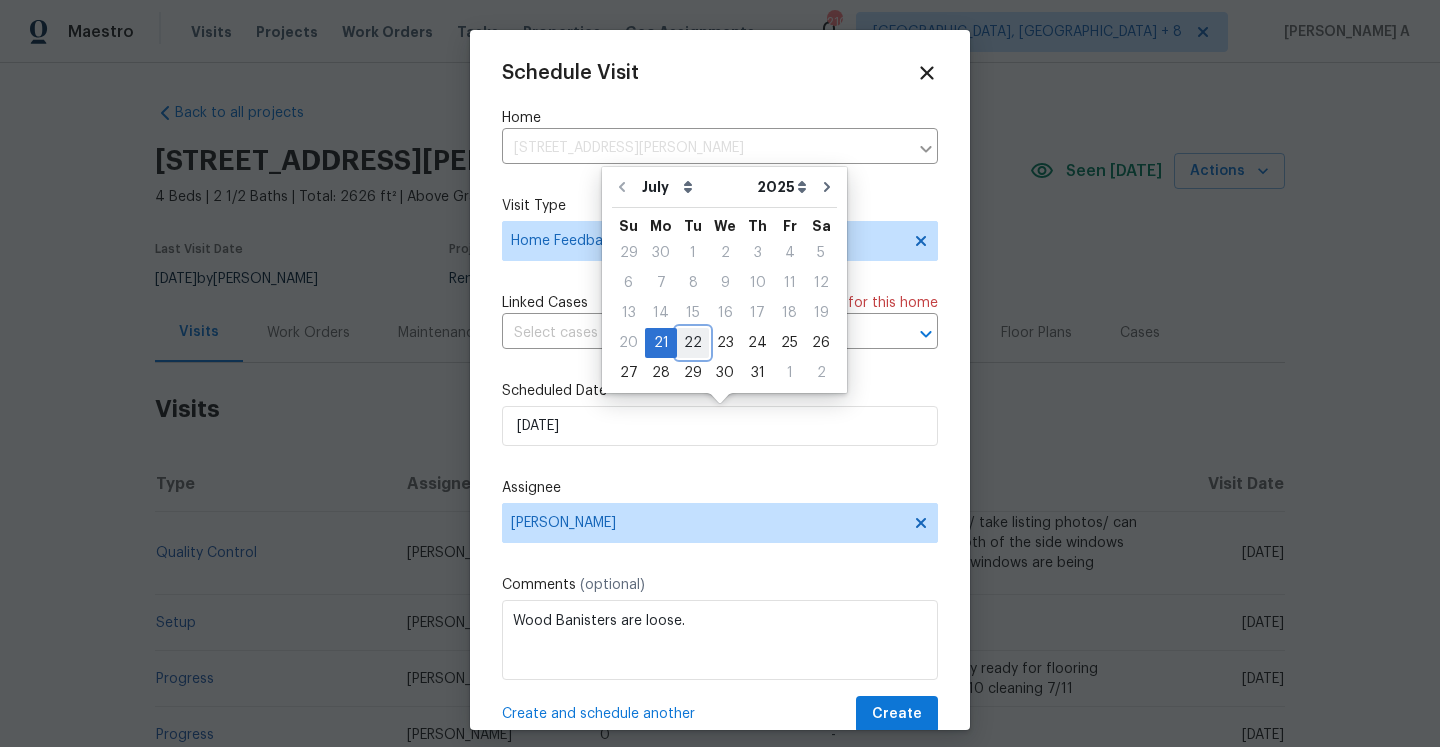 click on "22" at bounding box center [693, 343] 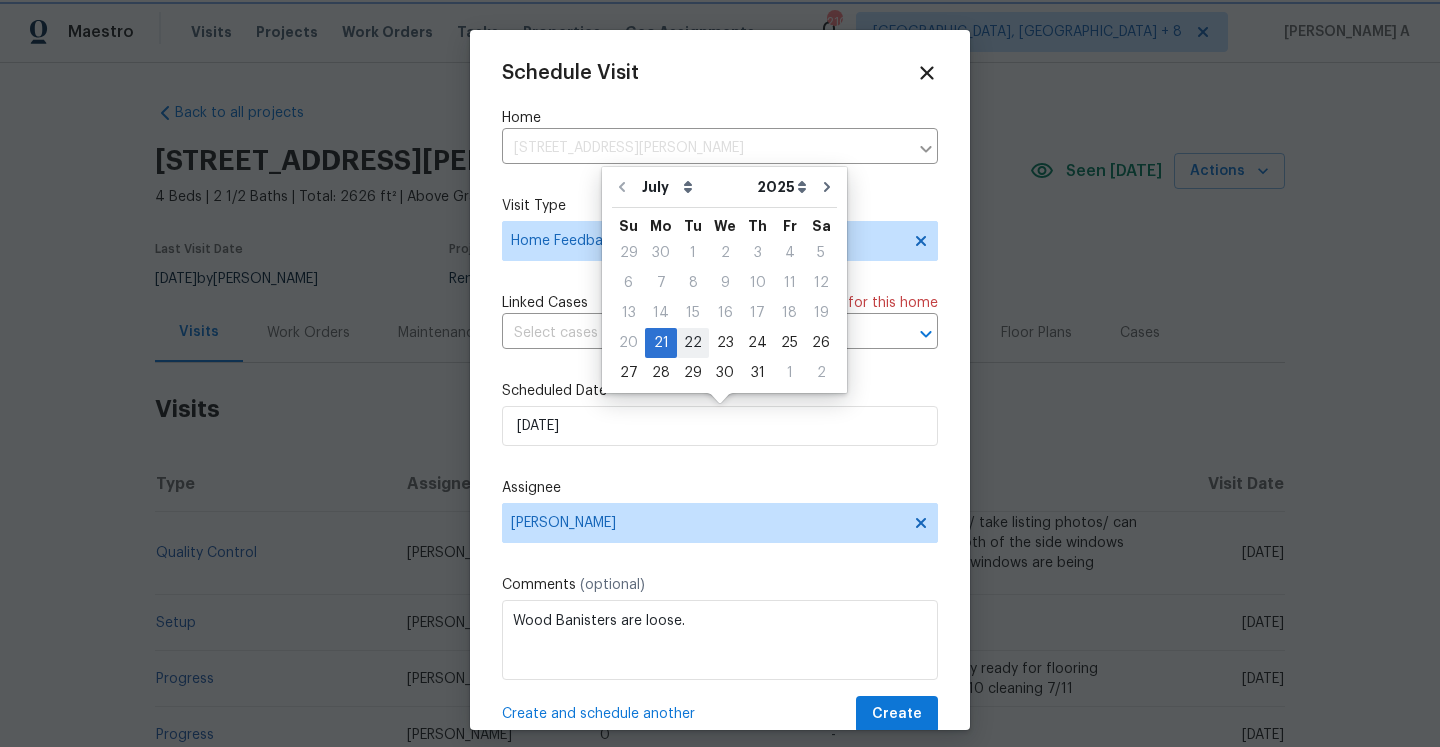 type on "[DATE]" 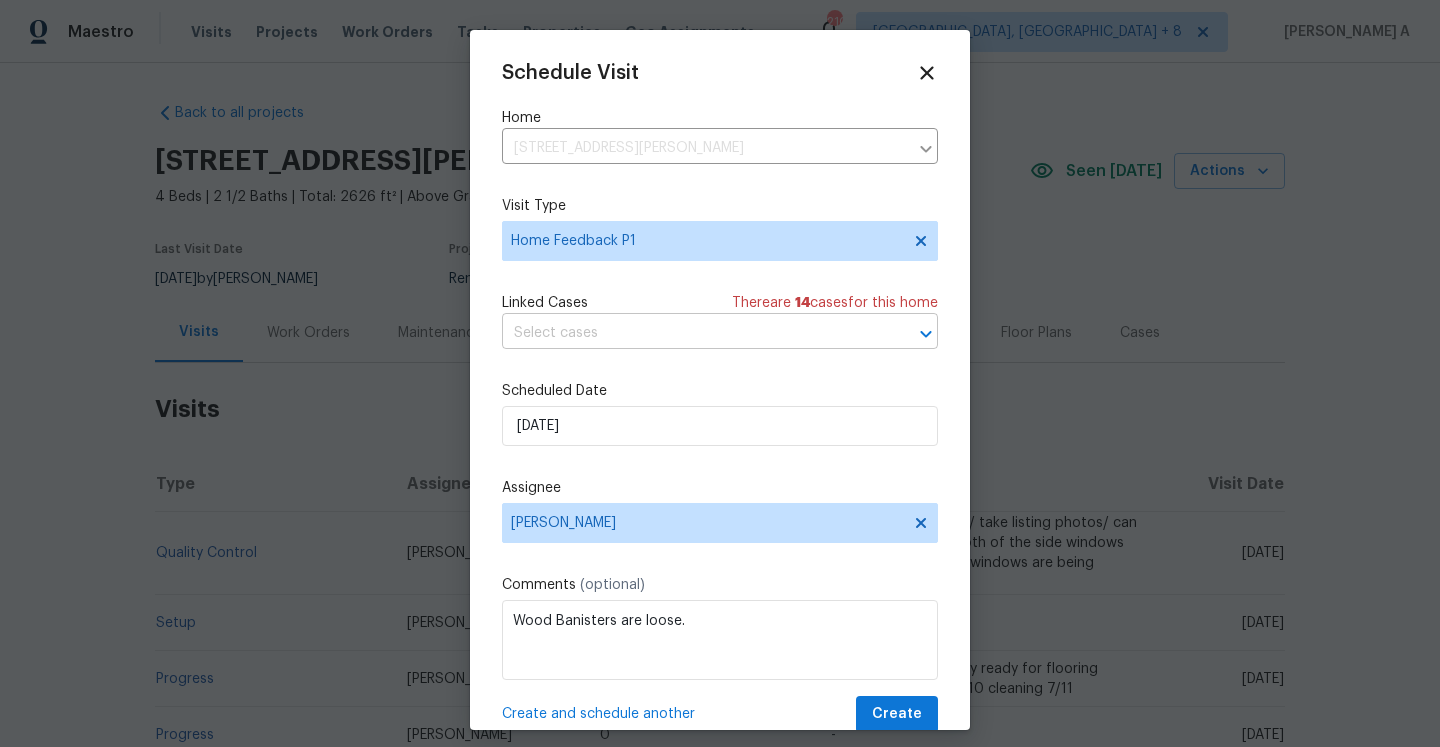 click at bounding box center [692, 333] 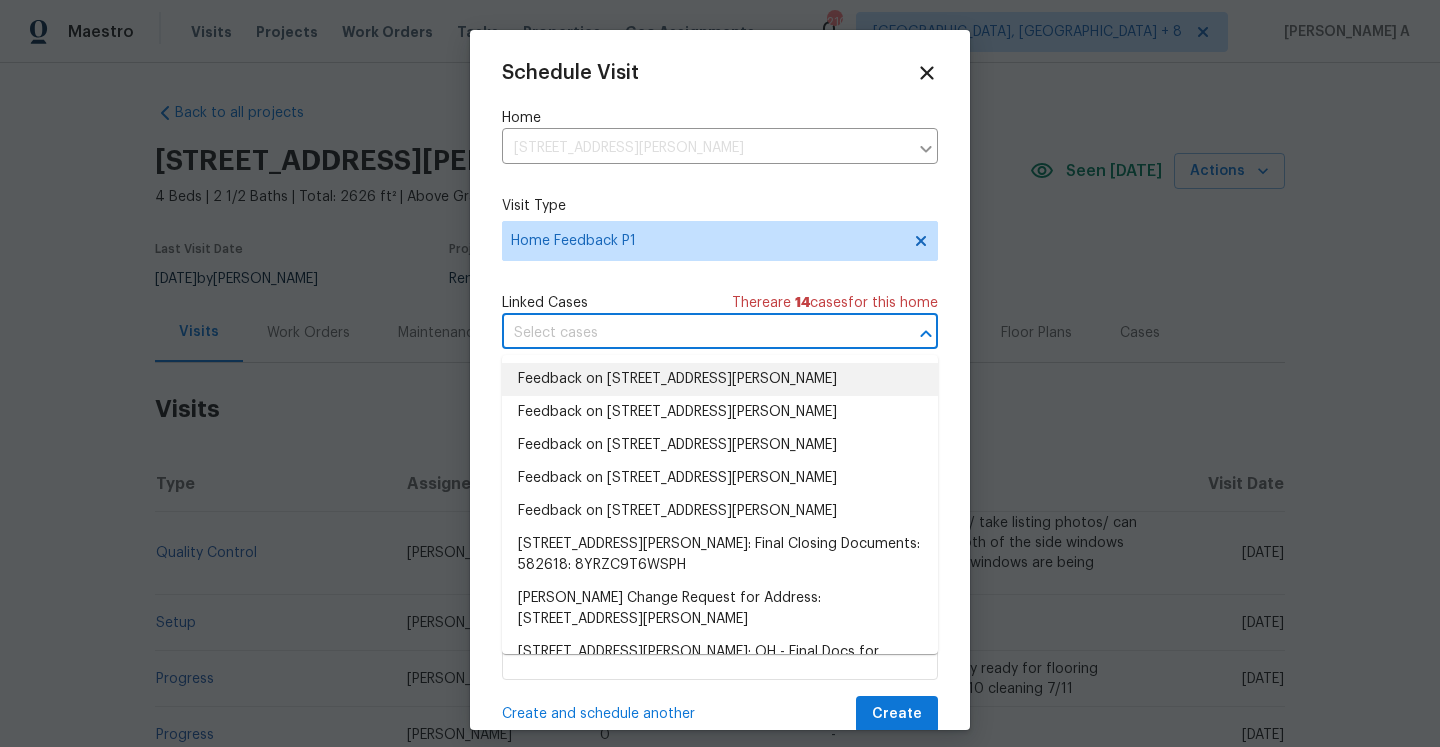 click on "Feedback on 6305 Christman Dr, North Olmsted, OH 44070" at bounding box center [720, 379] 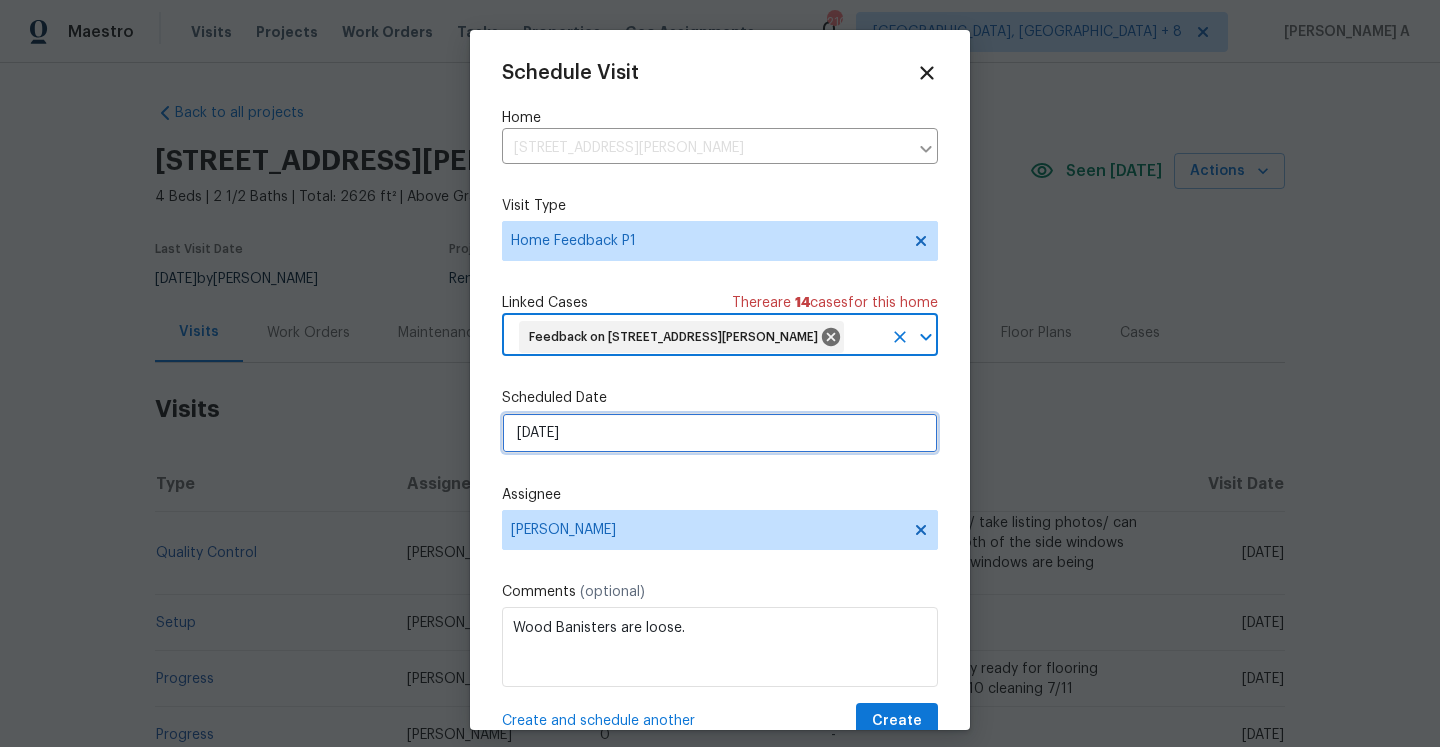 click on "[DATE]" at bounding box center (720, 433) 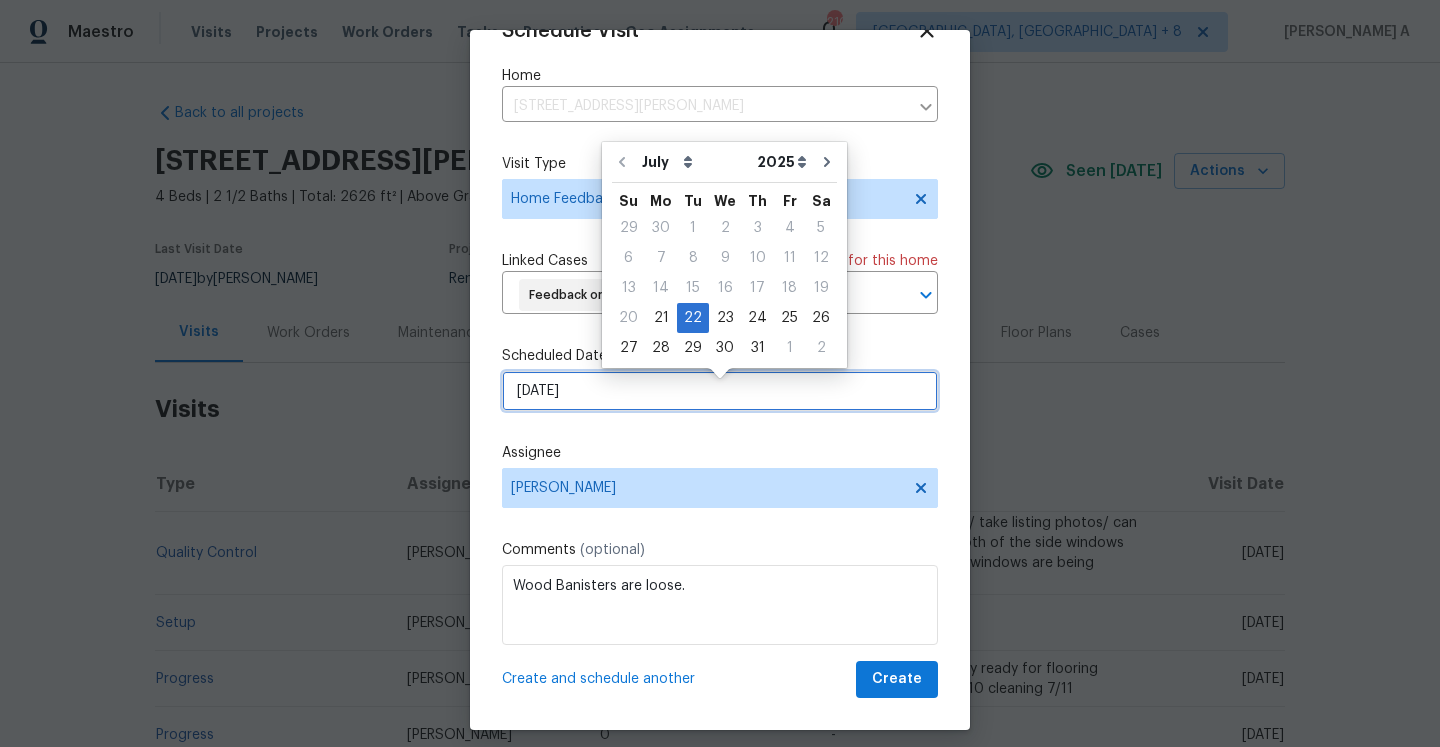 scroll, scrollTop: 74, scrollLeft: 0, axis: vertical 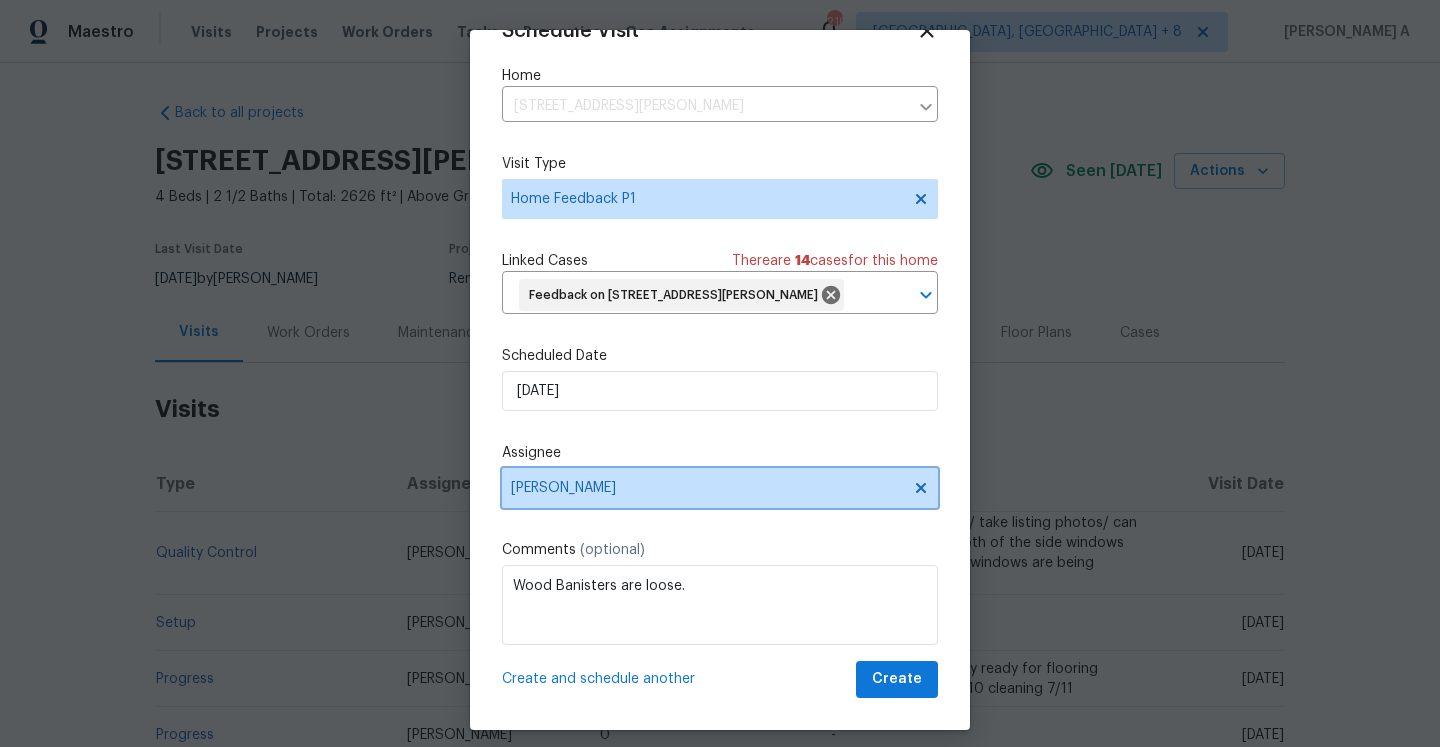 click on "Rebecca McMillen" at bounding box center (720, 488) 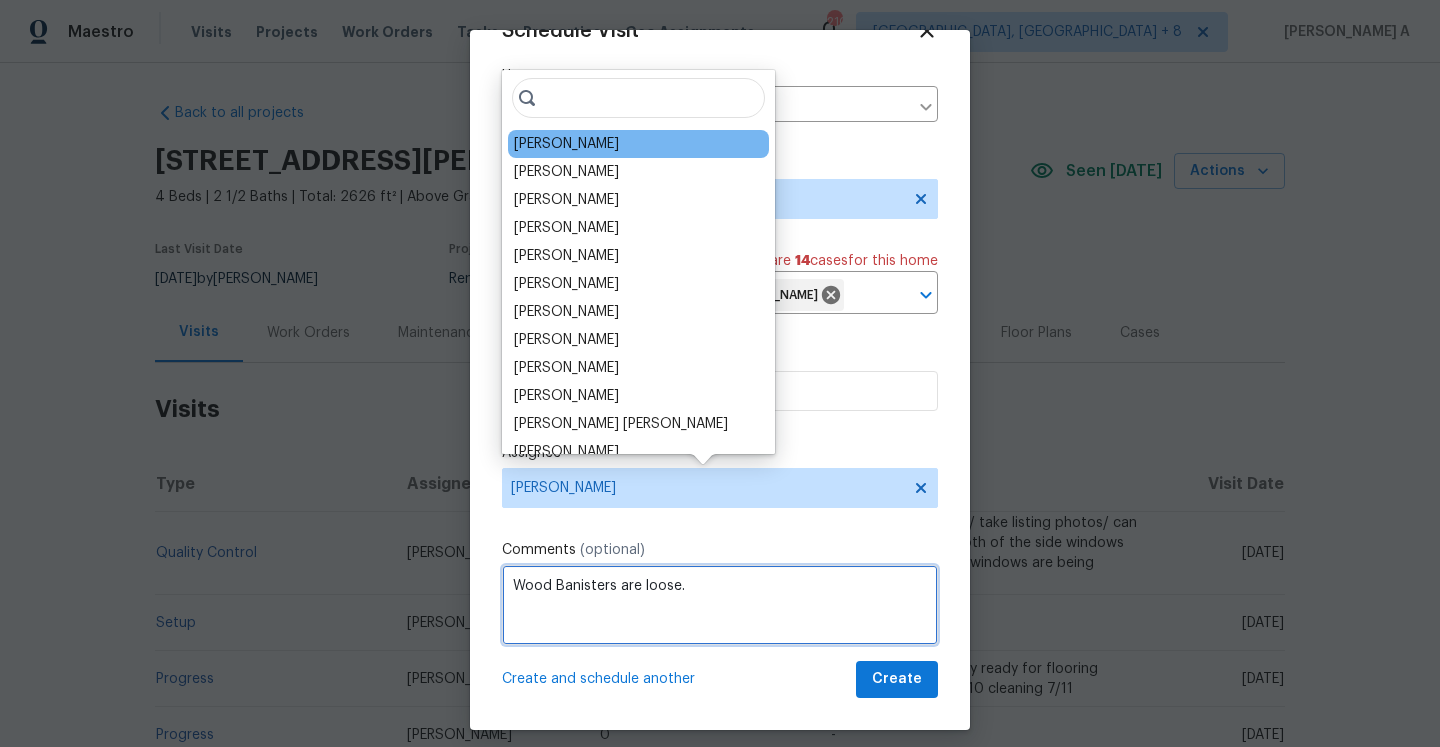 click on "Wood Banisters are loose." at bounding box center (720, 605) 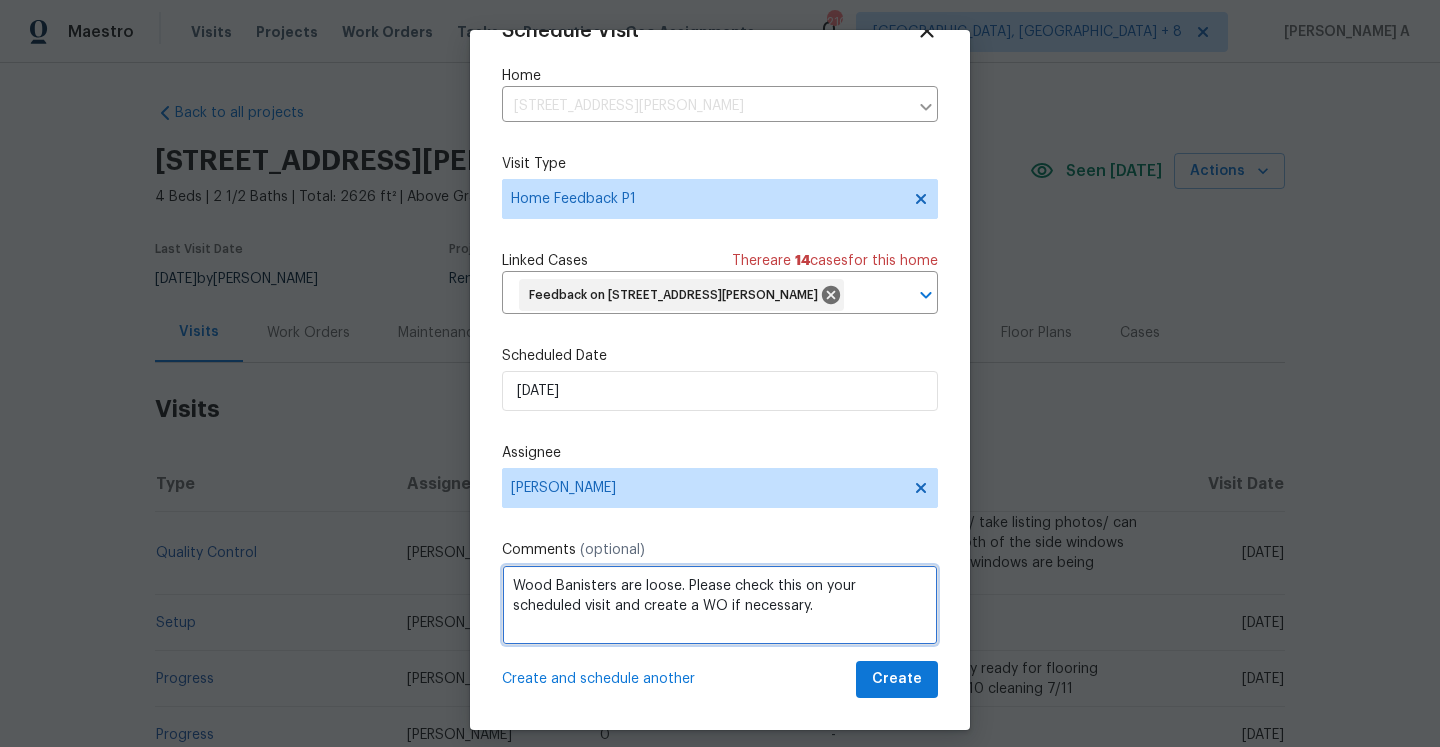 type on "Wood Banisters are loose. Please check this on your scheduled visit and create a WO if necessary." 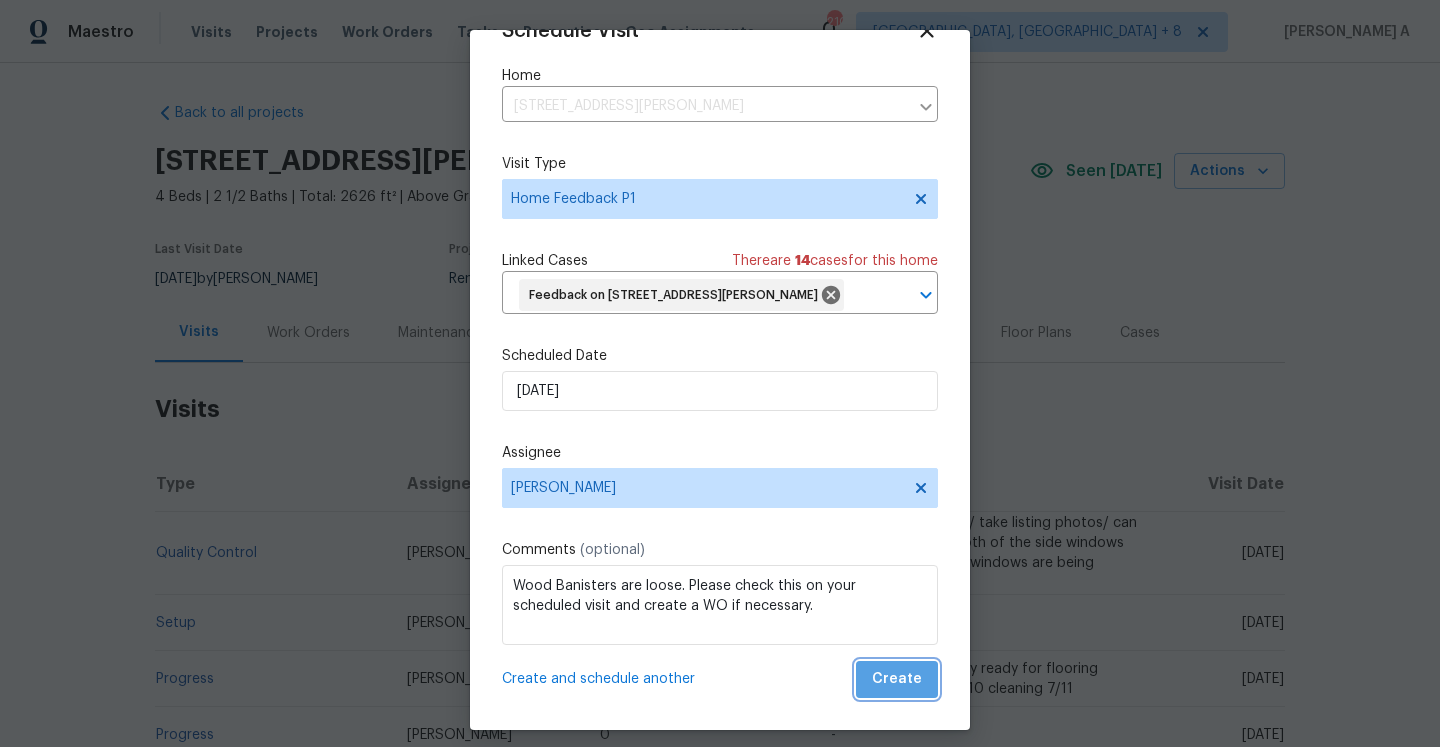 click on "Create" at bounding box center [897, 679] 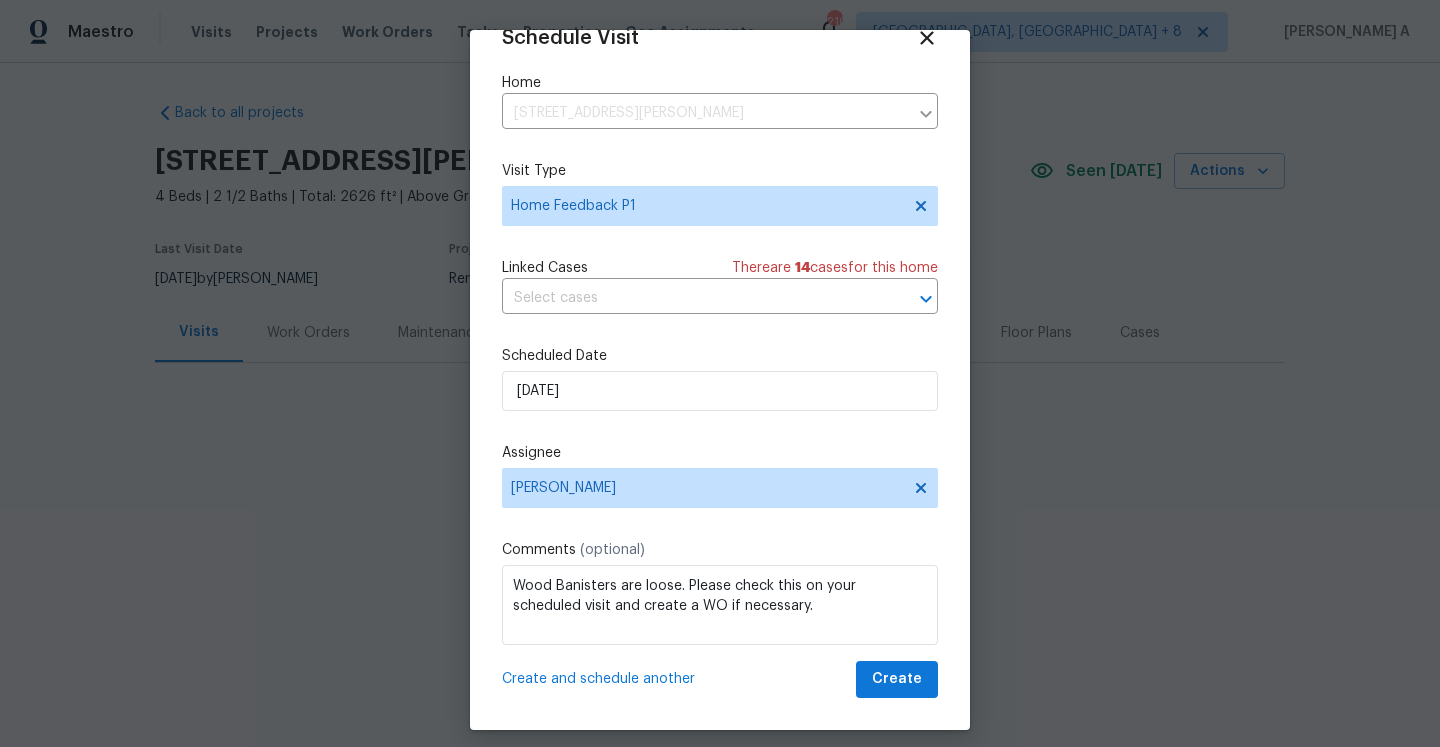 scroll, scrollTop: 36, scrollLeft: 0, axis: vertical 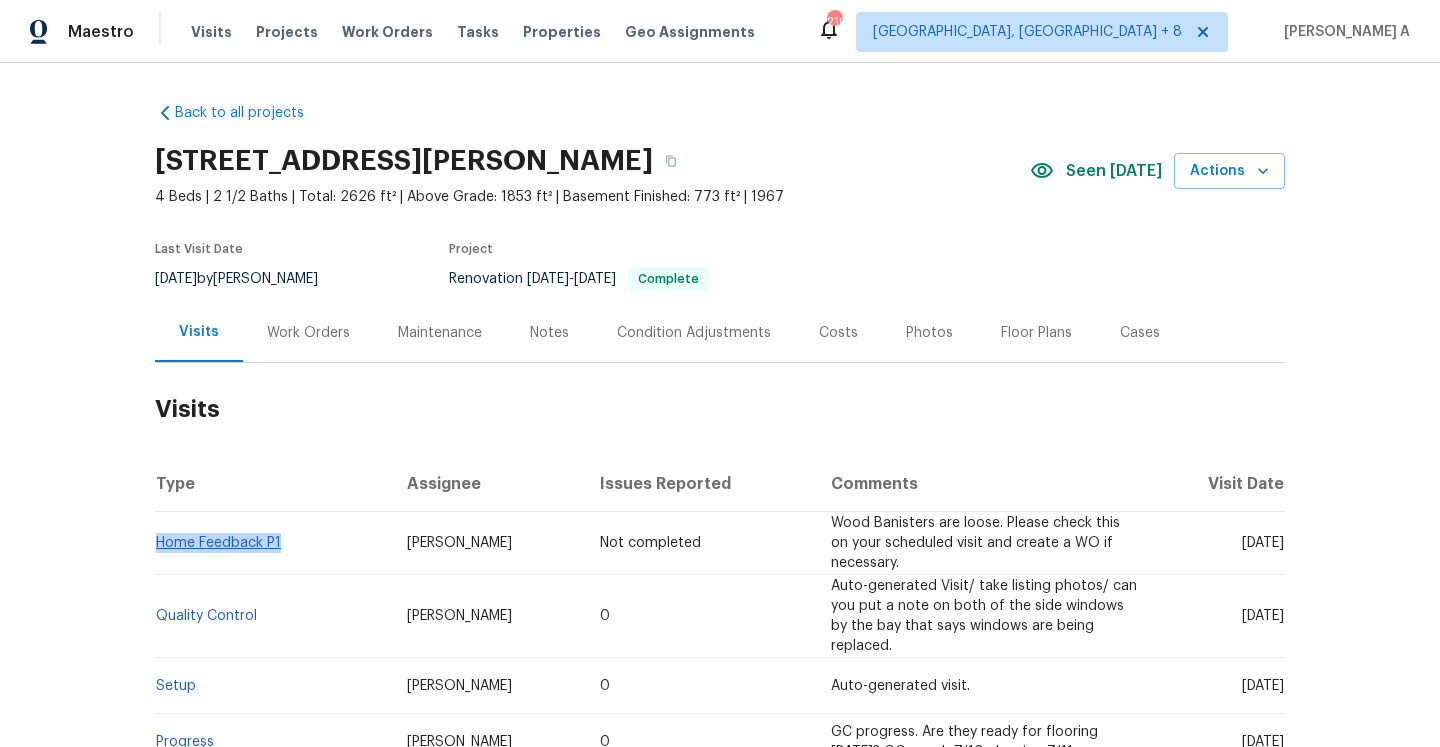 drag, startPoint x: 306, startPoint y: 550, endPoint x: 159, endPoint y: 546, distance: 147.05441 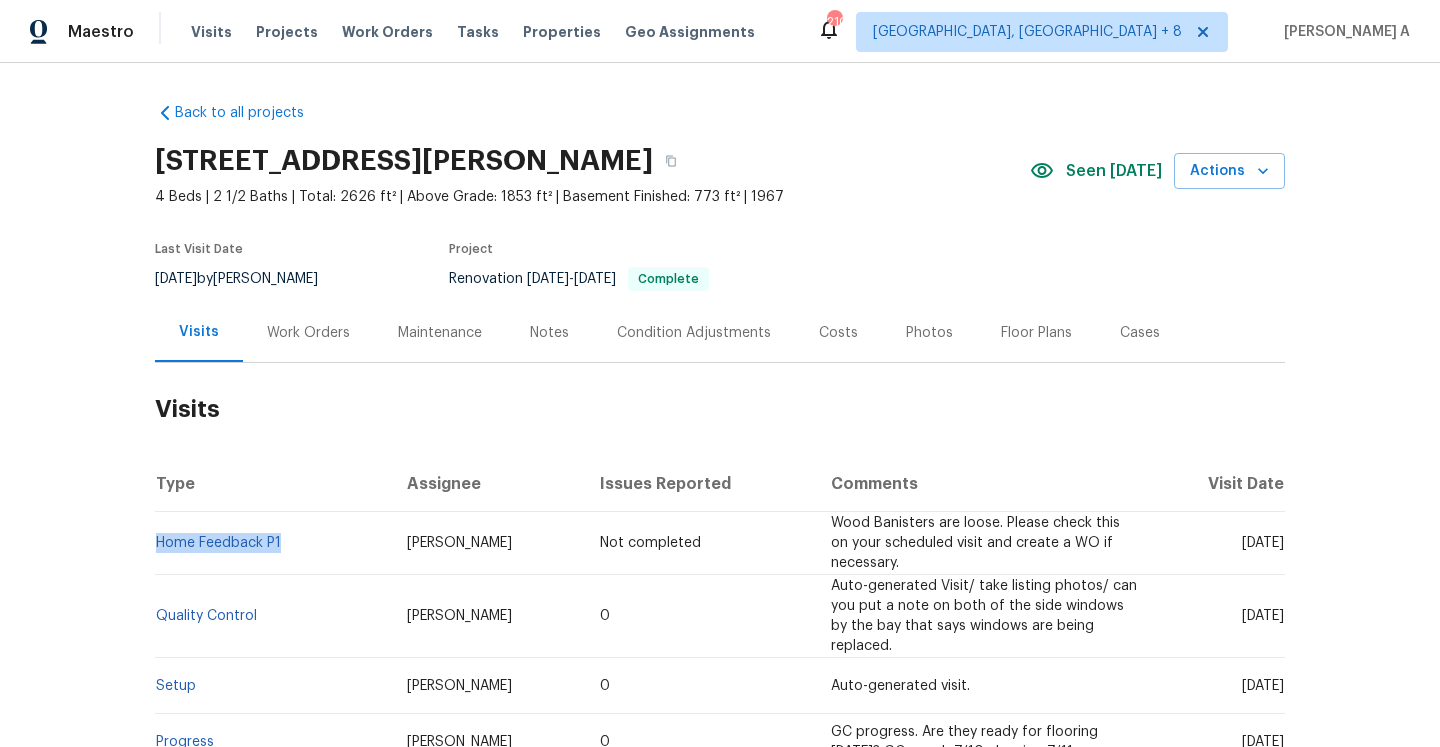 copy on "Home Feedback P1" 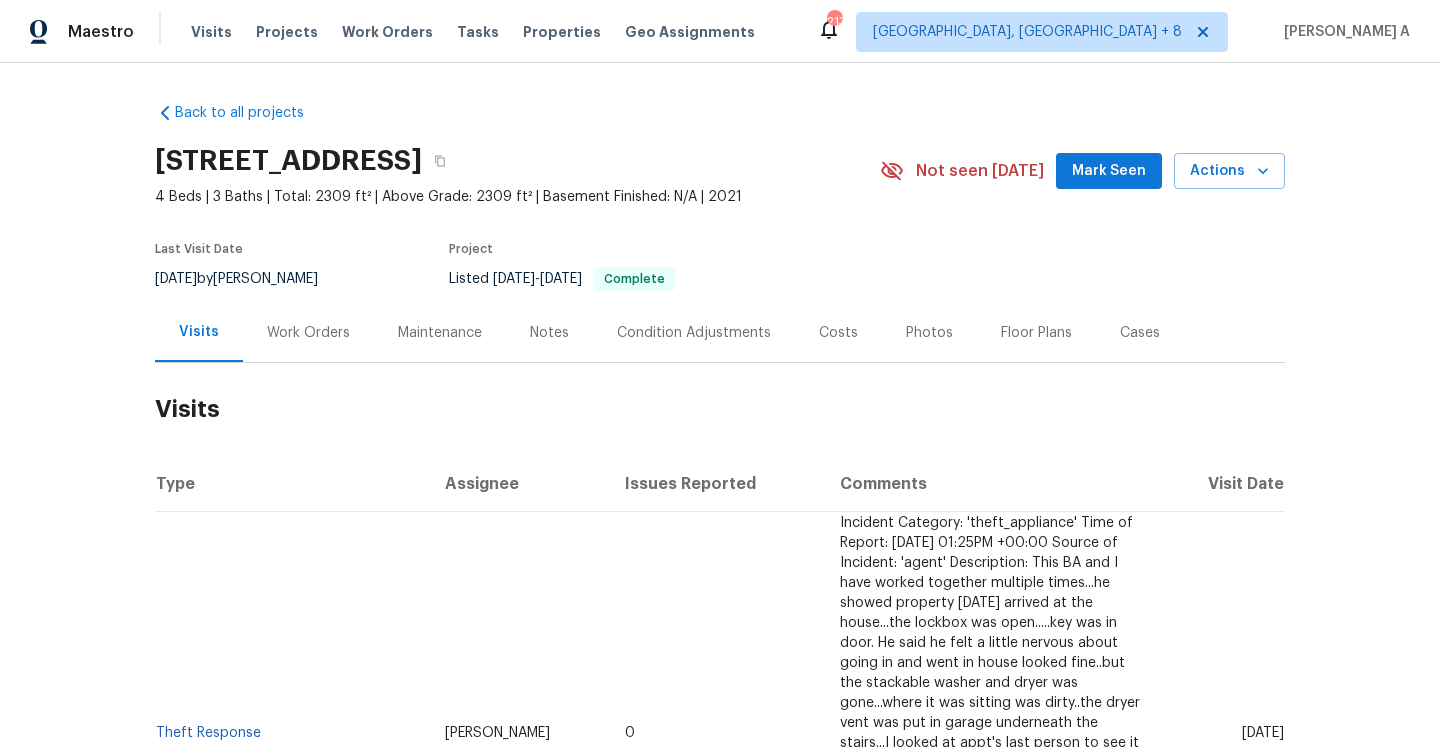 scroll, scrollTop: 0, scrollLeft: 0, axis: both 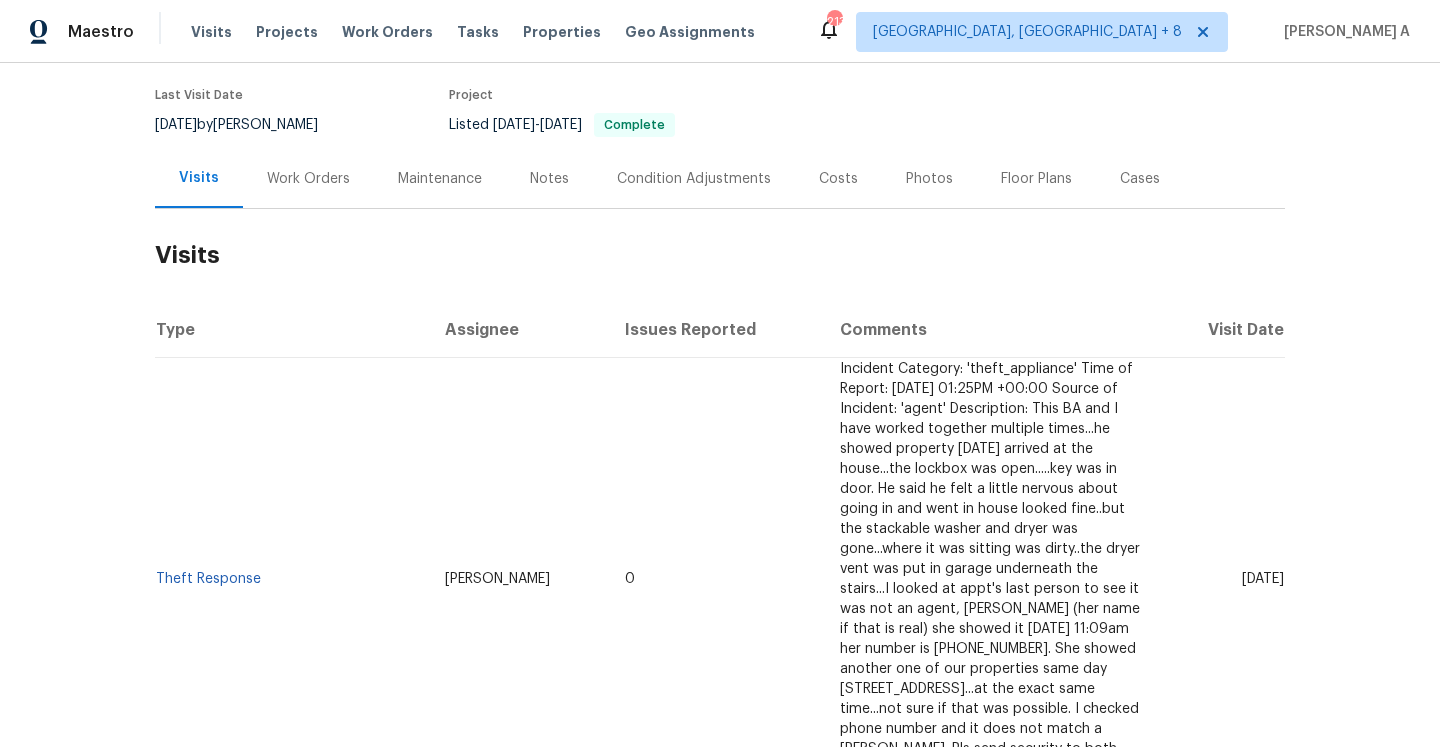 click on "Work Orders" at bounding box center (308, 179) 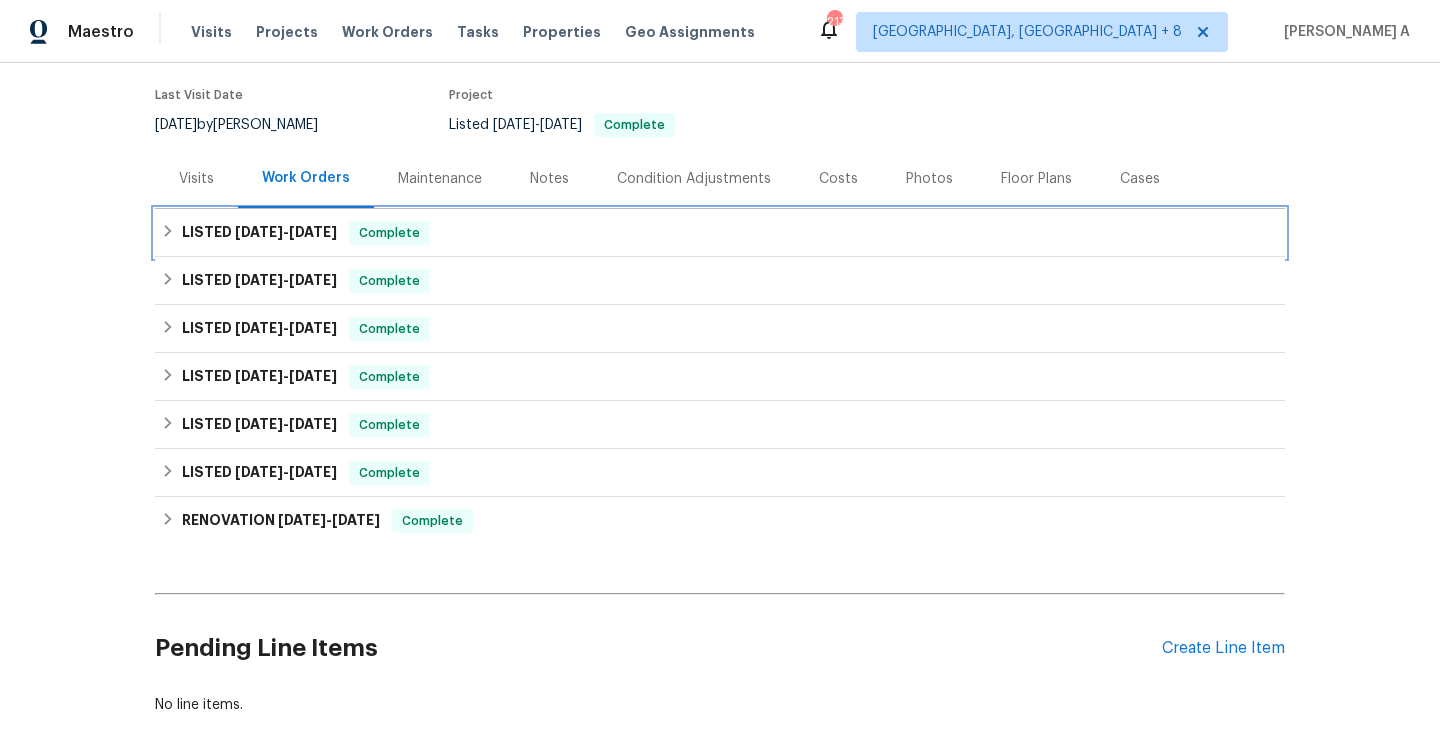 click on "LISTED   7/13/25  -  7/16/25" at bounding box center (259, 233) 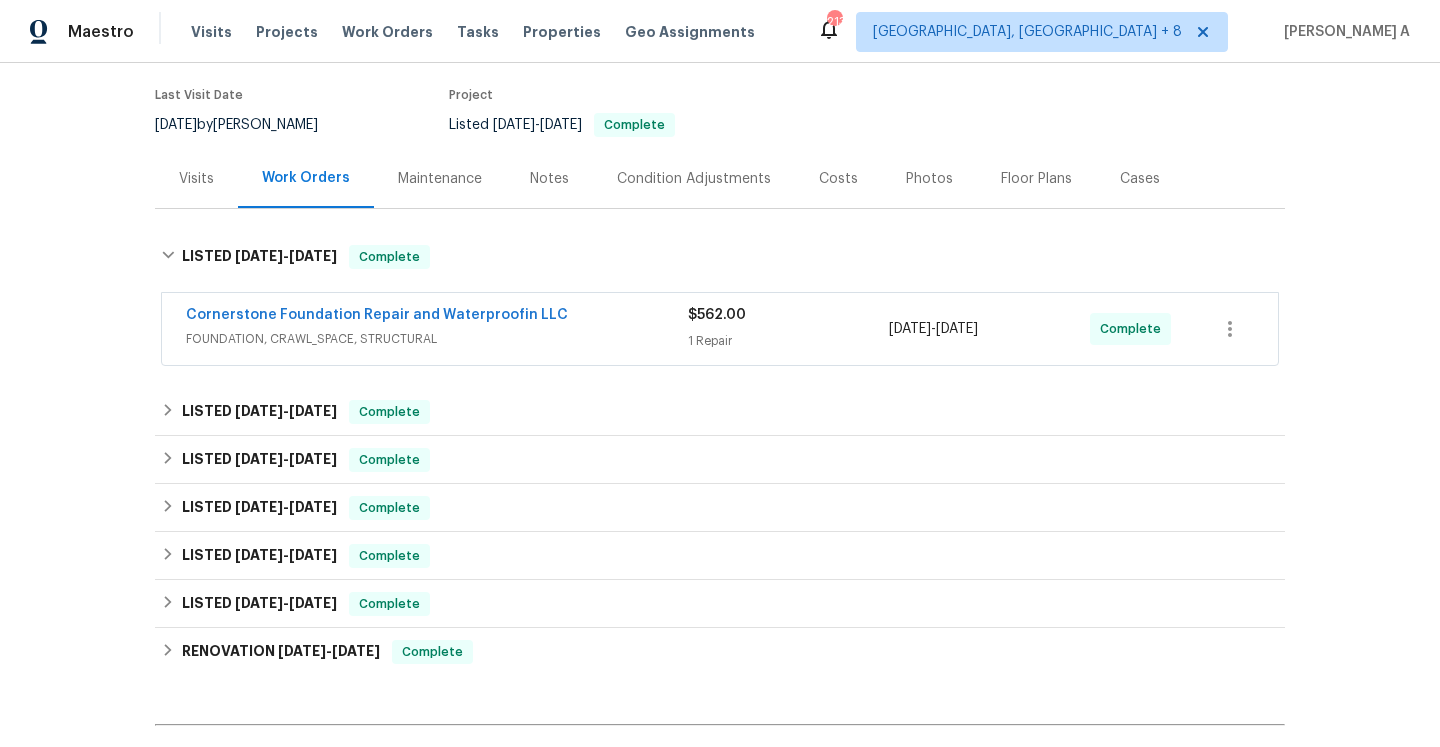 click on "FOUNDATION, CRAWL_SPACE, STRUCTURAL" at bounding box center (437, 339) 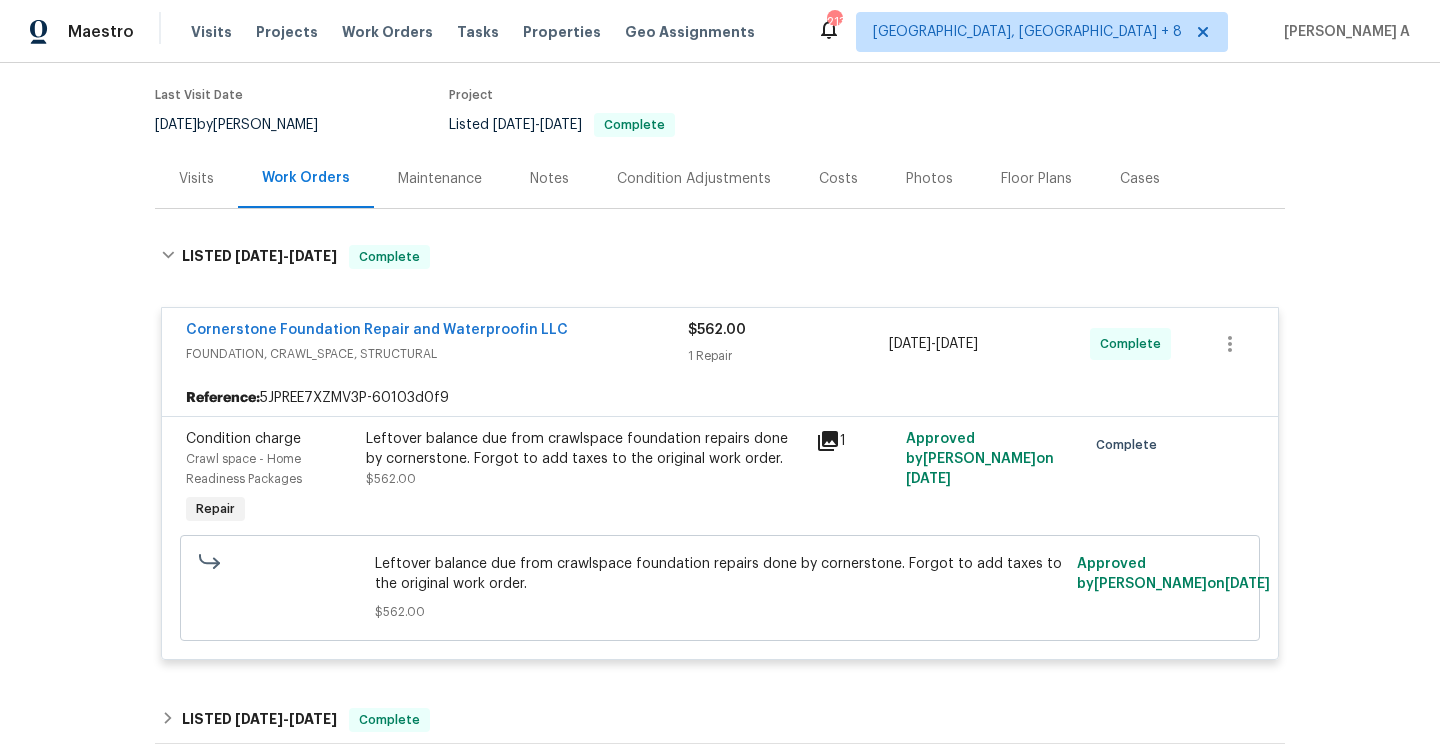 click on "FOUNDATION, CRAWL_SPACE, STRUCTURAL" at bounding box center (437, 354) 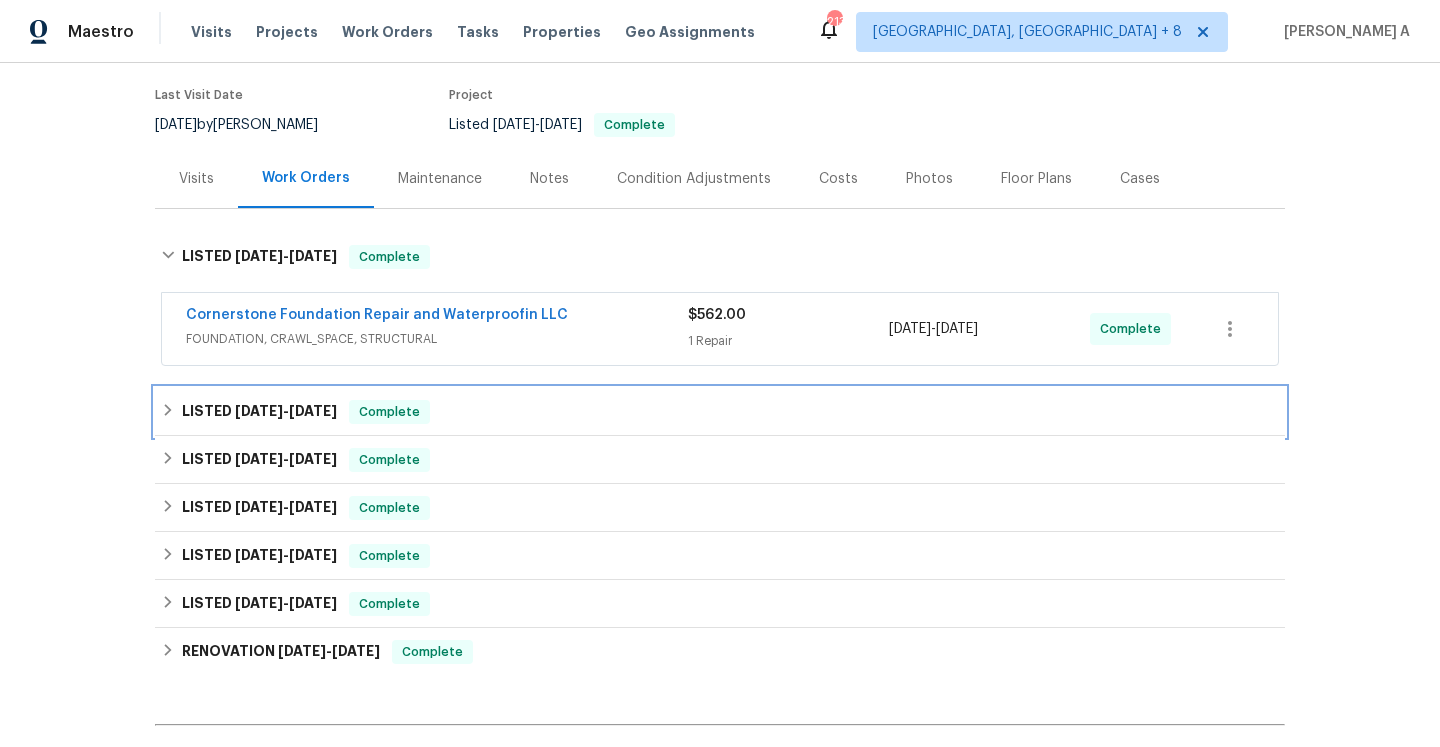 click on "Complete" at bounding box center (389, 412) 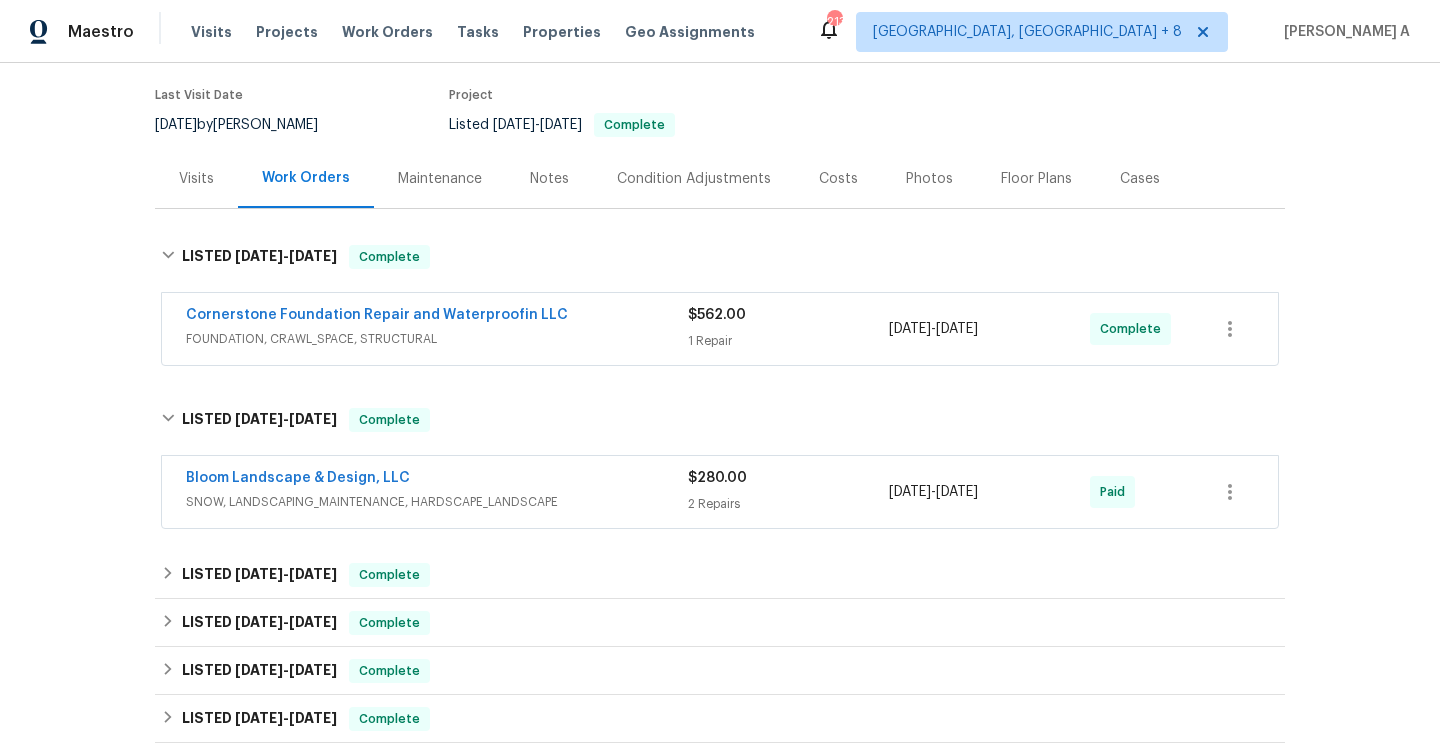 click on "Bloom Landscape & Design, LLC" at bounding box center [437, 480] 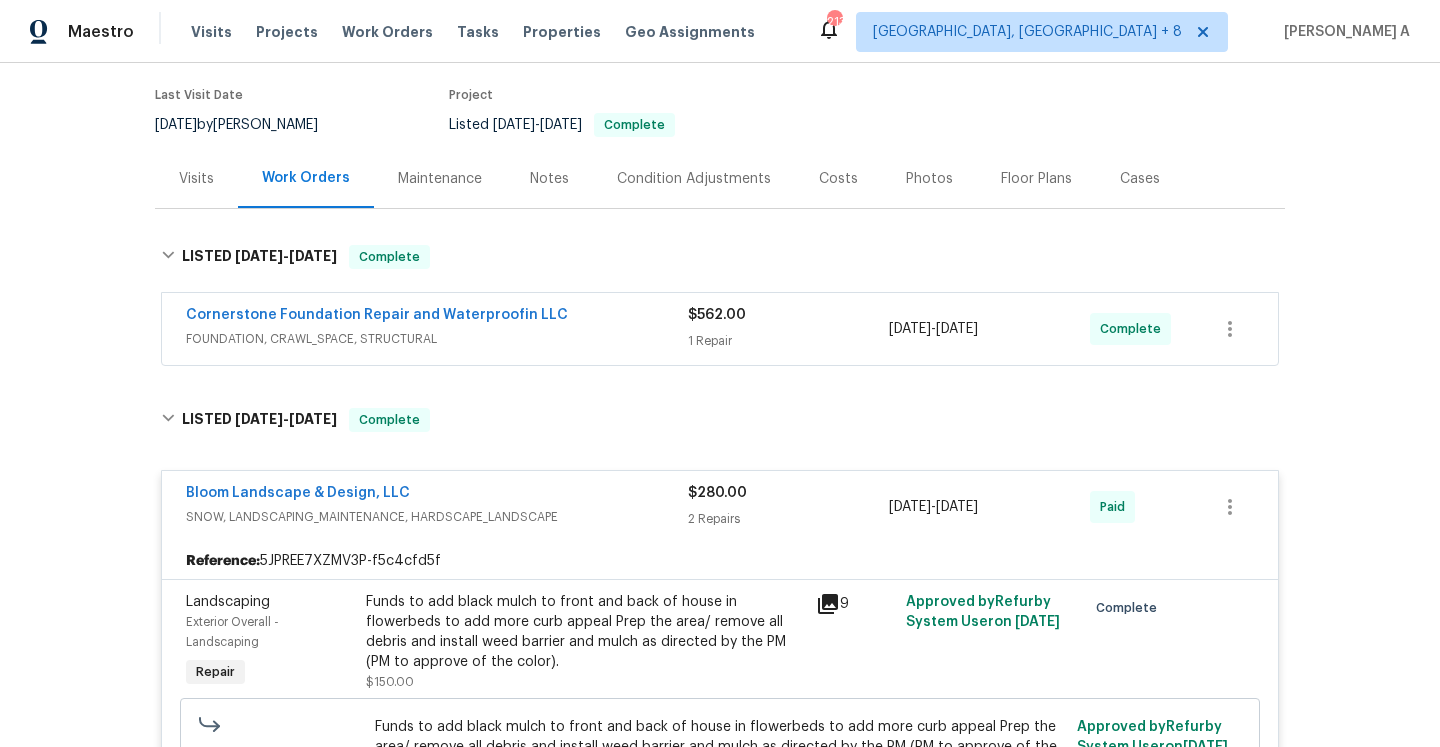 click on "Bloom Landscape & Design, LLC" at bounding box center (437, 495) 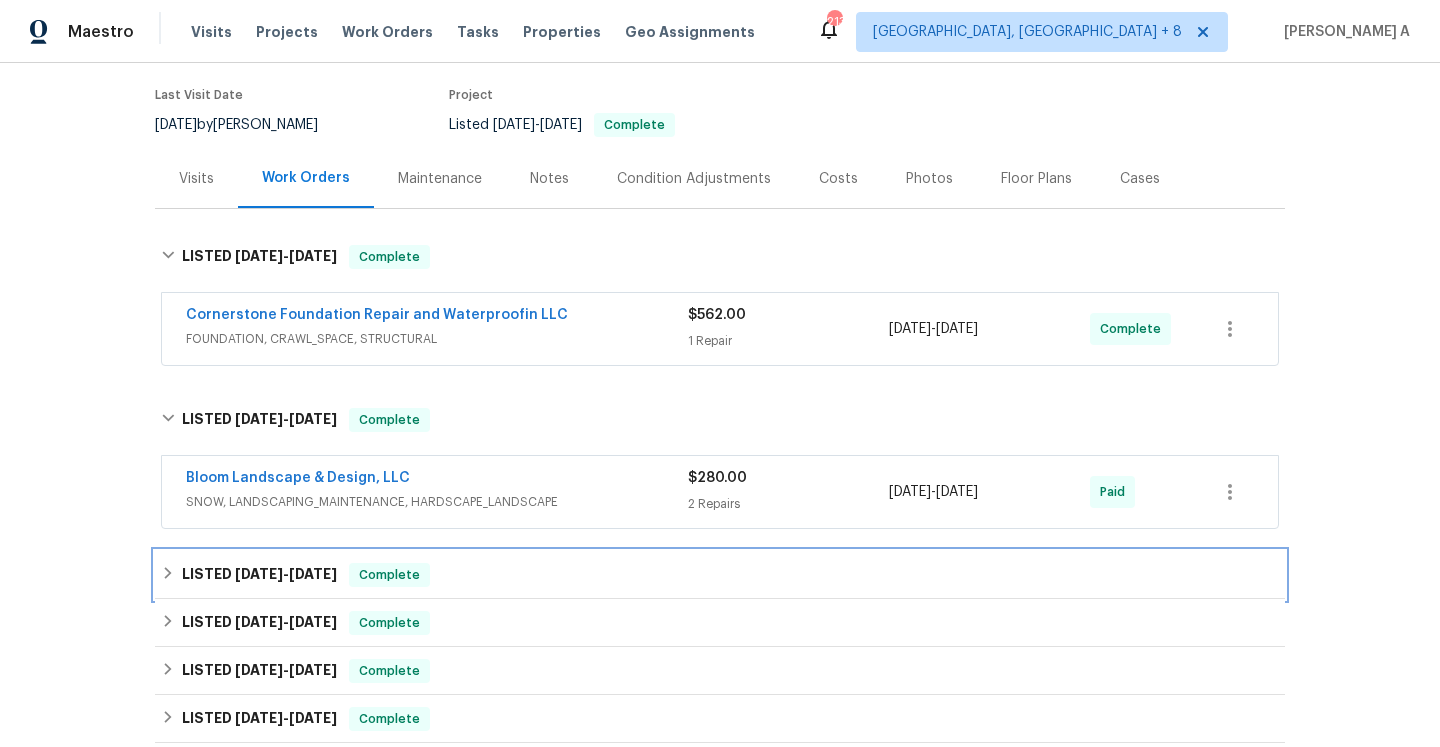 click on "LISTED   4/22/25  -  5/5/25 Complete" at bounding box center (720, 575) 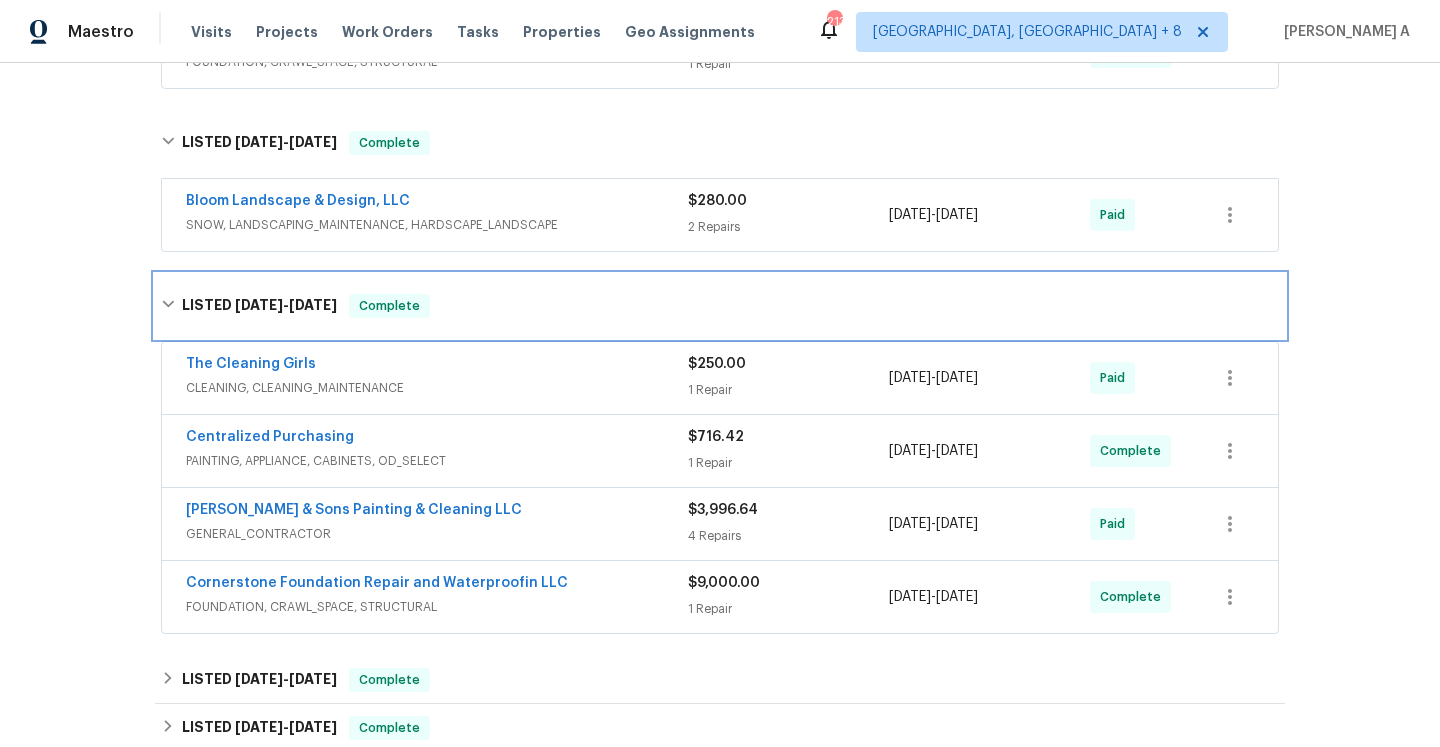 scroll, scrollTop: 452, scrollLeft: 0, axis: vertical 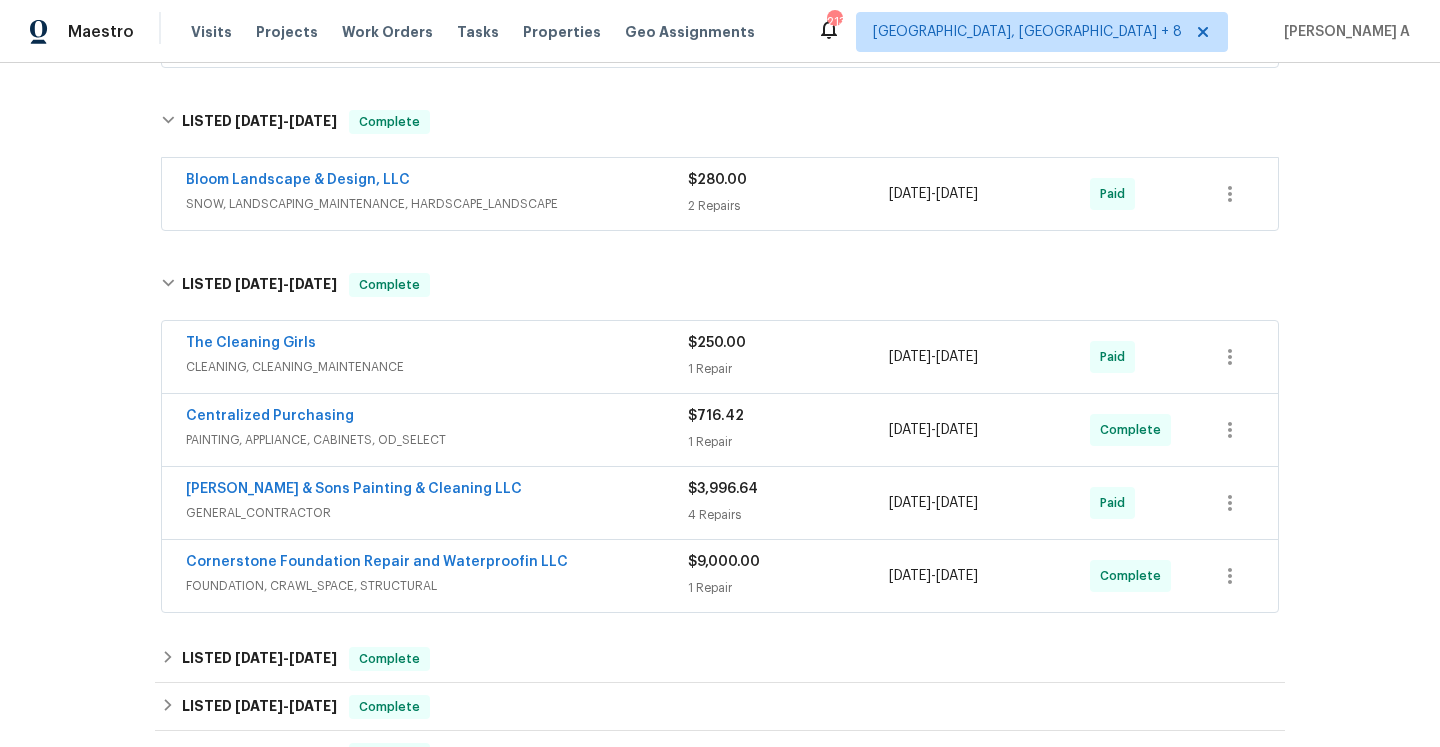 click on "GENERAL_CONTRACTOR" at bounding box center [437, 513] 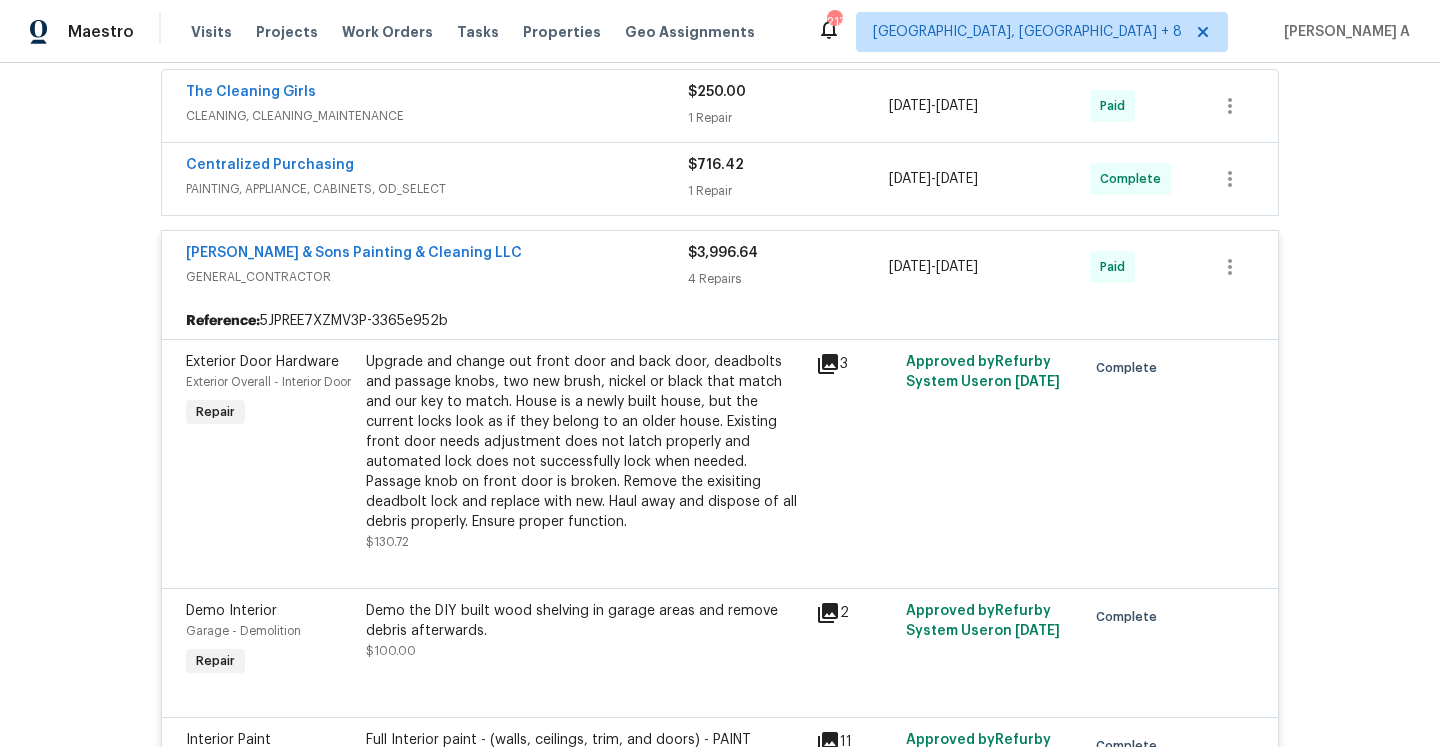 scroll, scrollTop: 657, scrollLeft: 0, axis: vertical 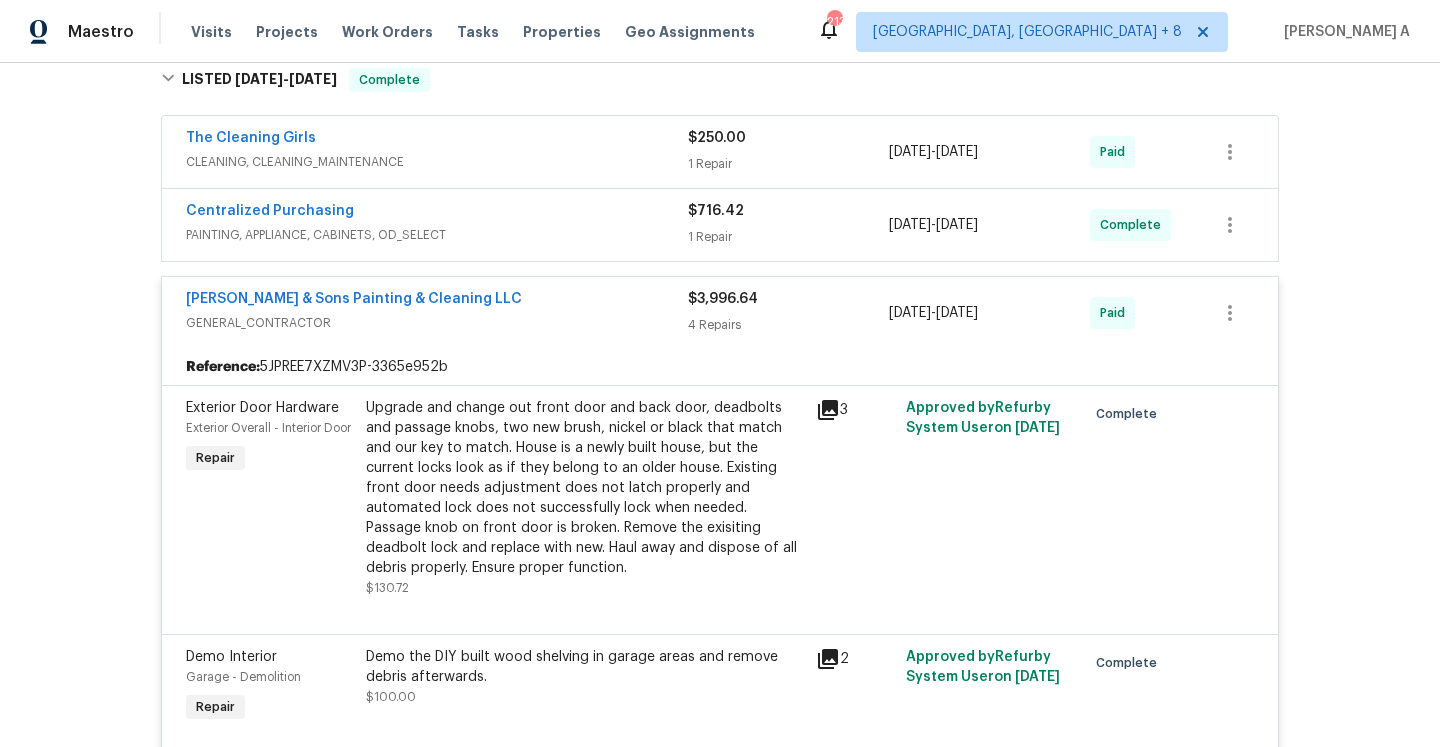 click on "Hodge & Sons Painting & Cleaning LLC" at bounding box center [437, 301] 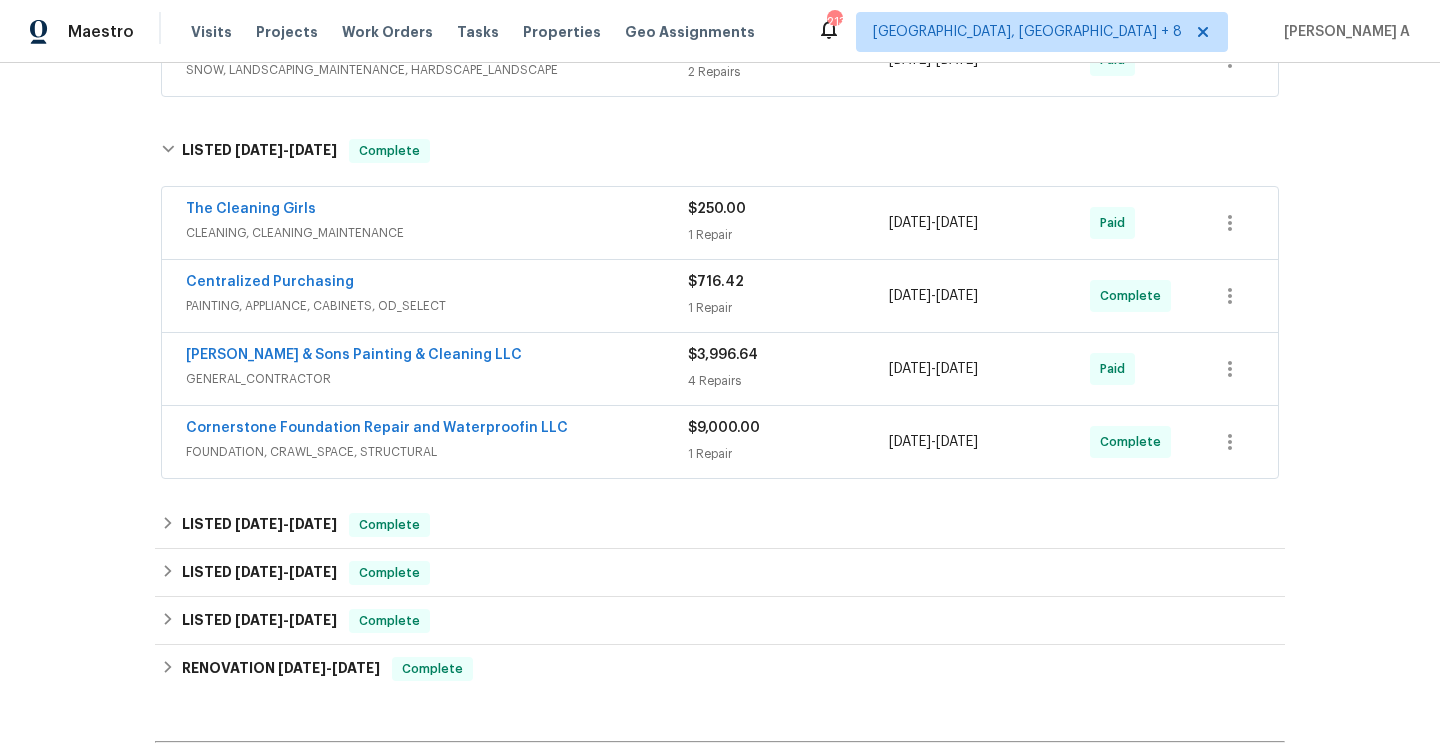 scroll, scrollTop: 499, scrollLeft: 0, axis: vertical 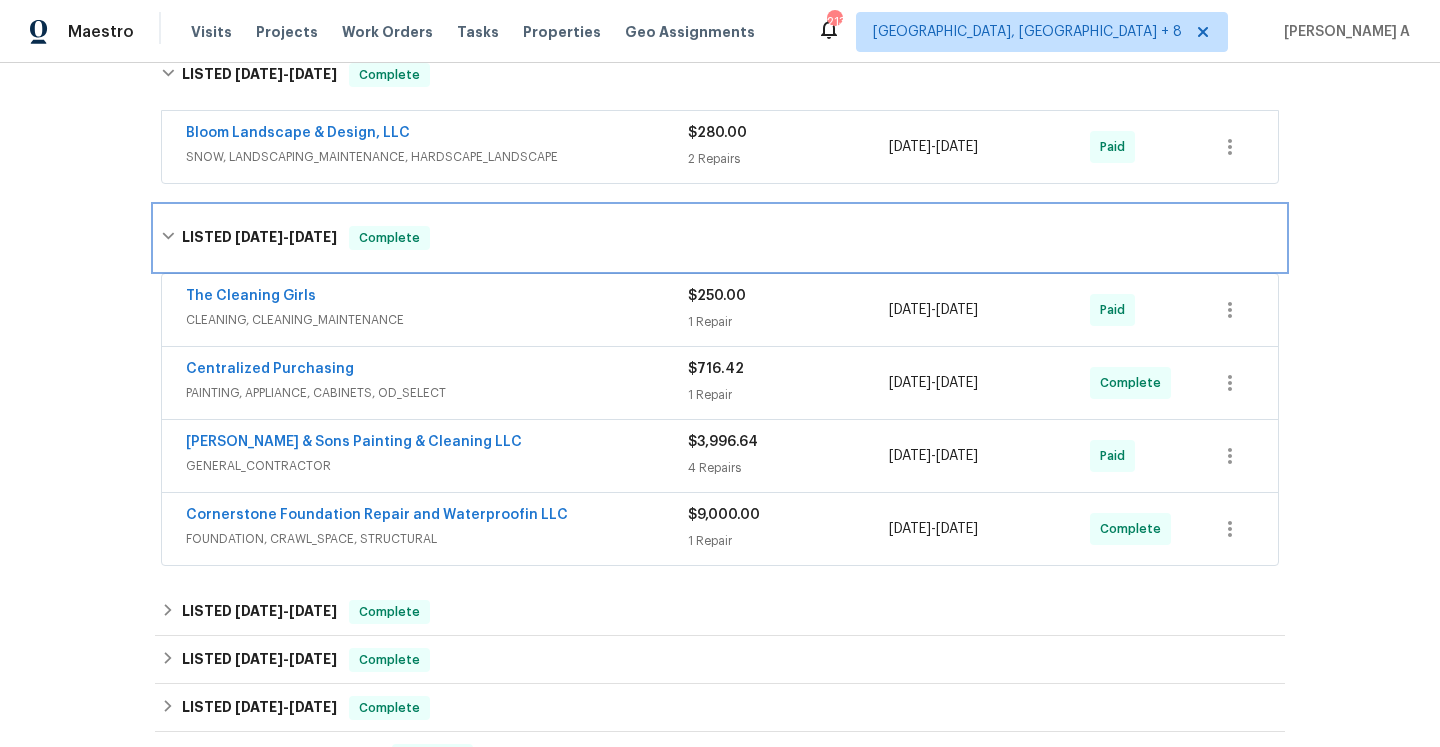 click on "LISTED   4/22/25  -  5/5/25 Complete" at bounding box center (720, 238) 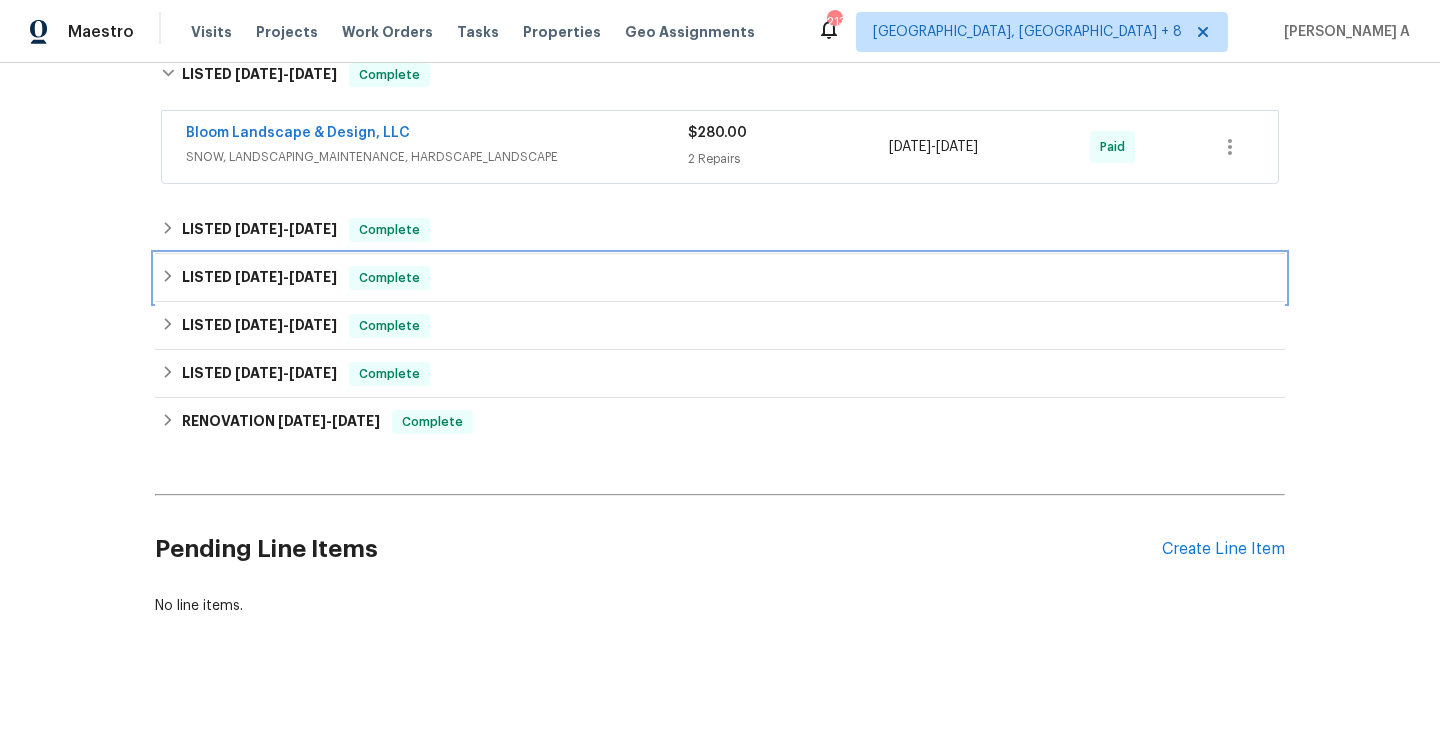 click on "LISTED   3/17/25  -  3/31/25 Complete" at bounding box center [720, 278] 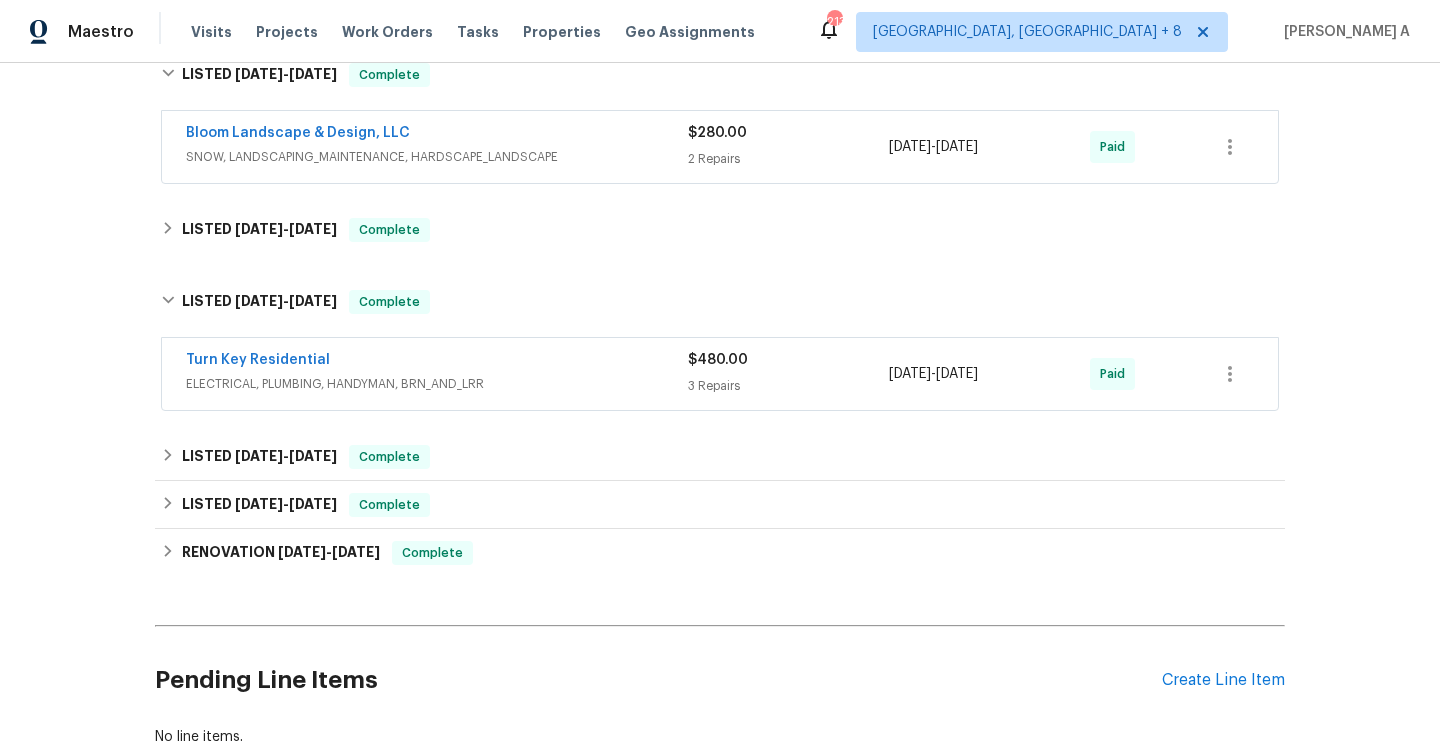 click on "Turn Key Residential" at bounding box center [437, 362] 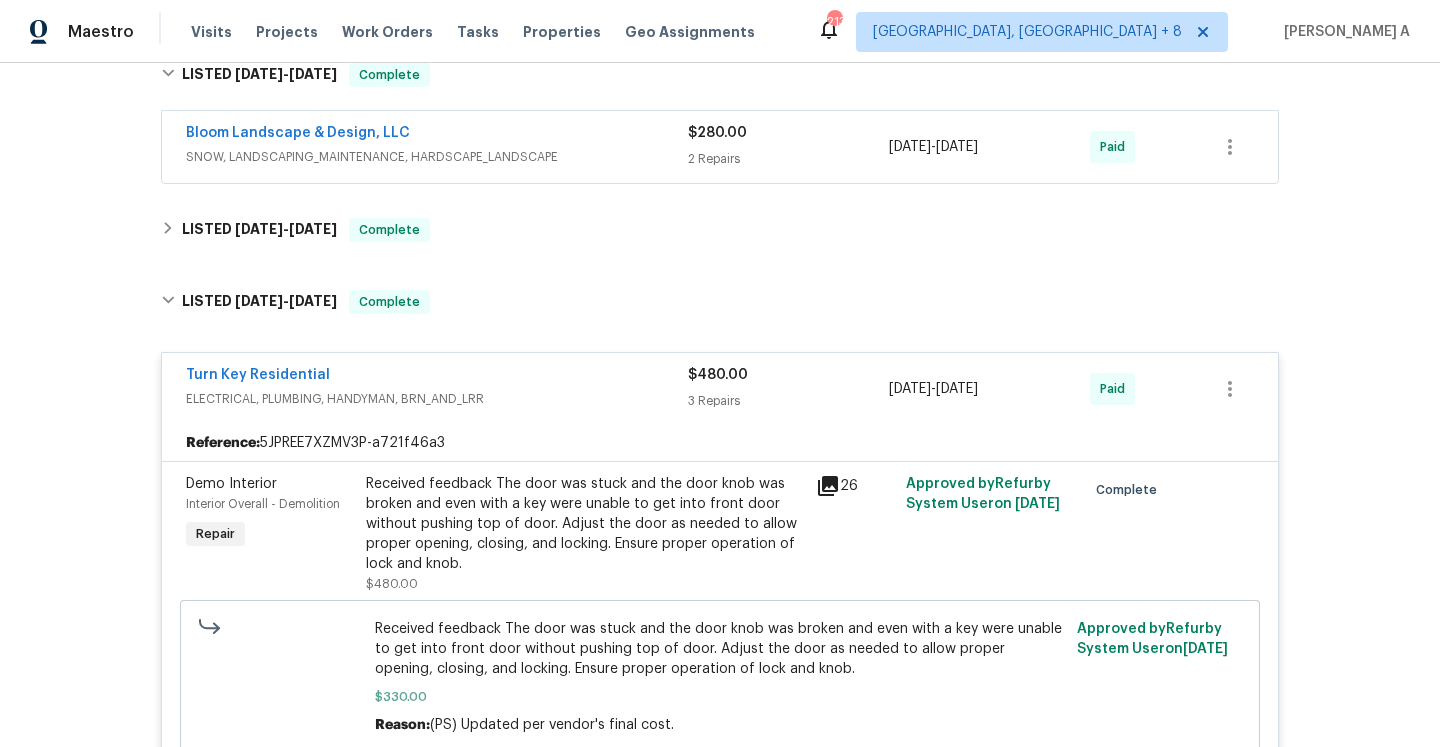 click on "Turn Key Residential" at bounding box center [437, 377] 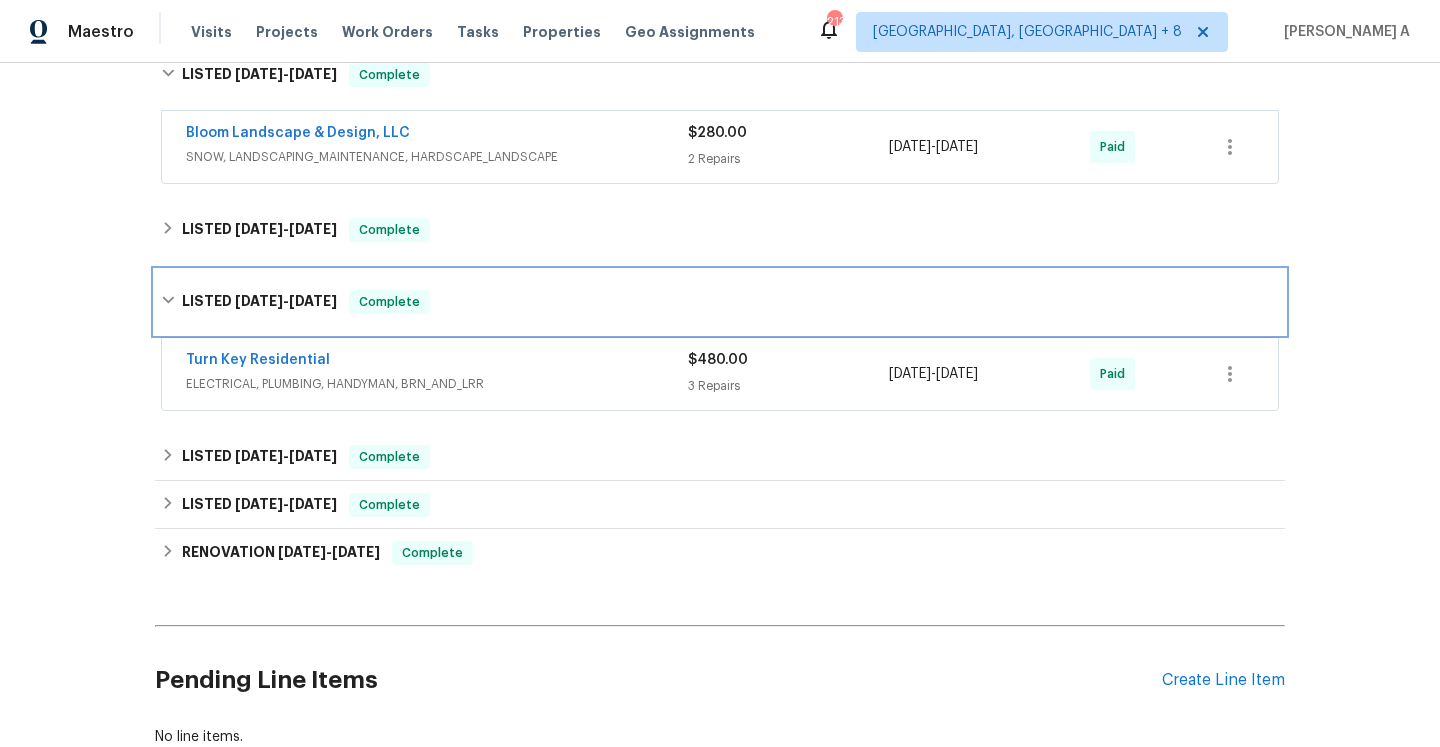 click on "LISTED   3/17/25  -  3/31/25 Complete" at bounding box center (720, 302) 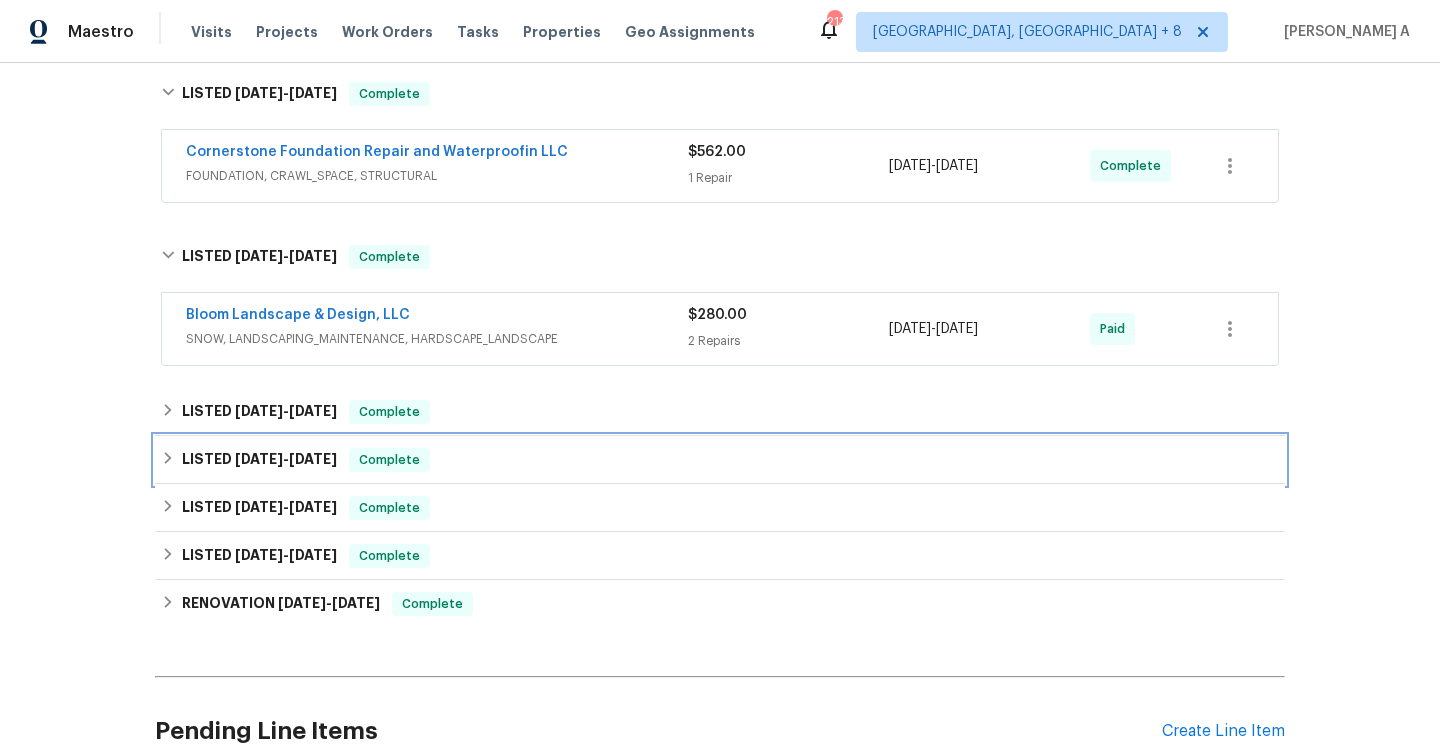 scroll, scrollTop: 230, scrollLeft: 0, axis: vertical 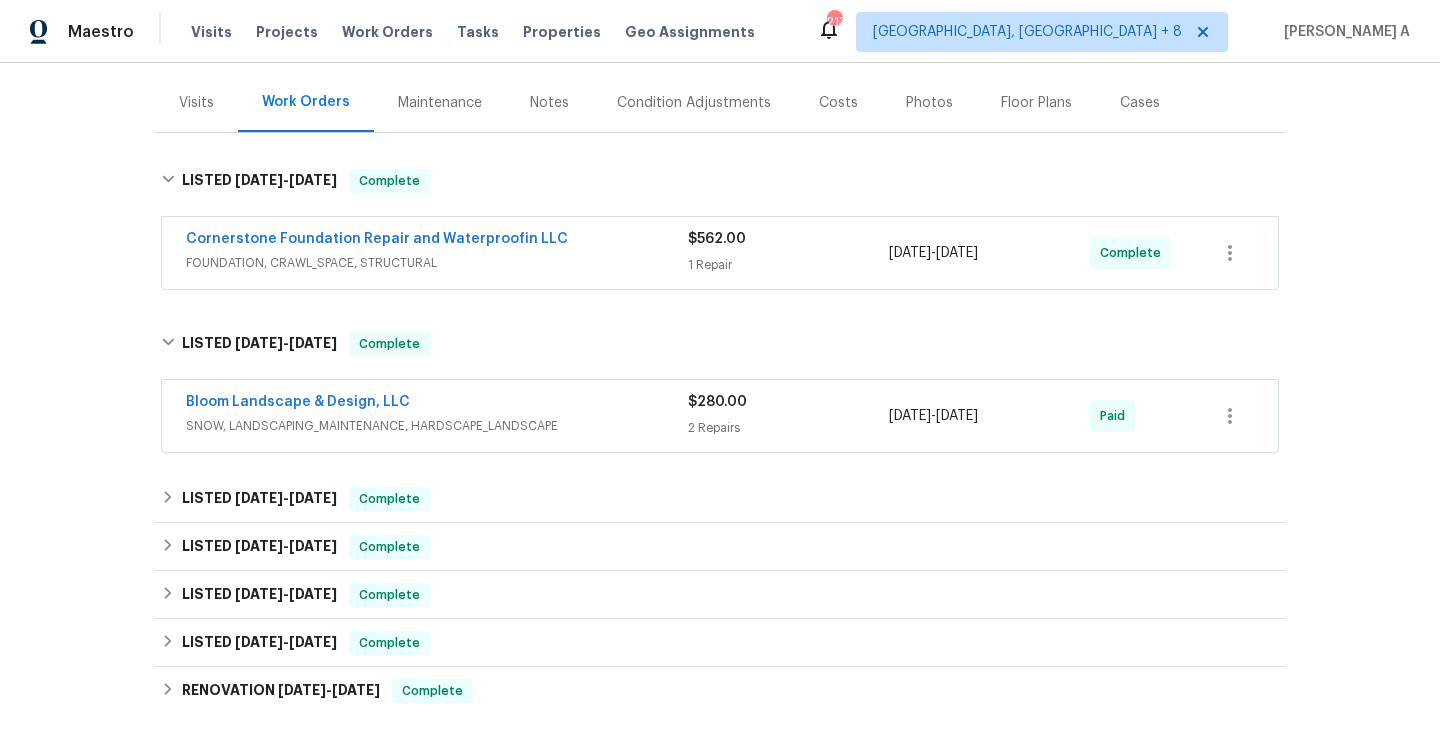 click on "Visits" at bounding box center [196, 103] 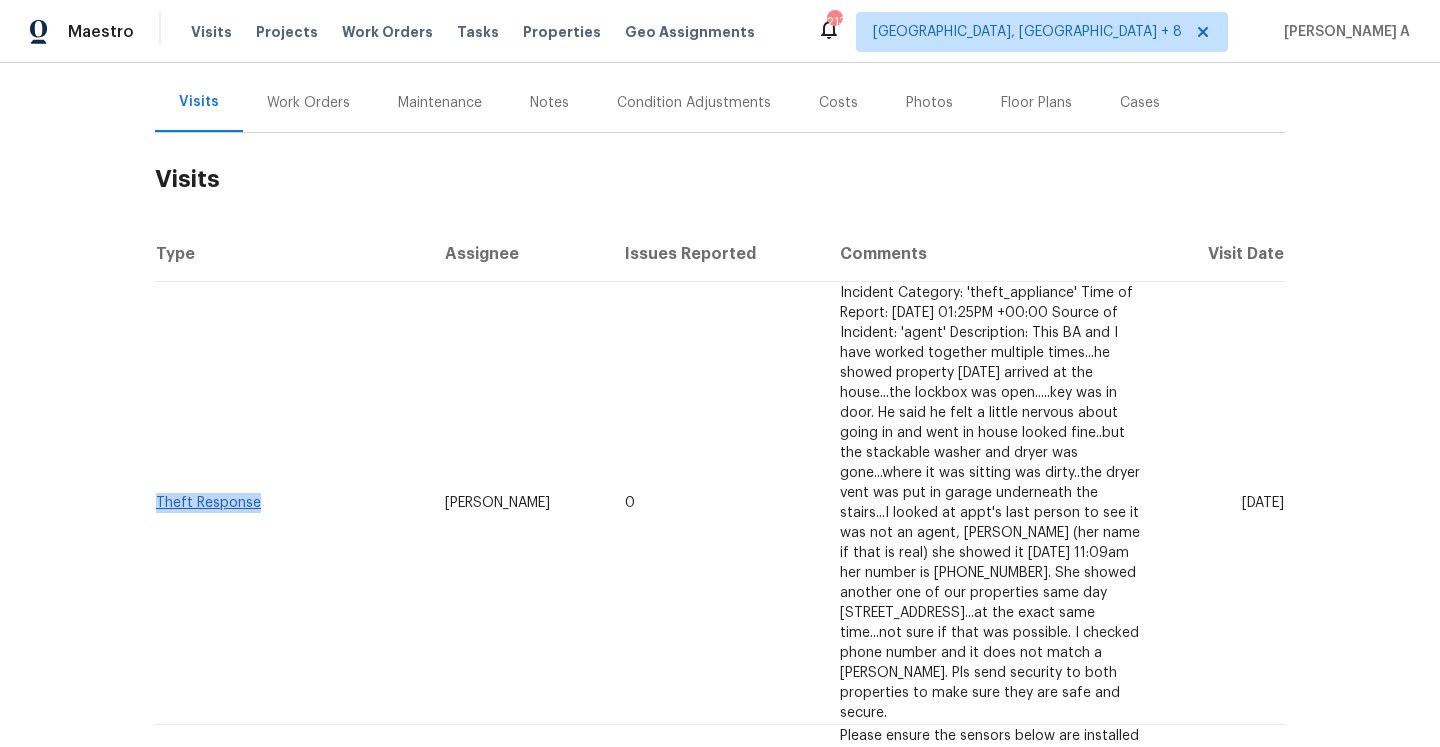 drag, startPoint x: 269, startPoint y: 497, endPoint x: 159, endPoint y: 495, distance: 110.01818 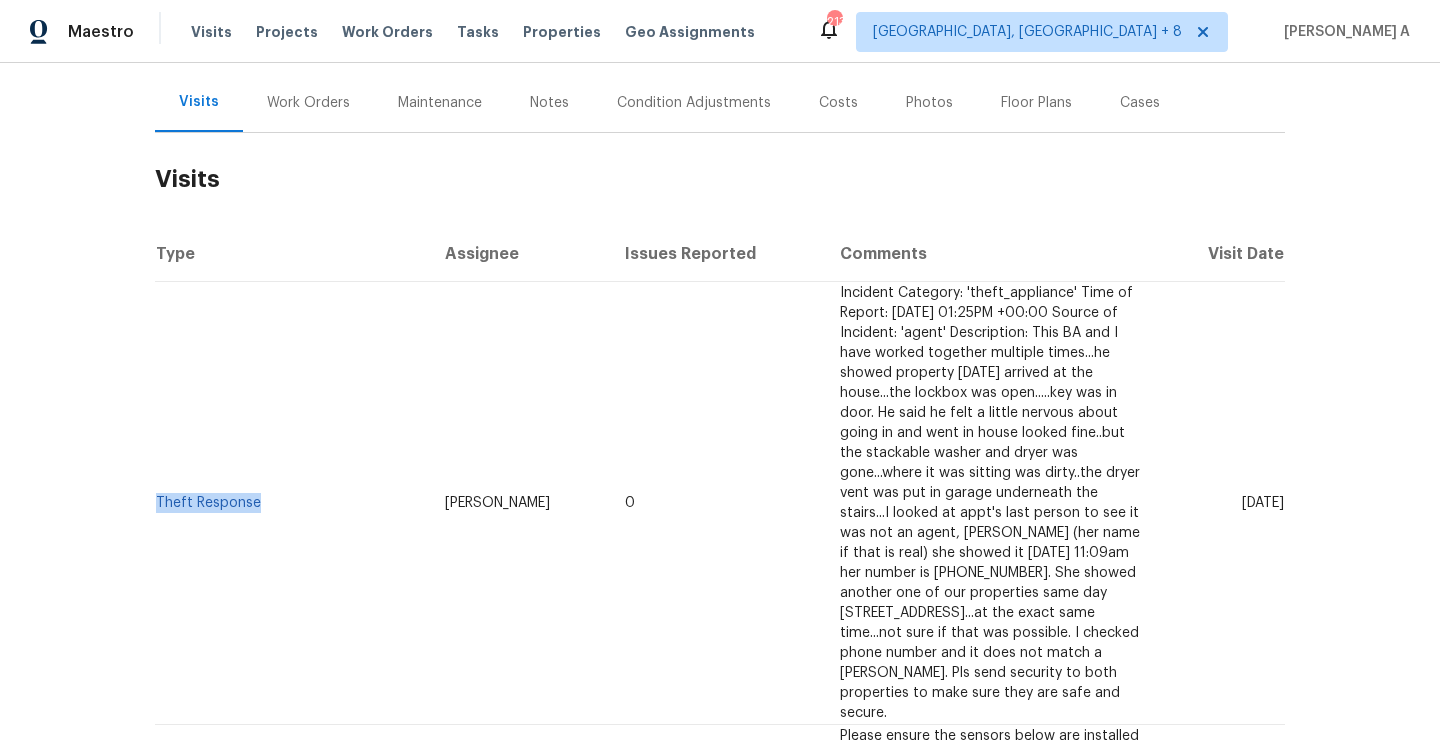 copy on "Theft Response" 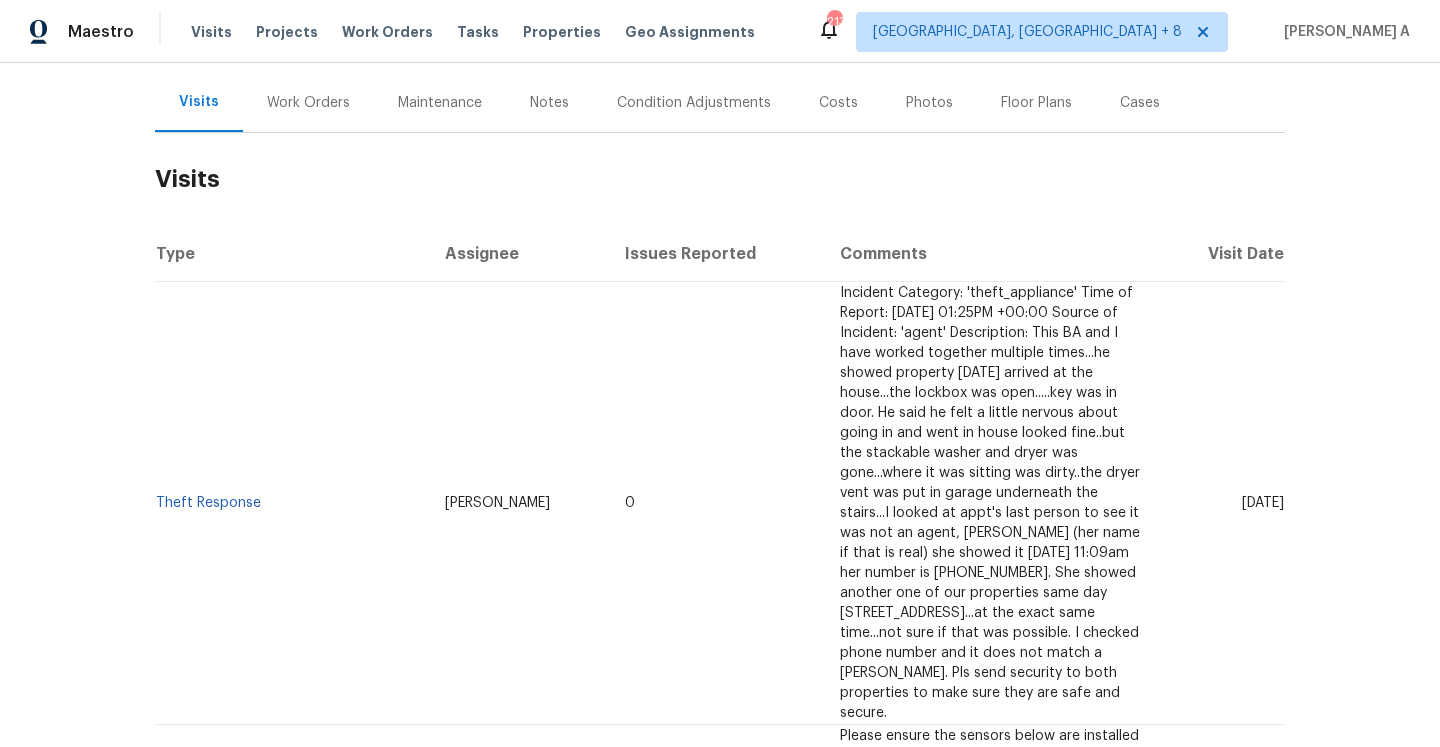 click on "Work Orders" at bounding box center (308, 103) 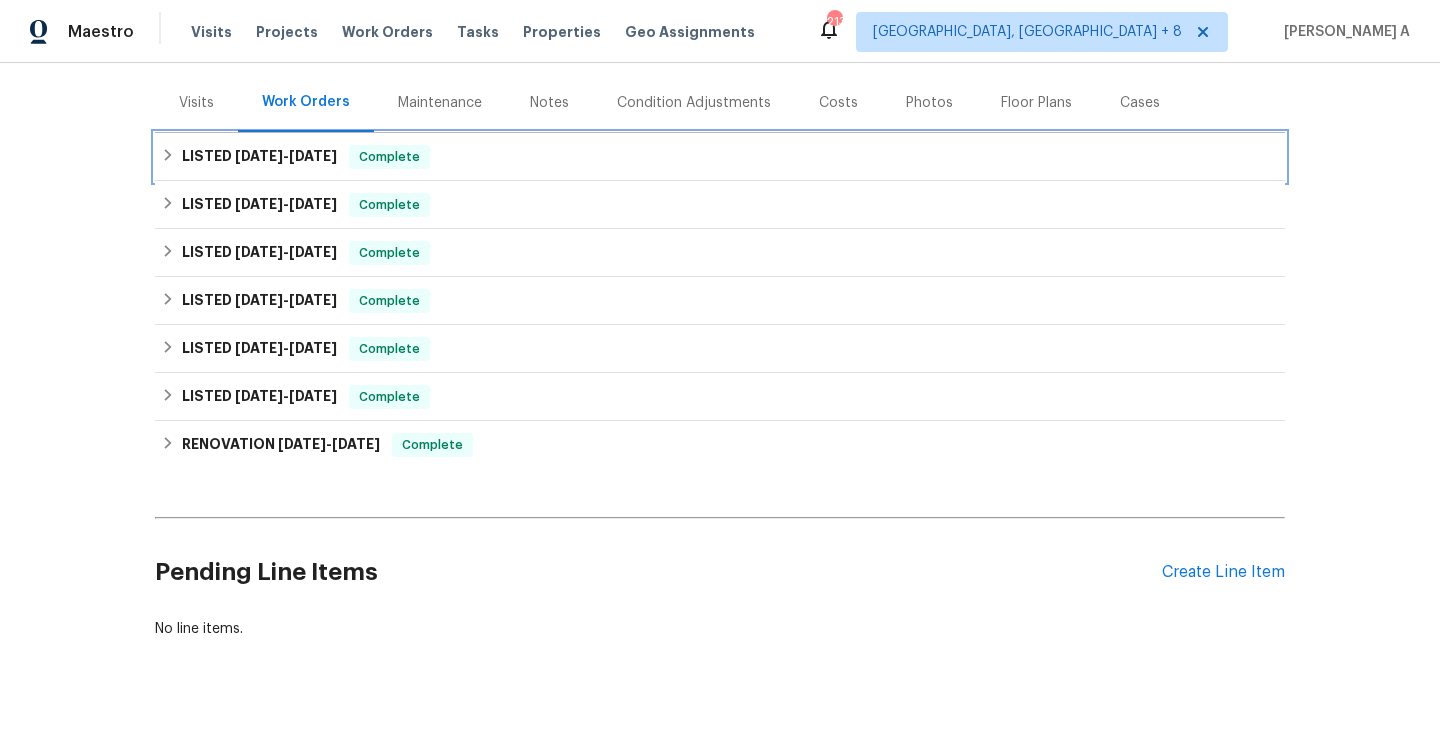 click on "7/16/25" at bounding box center [313, 156] 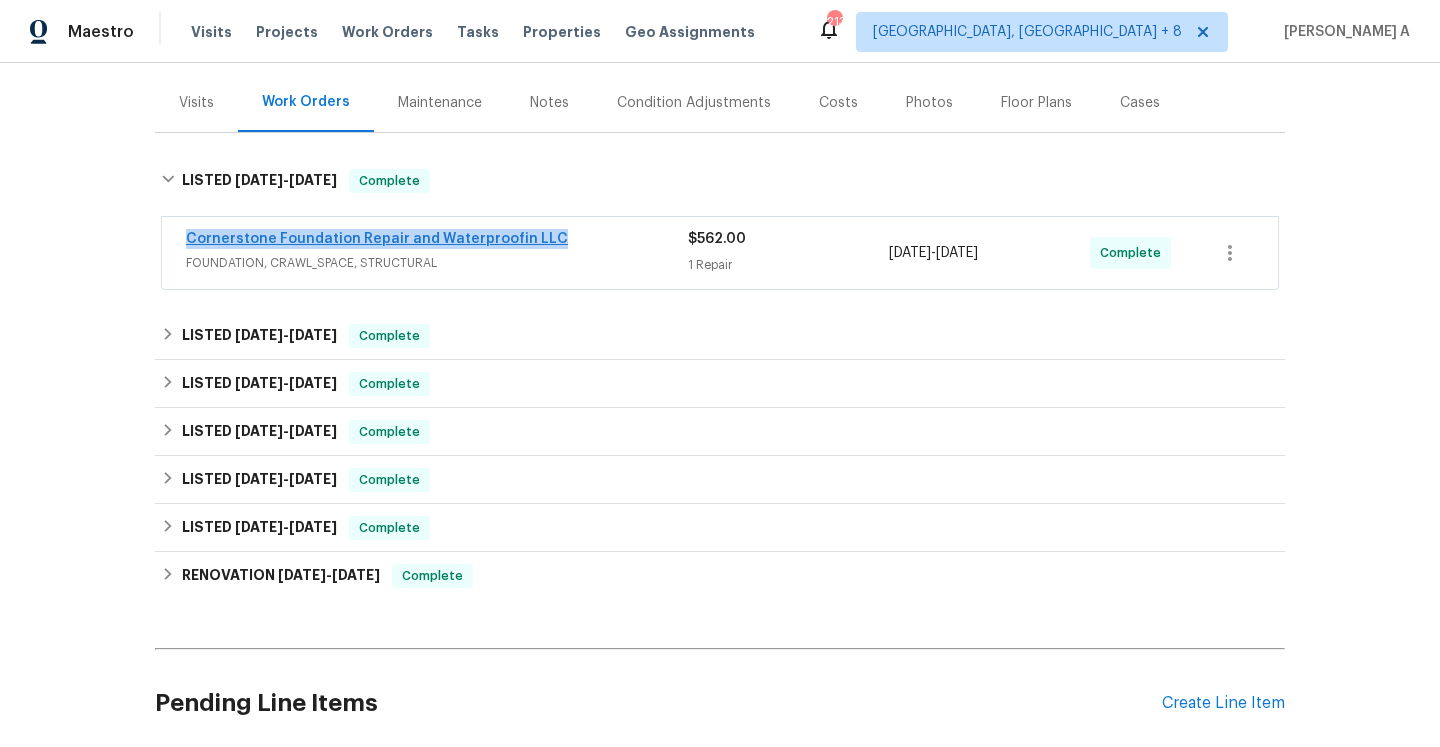 drag, startPoint x: 559, startPoint y: 238, endPoint x: 189, endPoint y: 234, distance: 370.0216 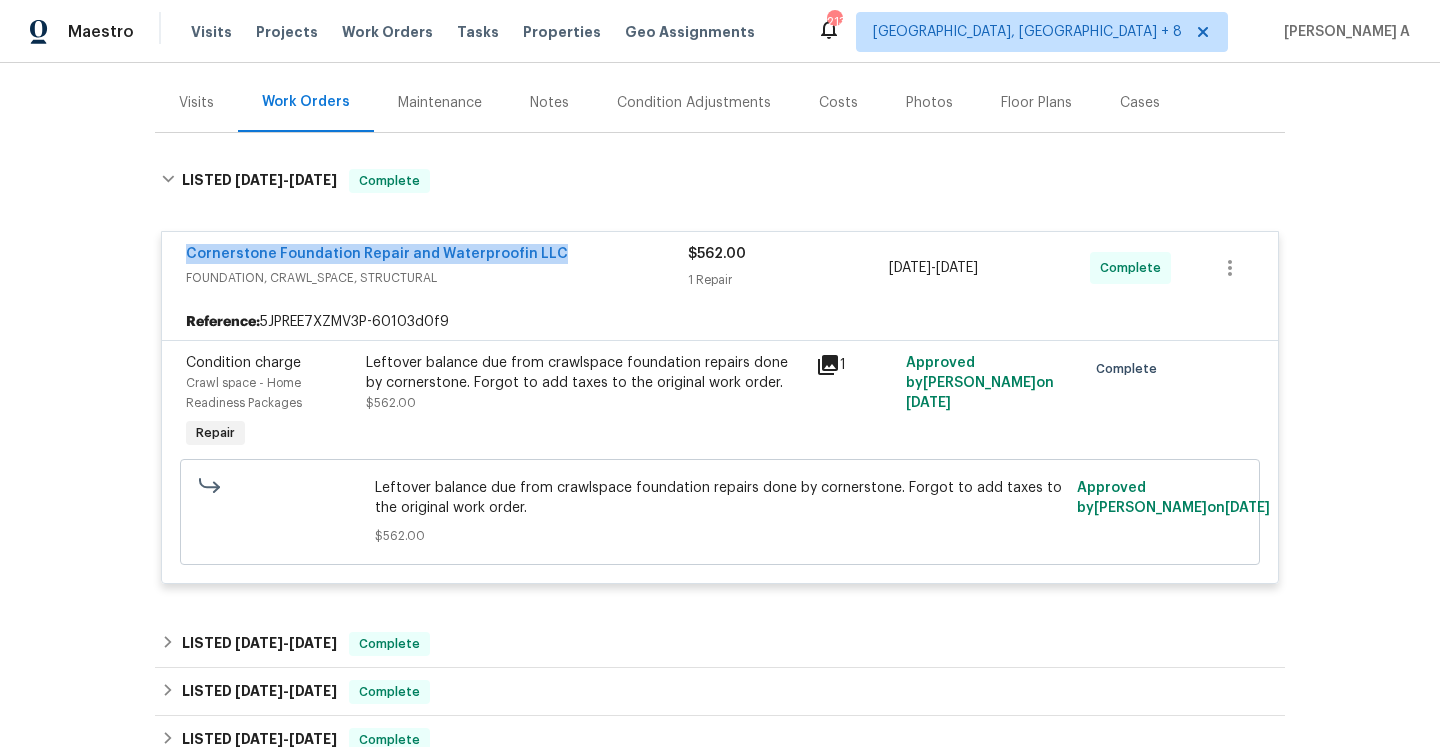 copy on "Cornerstone Foundation Repair and Waterproofin LLC" 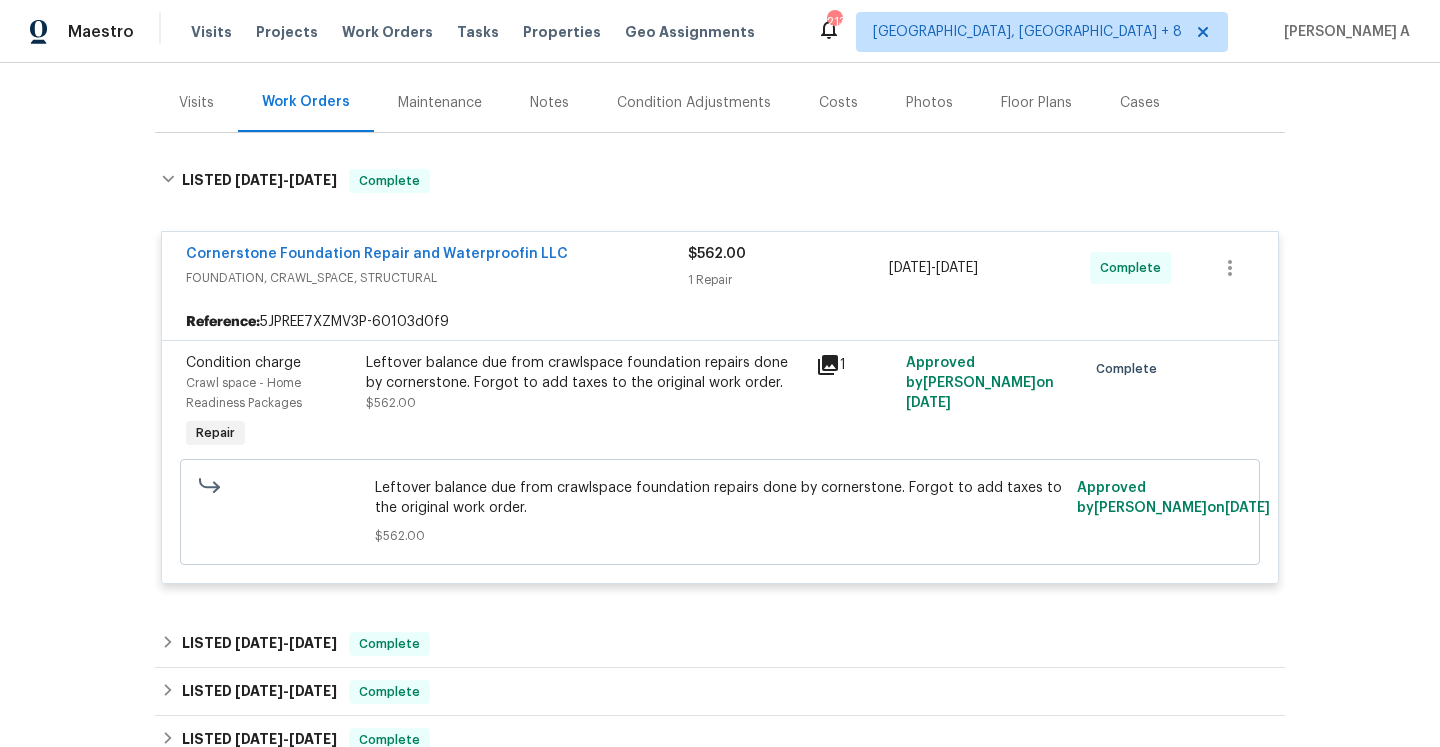 click on "Visits" at bounding box center (196, 102) 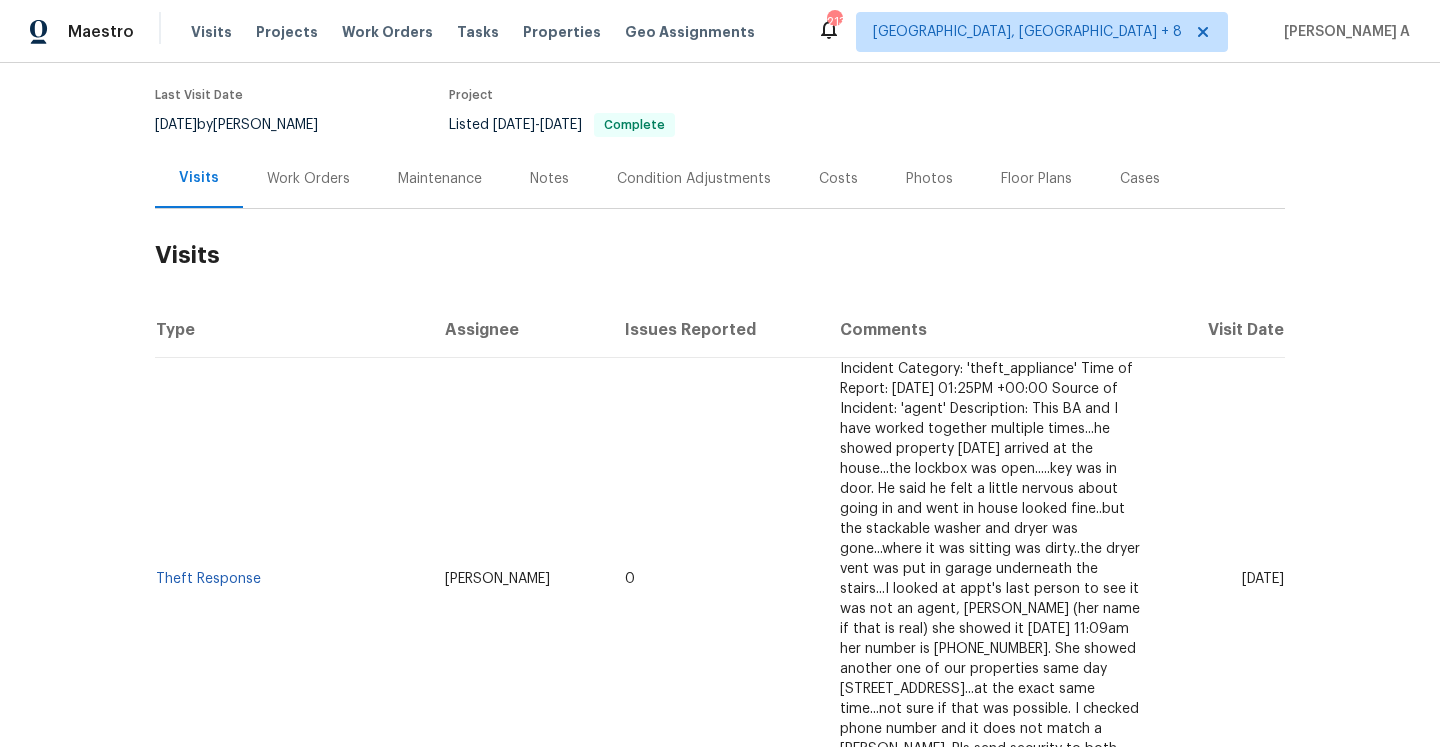 scroll, scrollTop: 0, scrollLeft: 0, axis: both 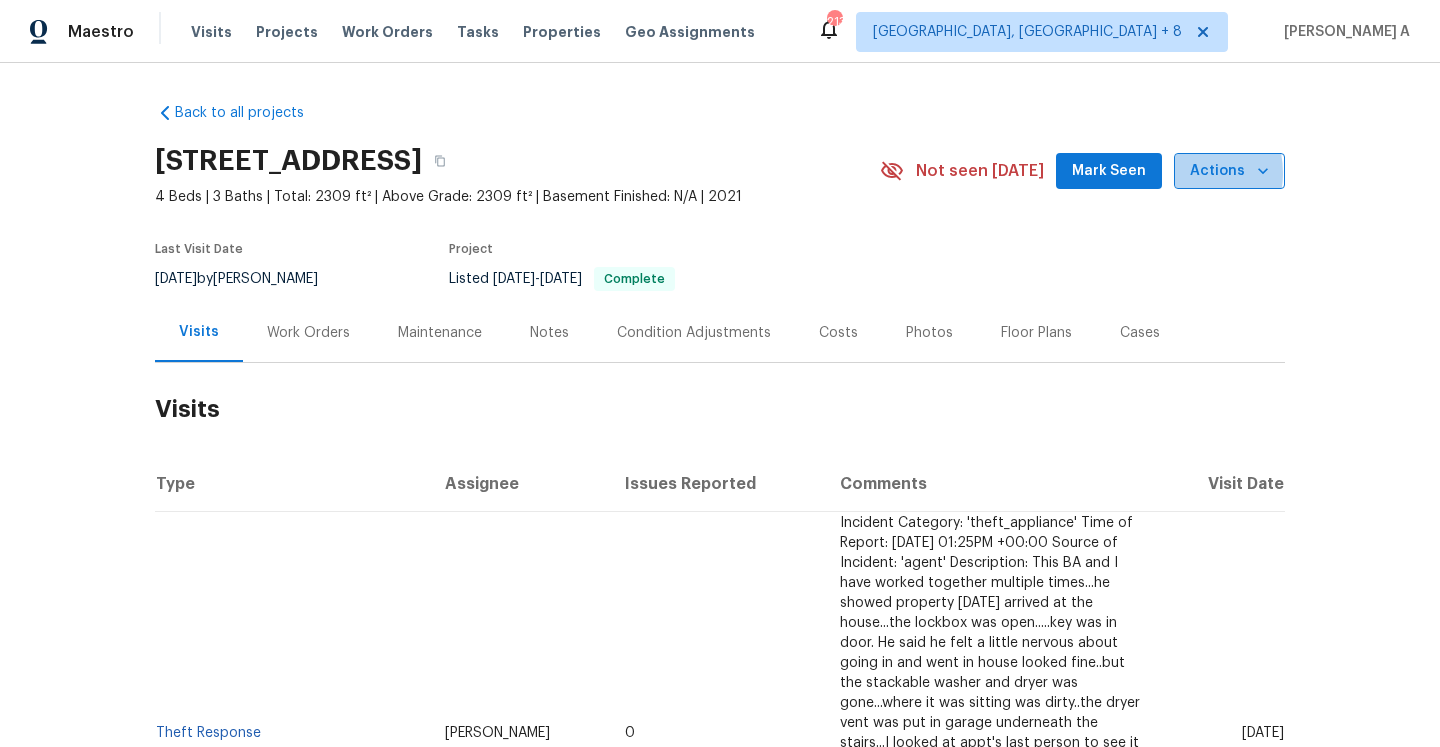 click on "Actions" at bounding box center [1229, 171] 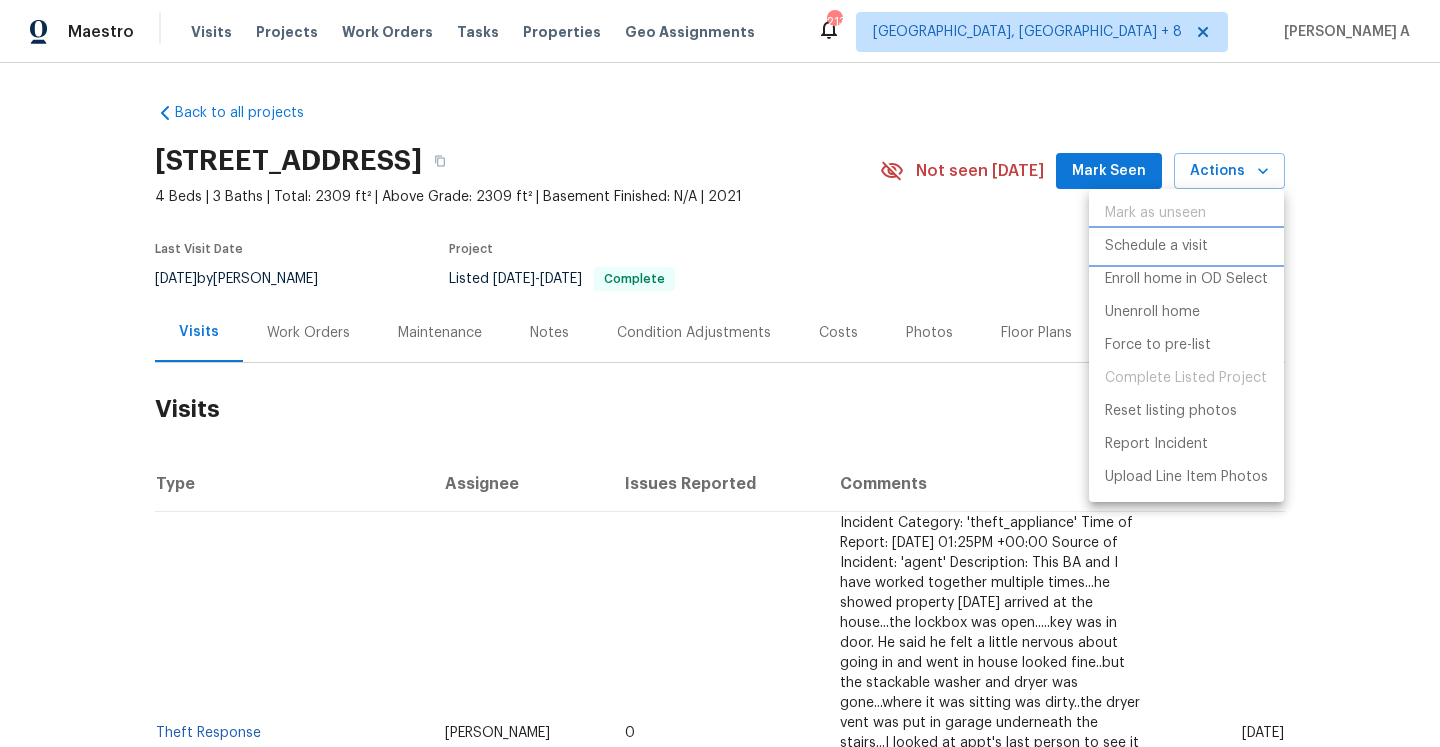 click on "Schedule a visit" at bounding box center [1156, 246] 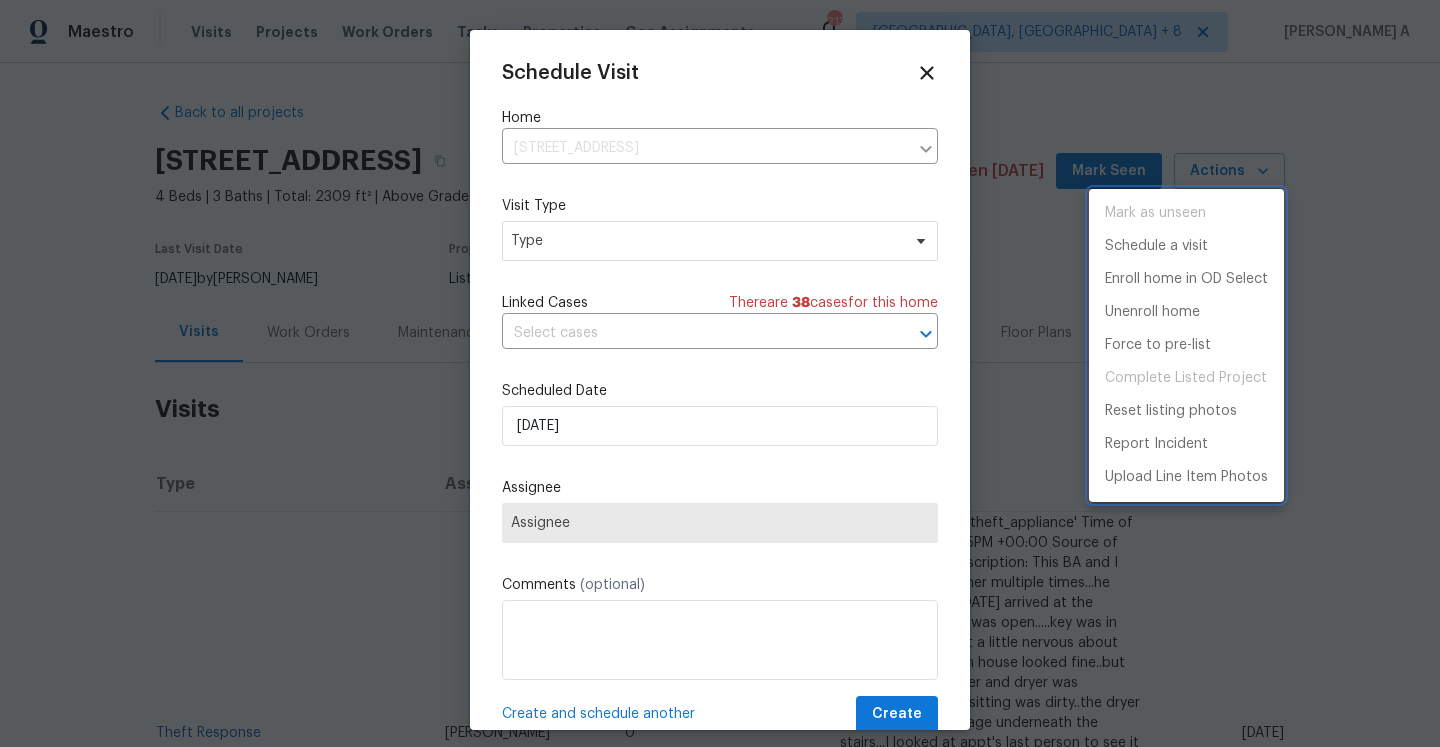 click on "Schedule a visit" at bounding box center (1156, 246) 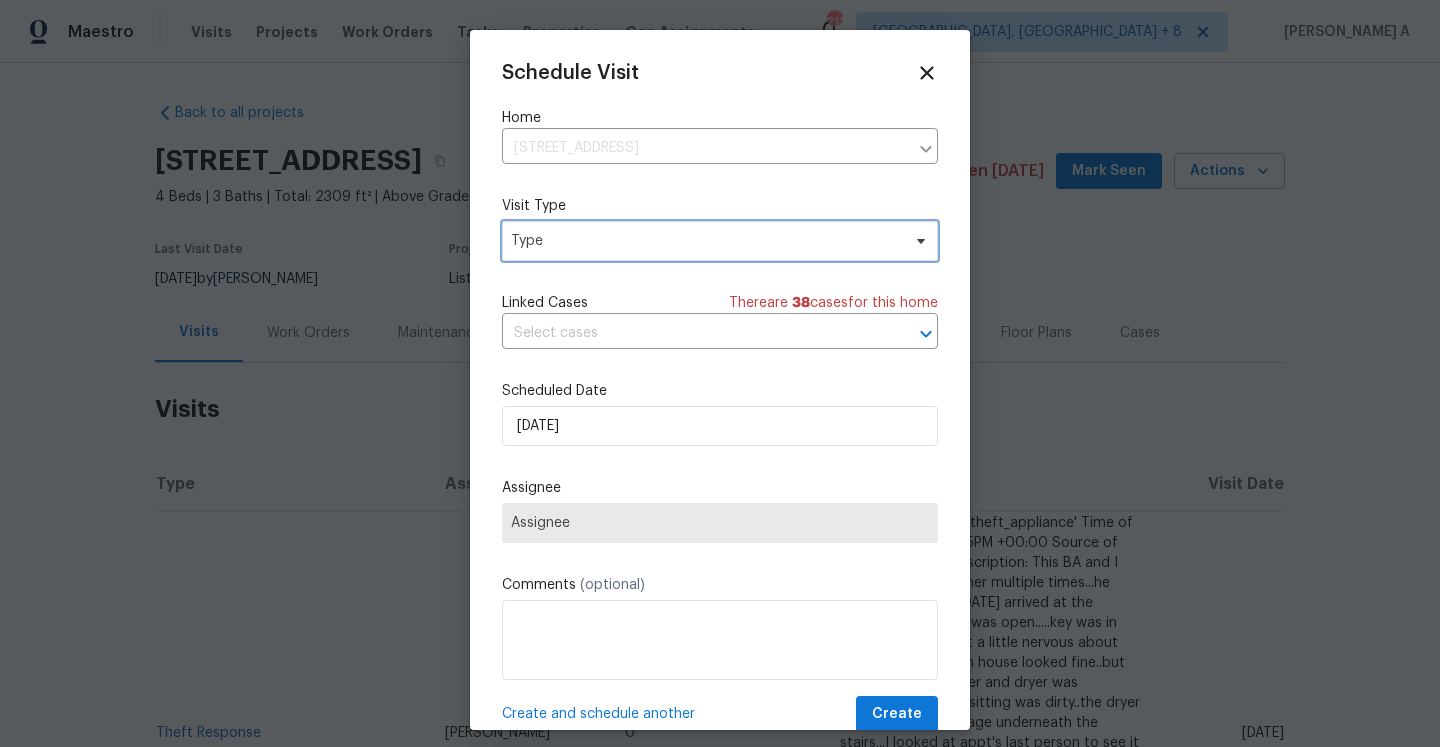 click on "Type" at bounding box center (720, 241) 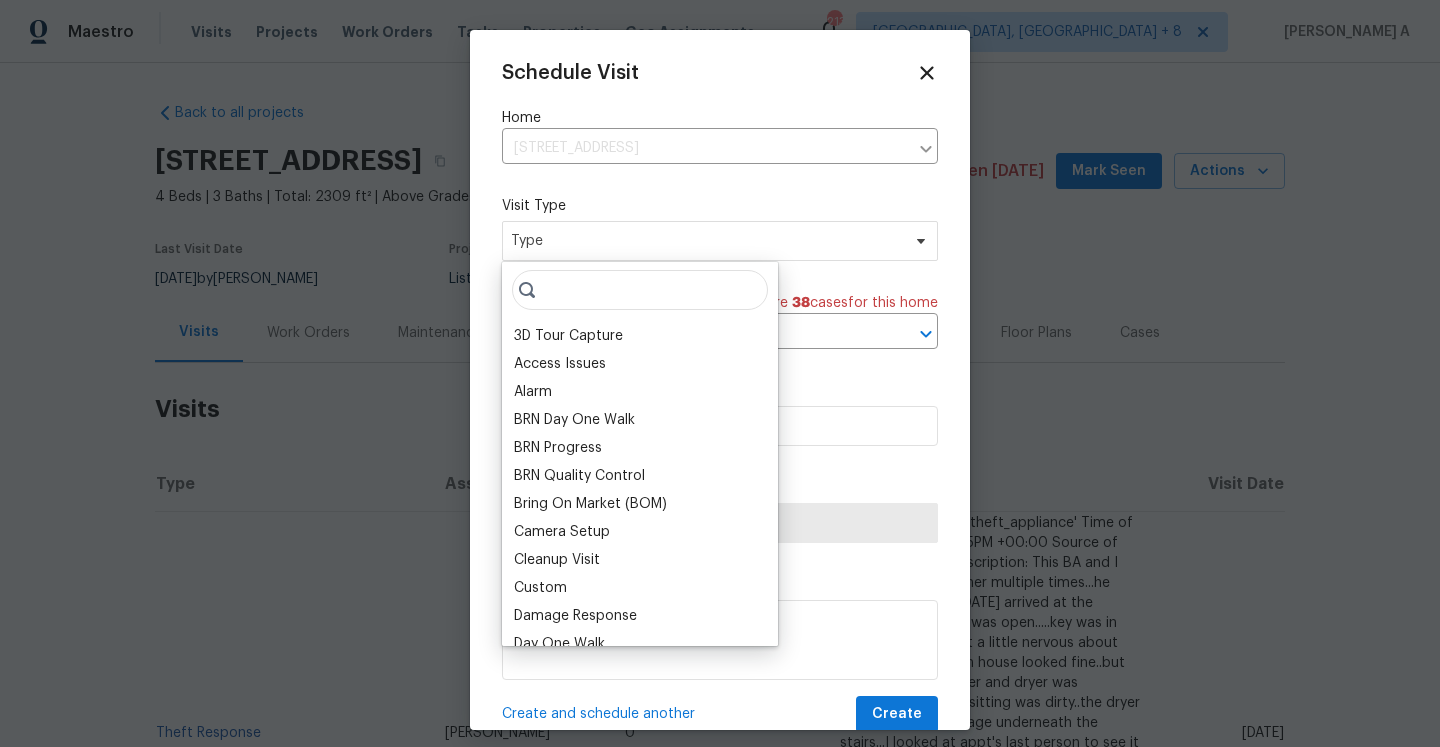 scroll, scrollTop: 446, scrollLeft: 0, axis: vertical 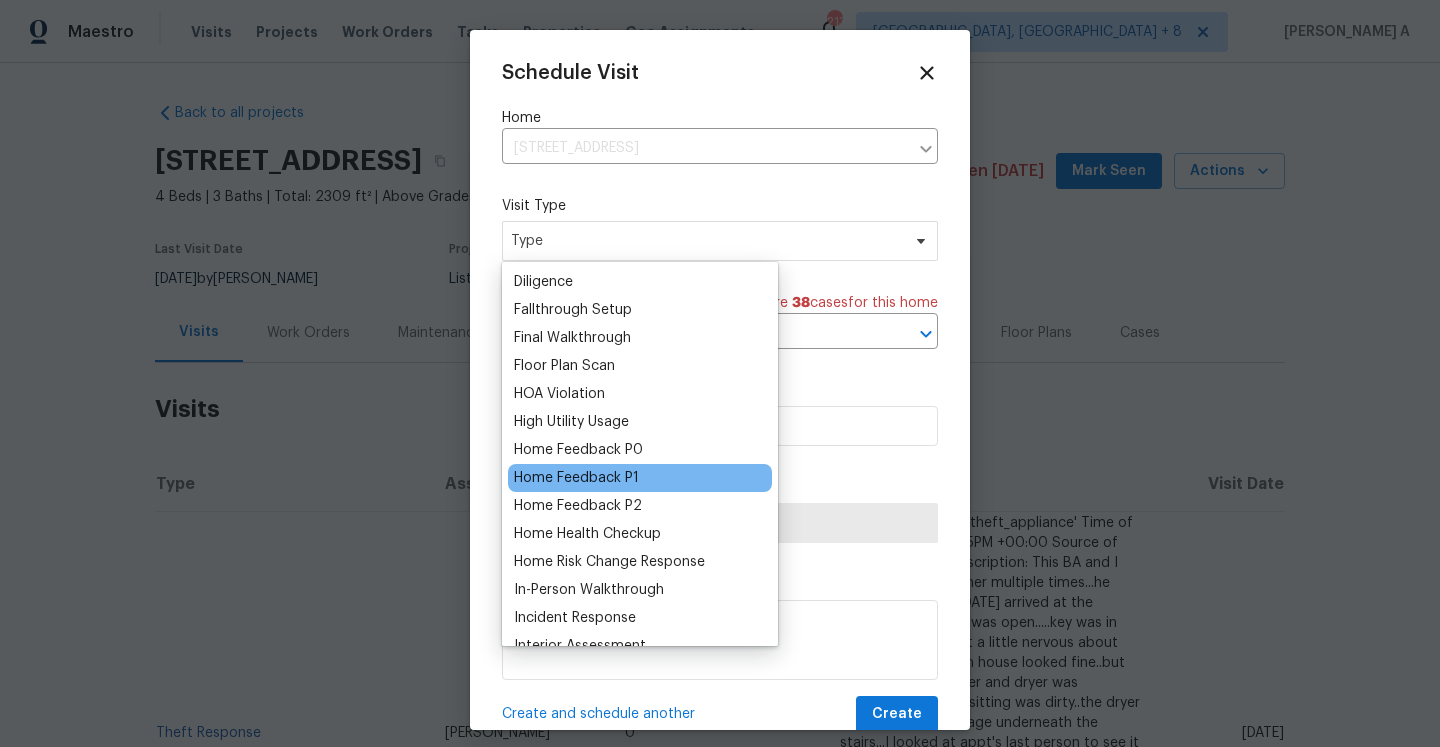 click on "Home Feedback P1" at bounding box center (576, 478) 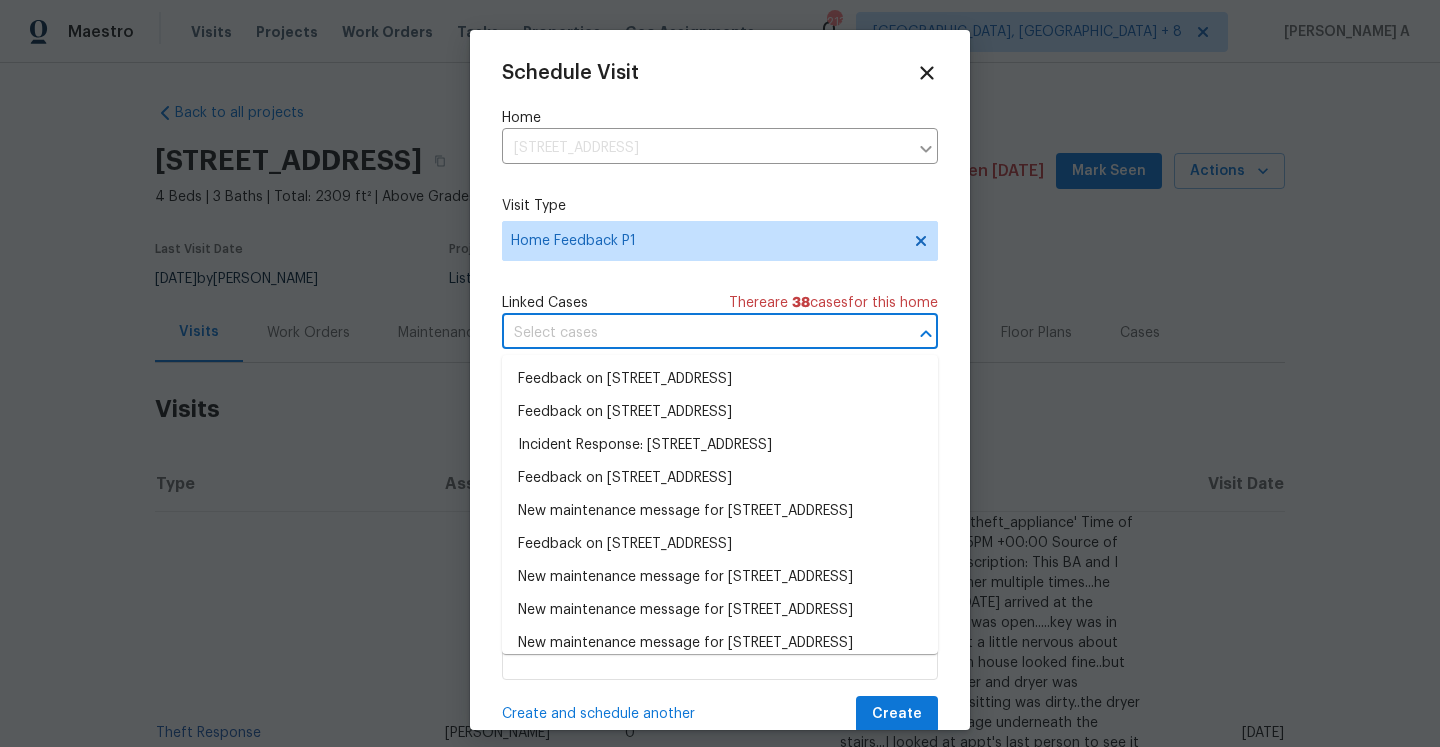 click at bounding box center [692, 333] 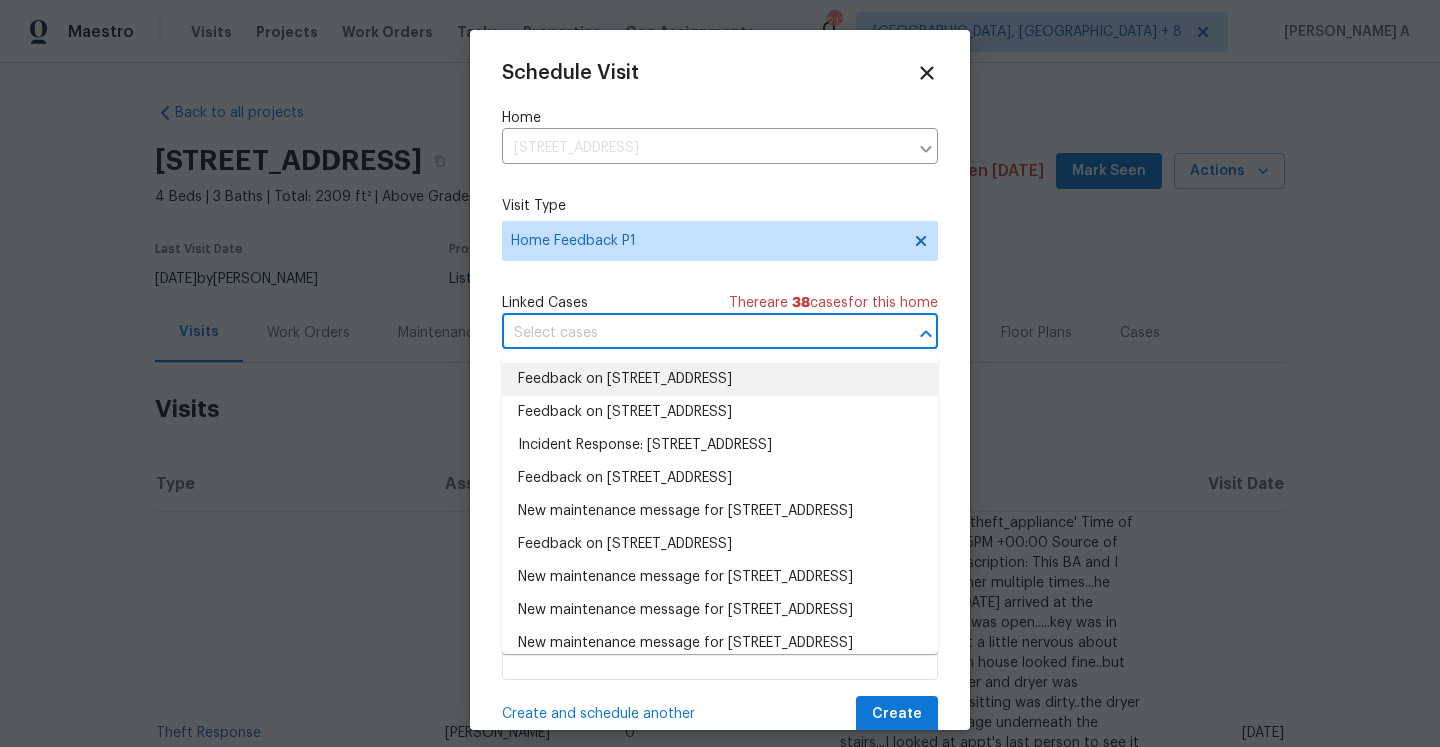click on "Feedback on 95 Cinnamon Teal Way, Youngsville, NC 27596" at bounding box center (720, 379) 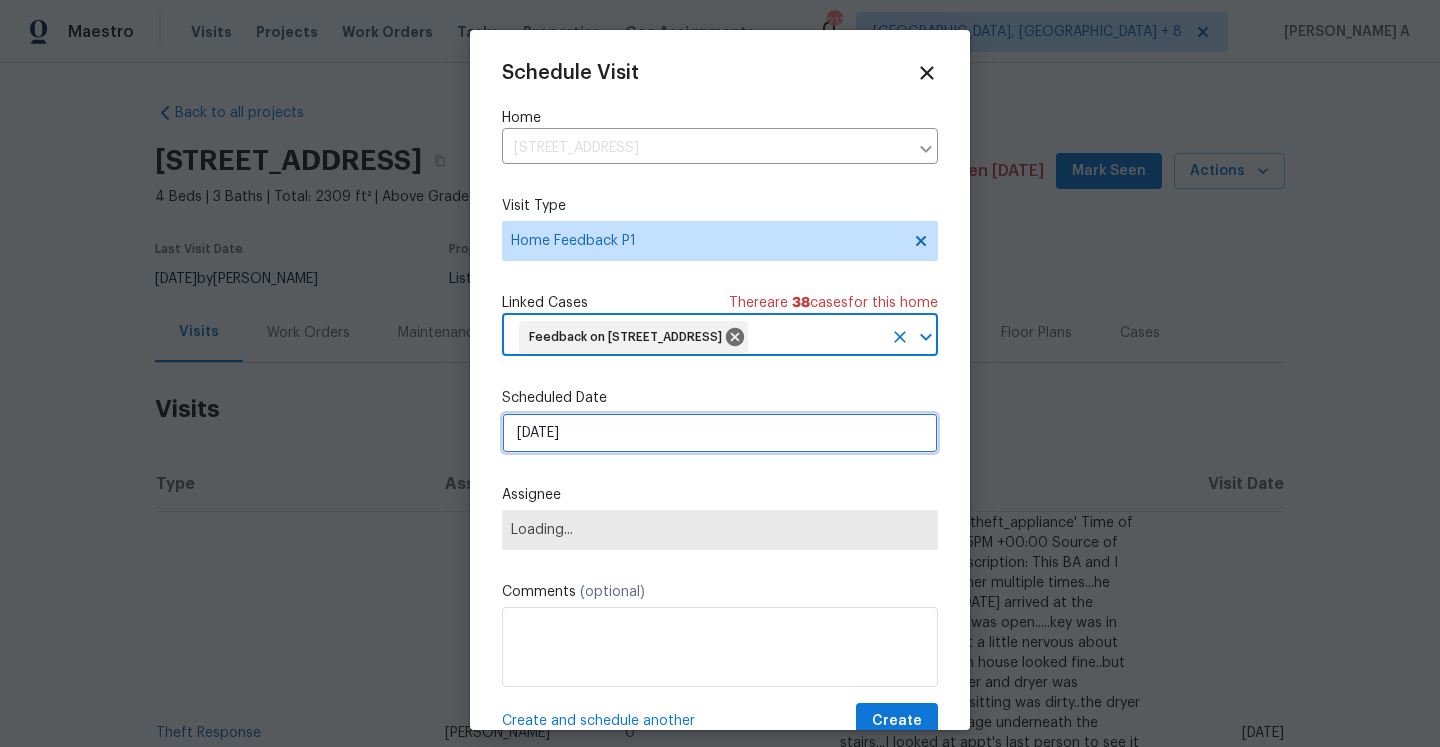 click on "[DATE]" at bounding box center (720, 433) 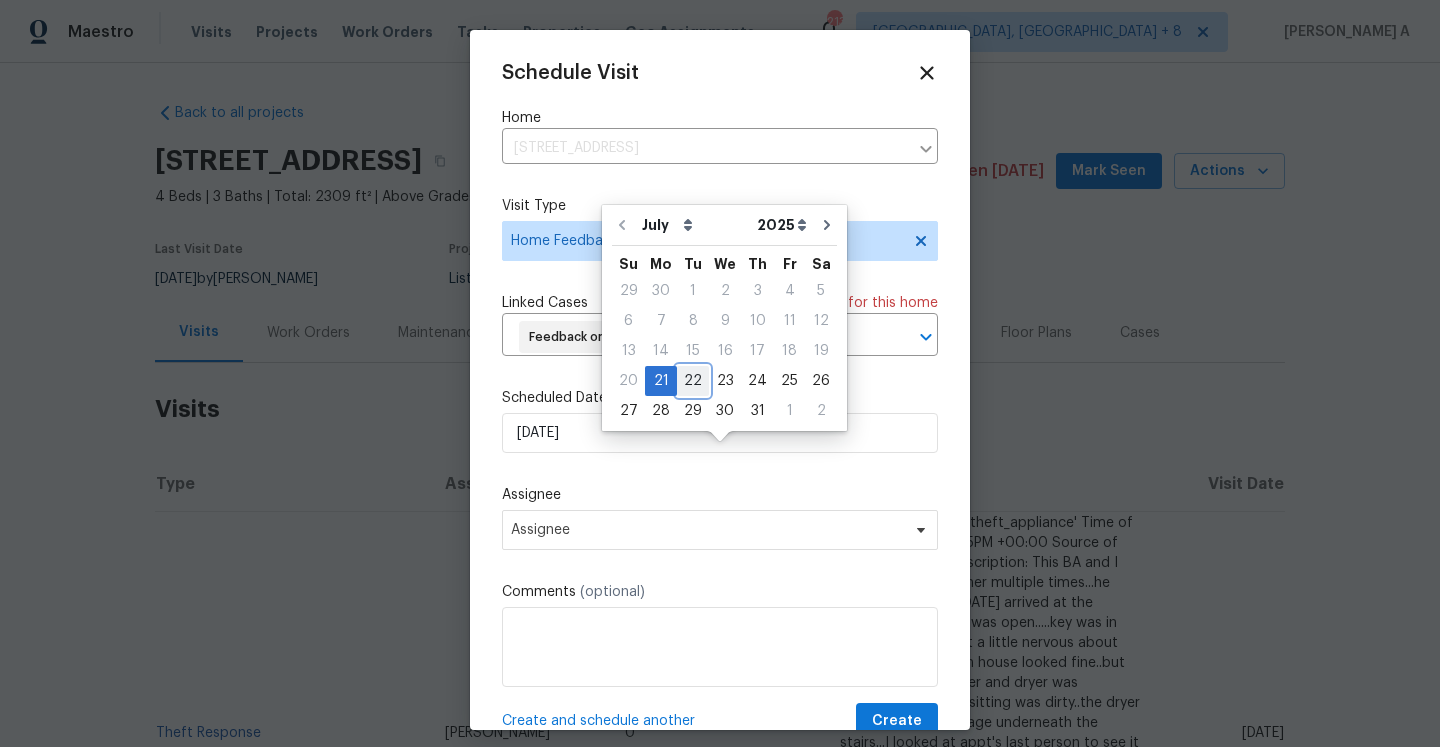 click on "22" at bounding box center [693, 381] 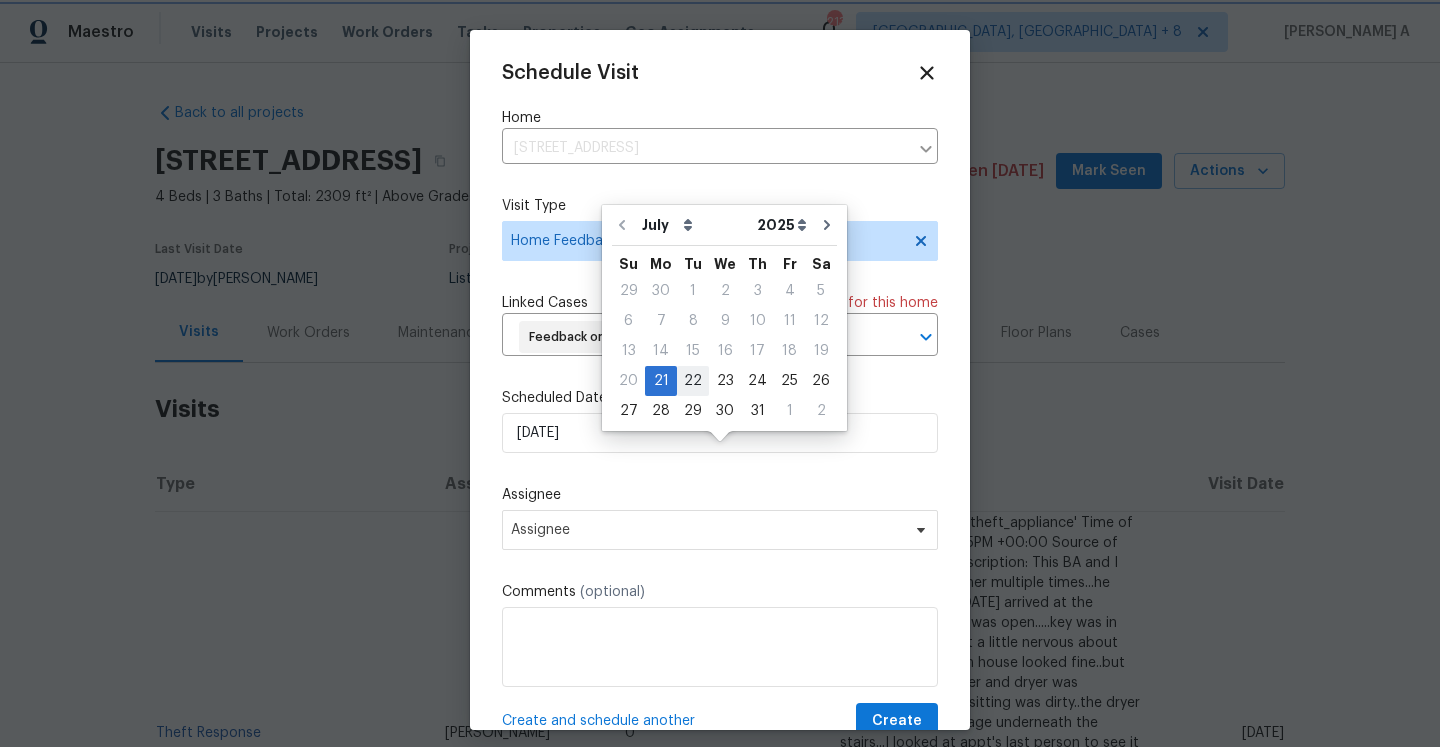 type on "[DATE]" 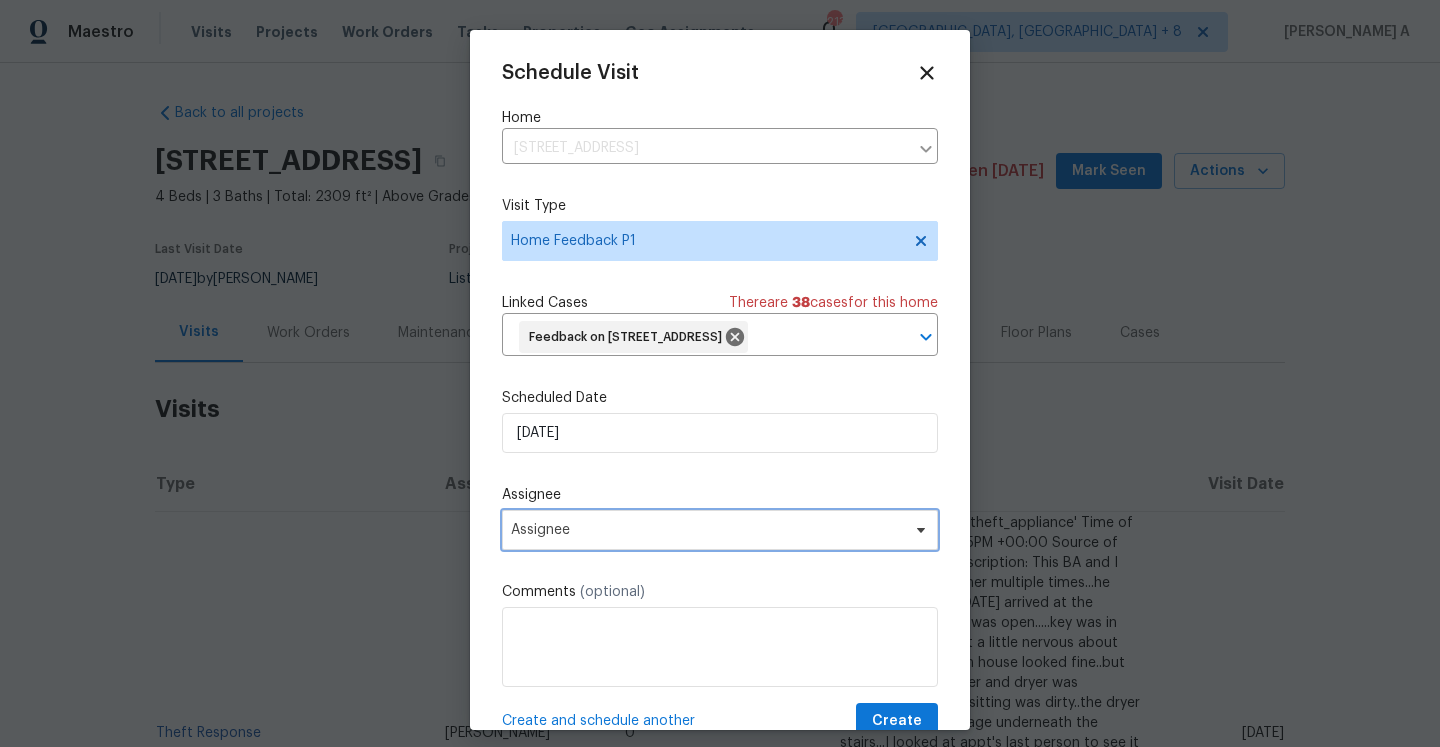 click on "Assignee" at bounding box center (720, 530) 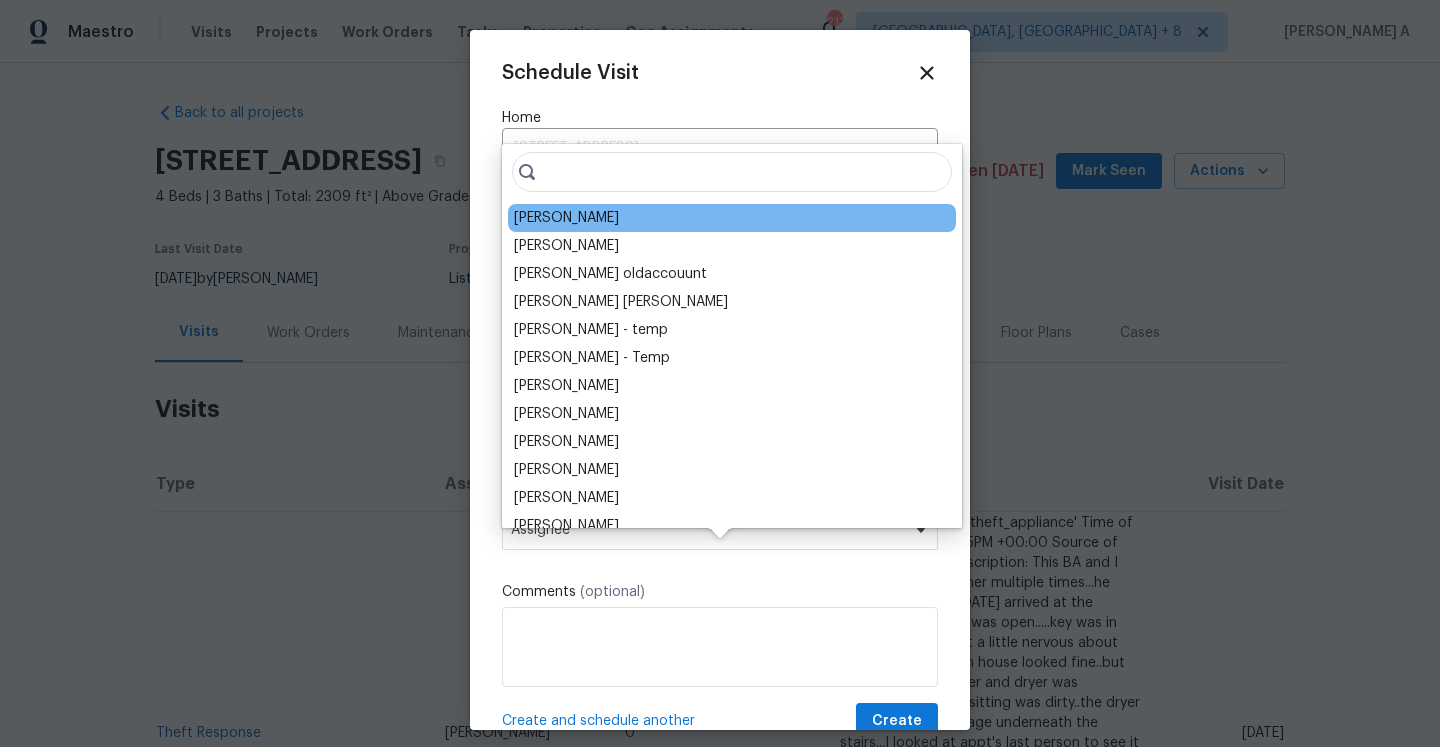 click on "Joseph White" at bounding box center (566, 218) 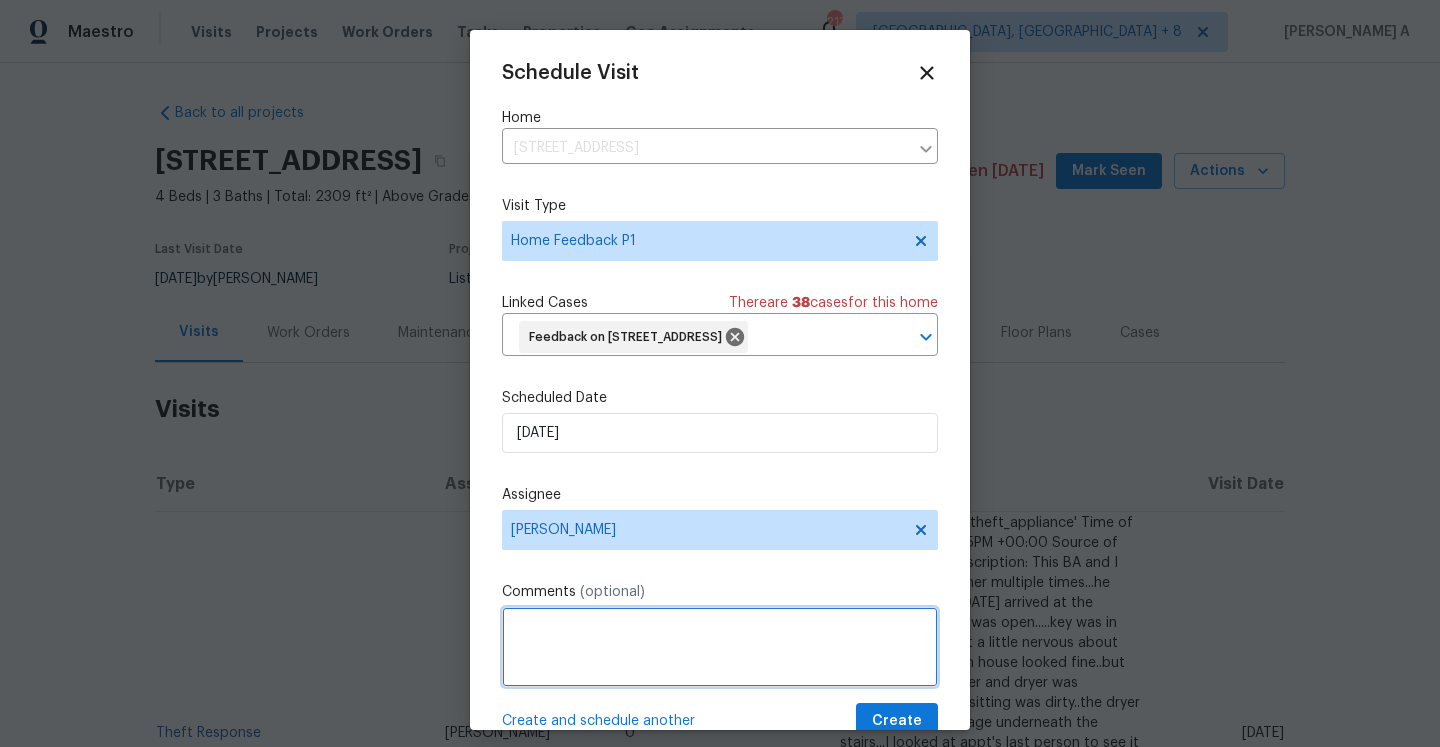 click at bounding box center (720, 647) 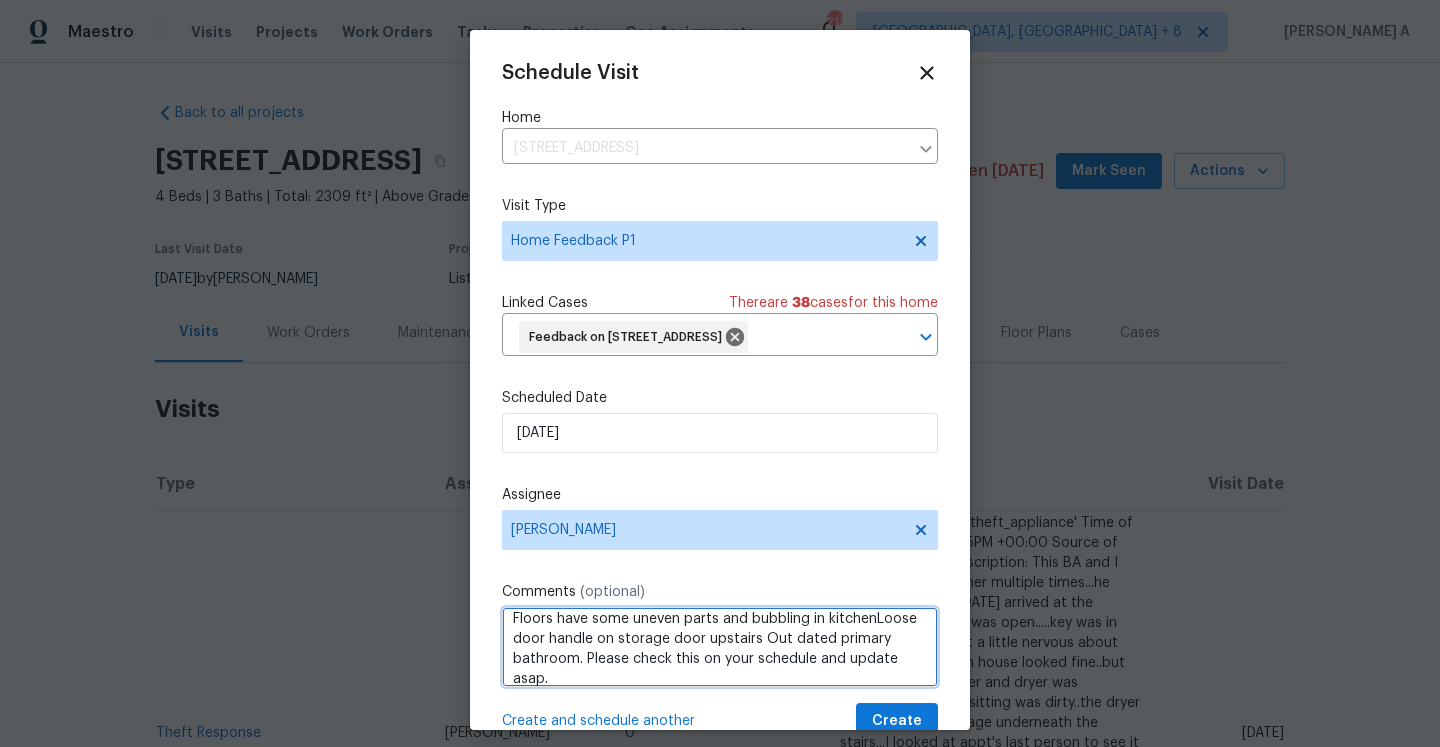 scroll, scrollTop: 22, scrollLeft: 0, axis: vertical 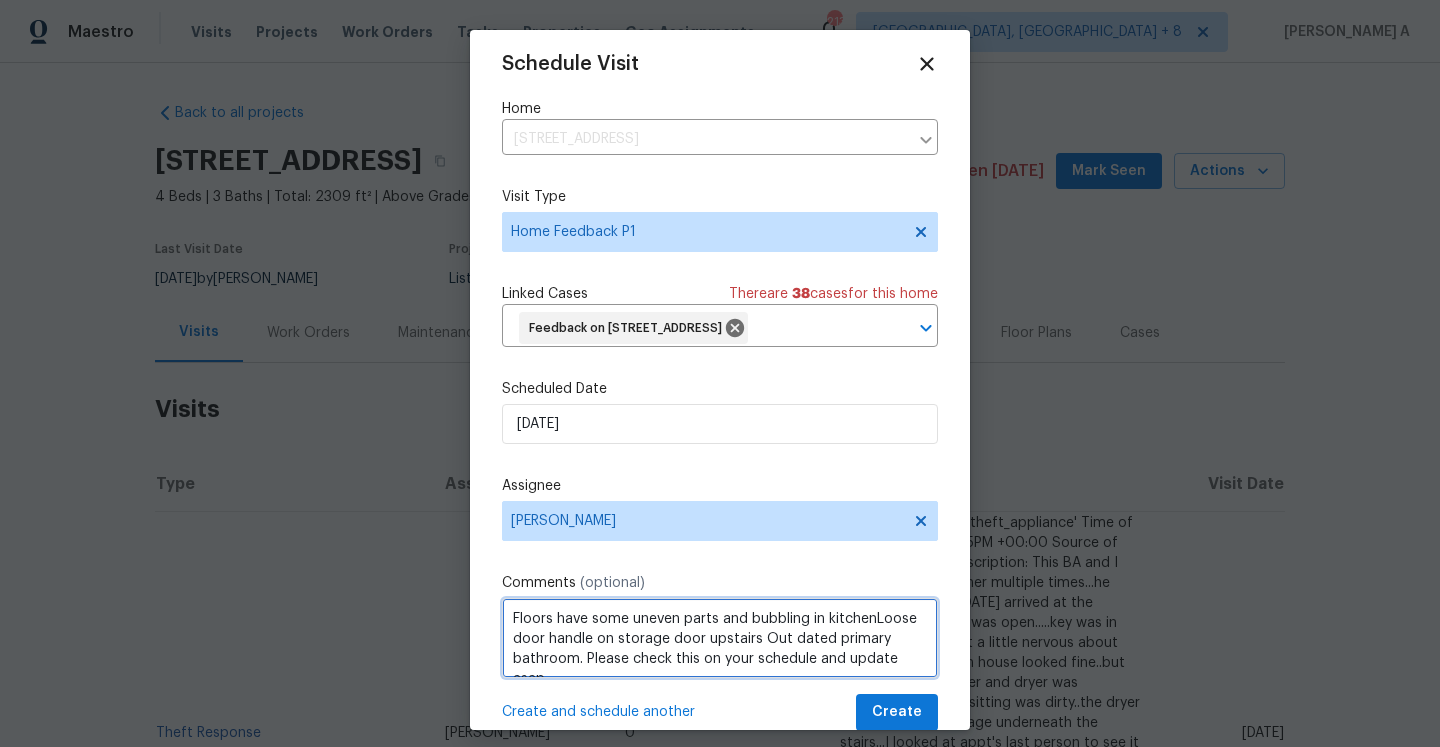 click on "Floors have some uneven parts and bubbling in kitchenLoose door handle on storage door upstairs Out dated primary bathroom. Please check this on your schedule and update asap." at bounding box center (720, 638) 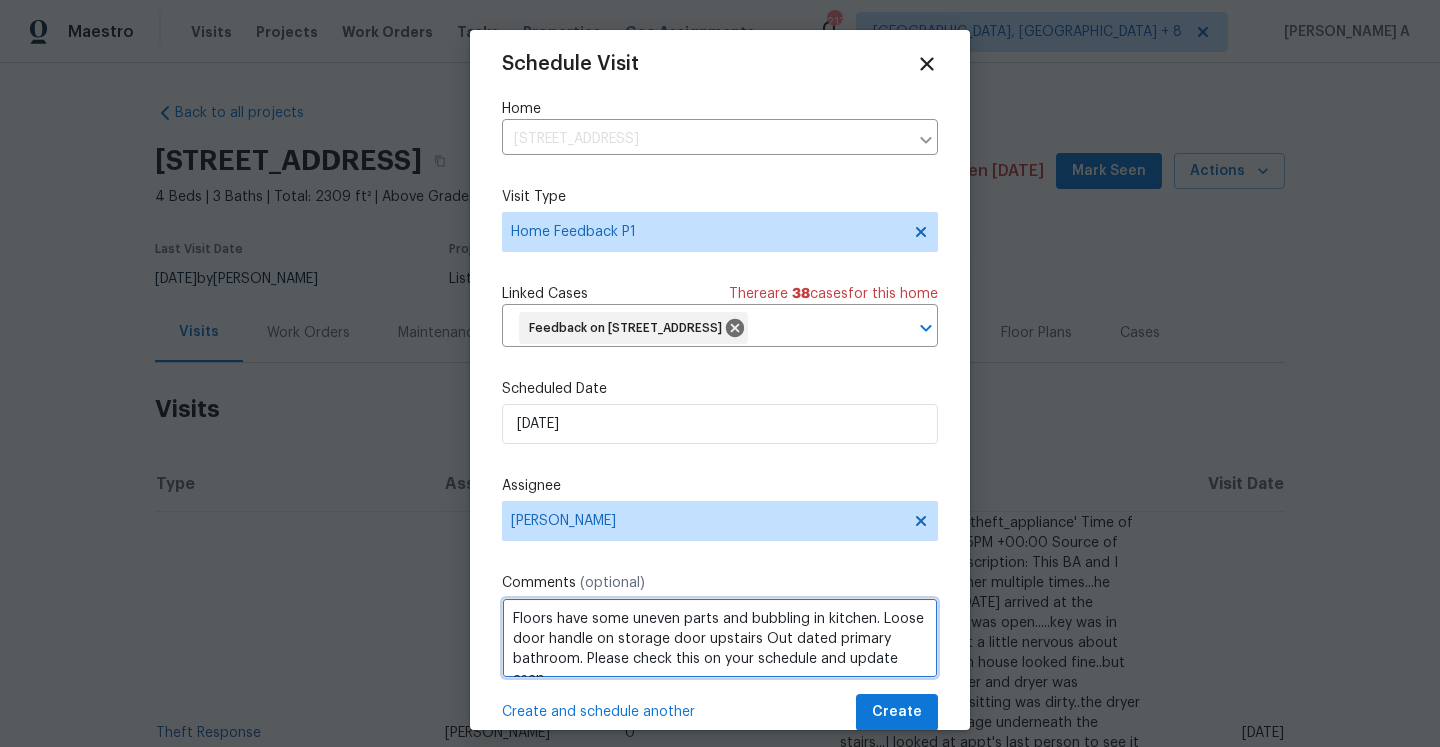 scroll, scrollTop: 22, scrollLeft: 0, axis: vertical 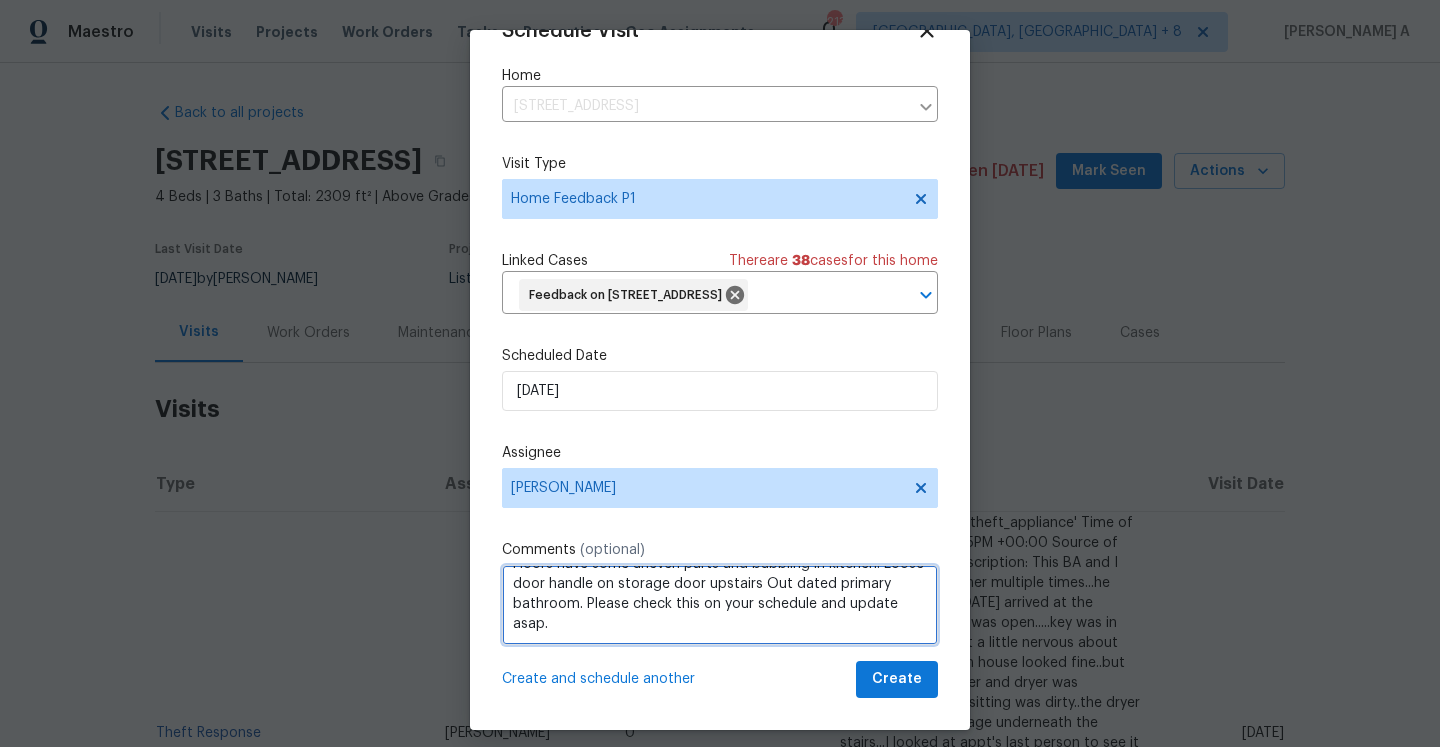 click on "Floors have some uneven parts and bubbling in kitchen. Loose door handle on storage door upstairs Out dated primary bathroom. Please check this on your schedule and update asap." at bounding box center [720, 605] 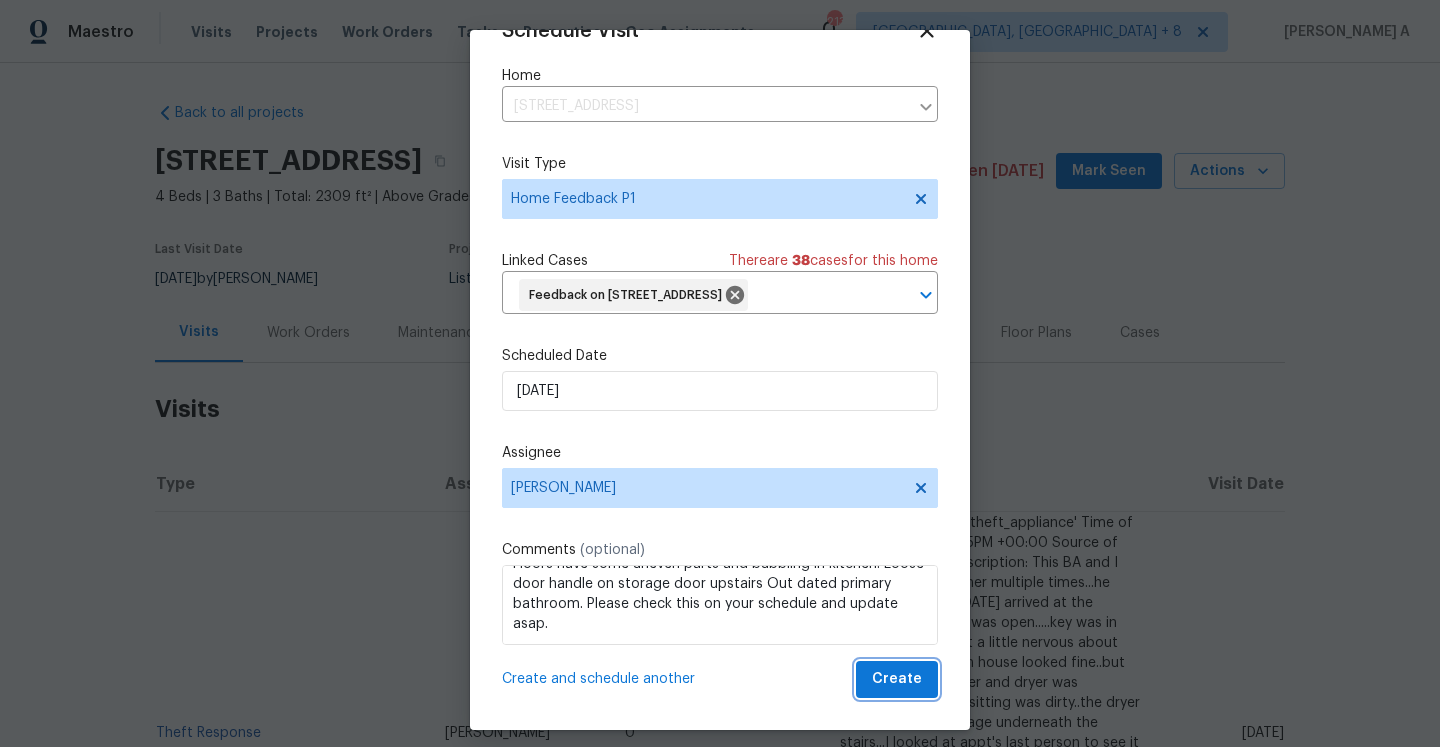click on "Create" at bounding box center [897, 679] 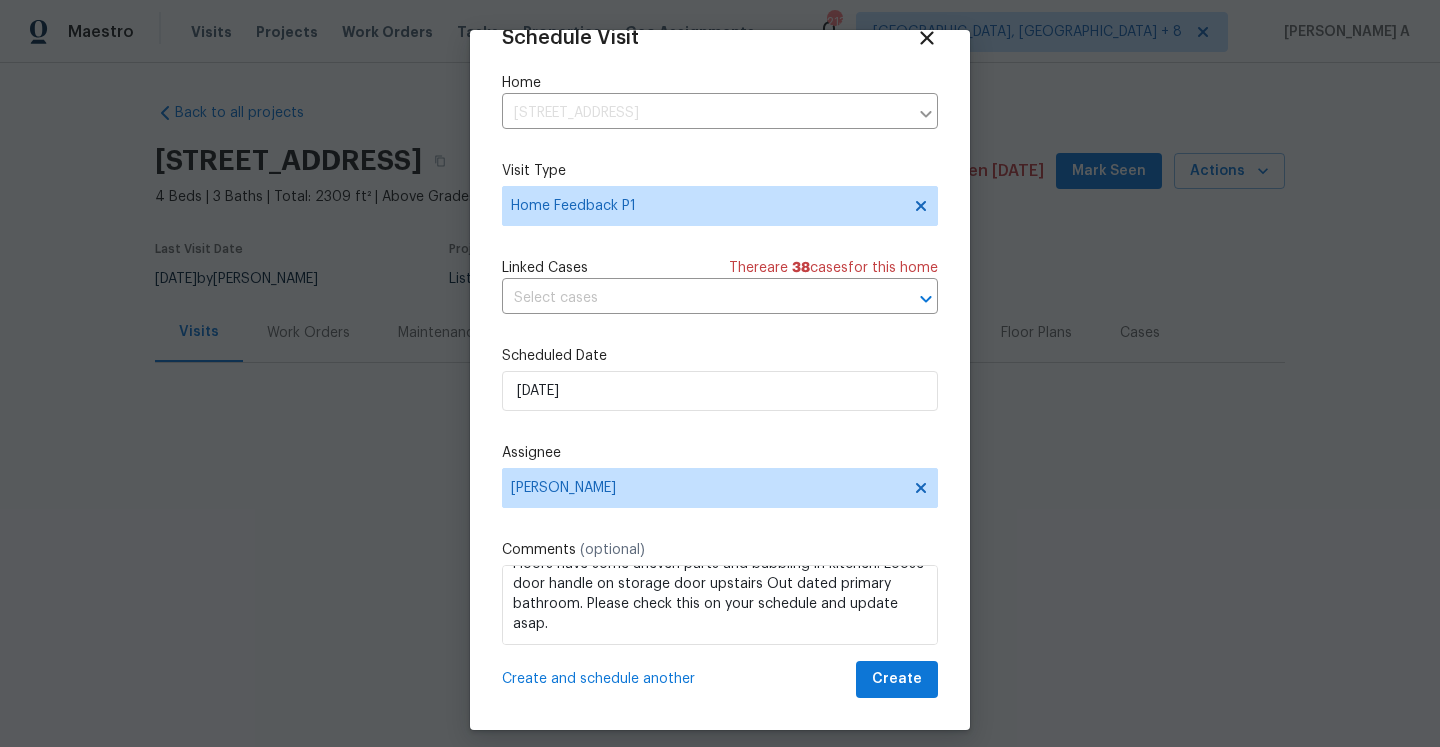 scroll, scrollTop: 36, scrollLeft: 0, axis: vertical 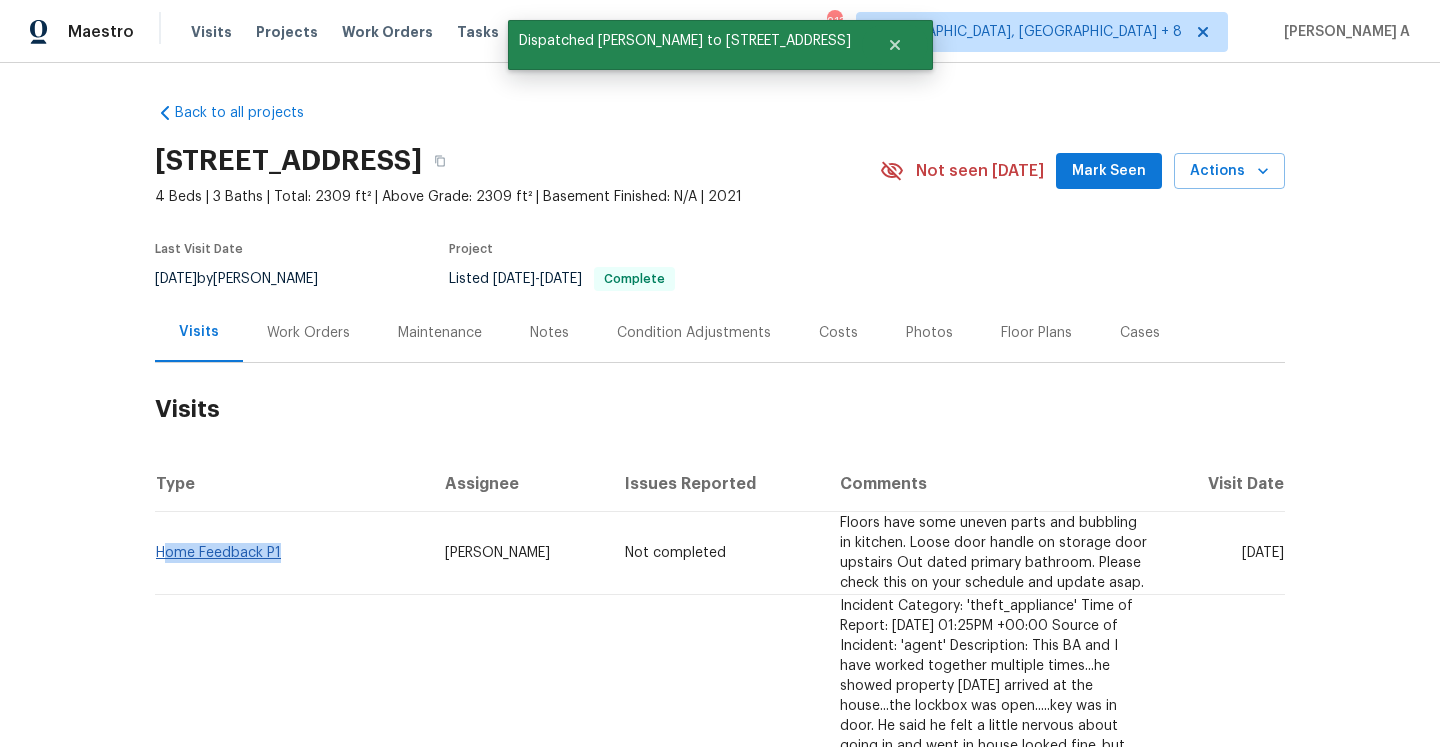 drag, startPoint x: 288, startPoint y: 555, endPoint x: 163, endPoint y: 553, distance: 125.016 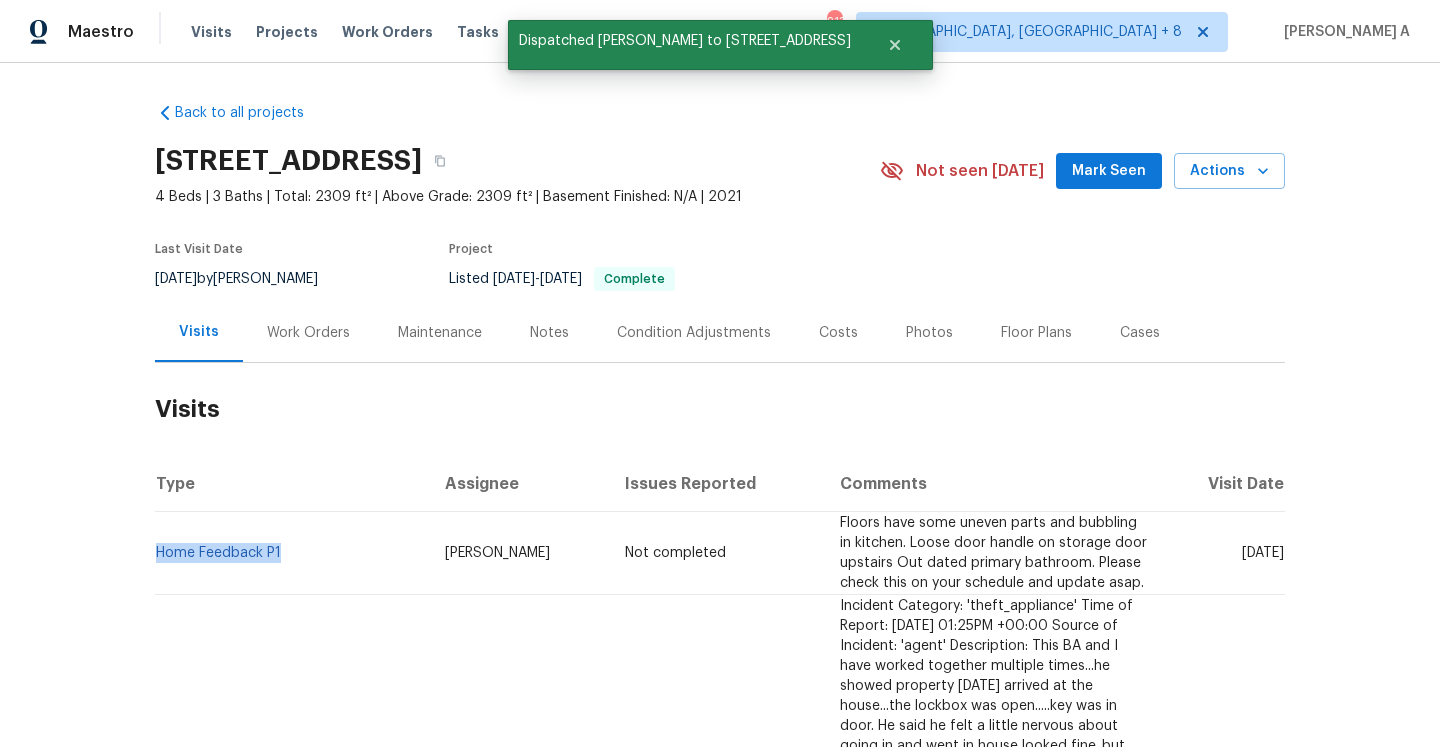 copy on "Home Feedback P1" 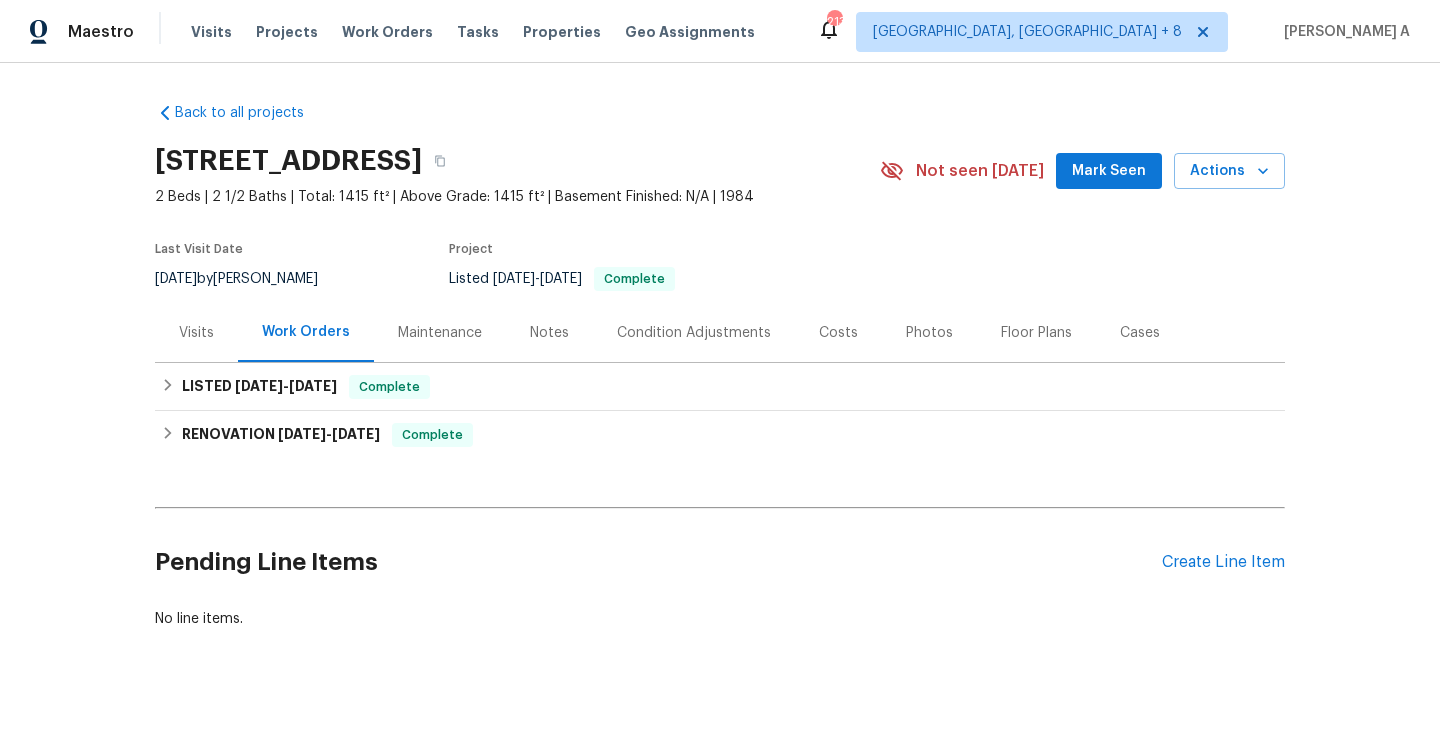 scroll, scrollTop: 0, scrollLeft: 0, axis: both 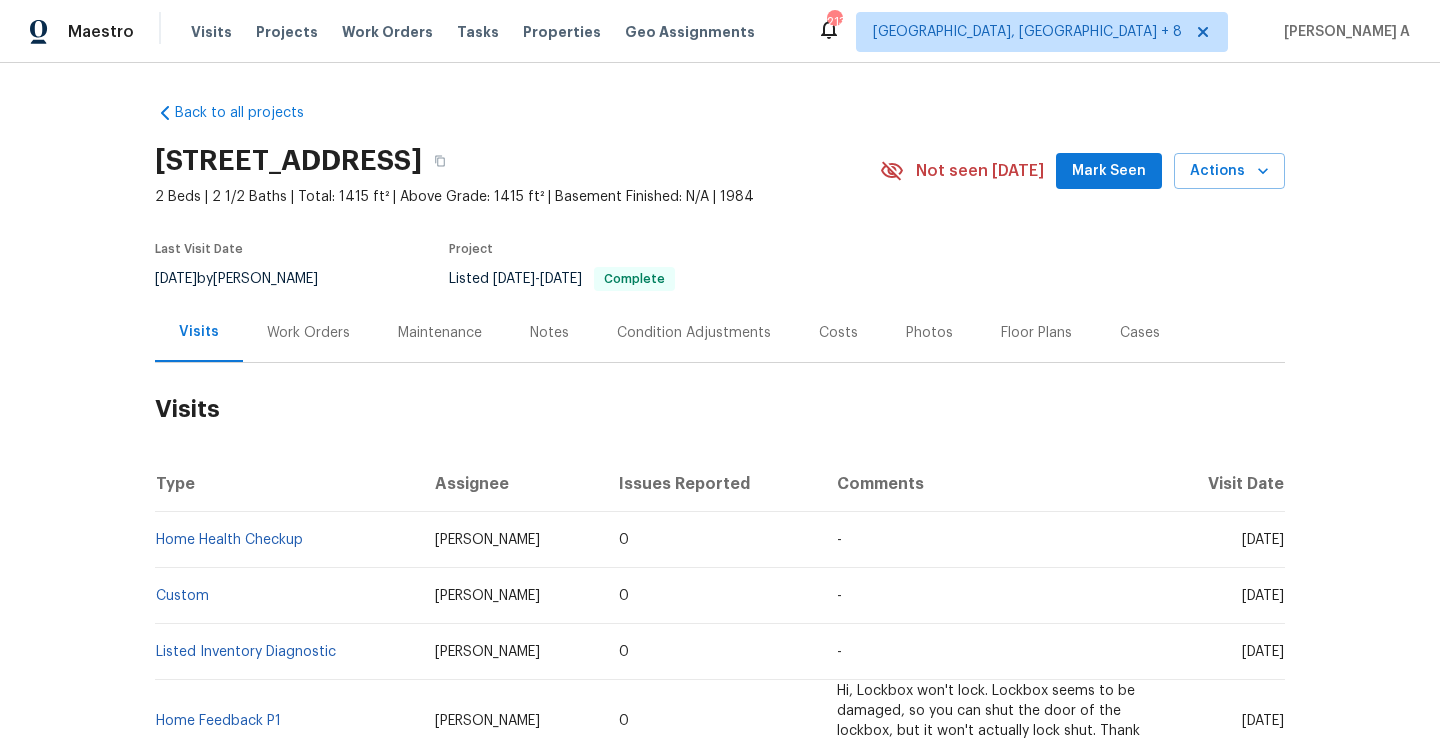 click on "[STREET_ADDRESS] 2 Beds | 2 1/2 Baths | Total: 1415 ft² | Above Grade: 1415 ft² | Basement Finished: N/A | 1984 Not seen [DATE] Mark Seen Actions" at bounding box center (720, 171) 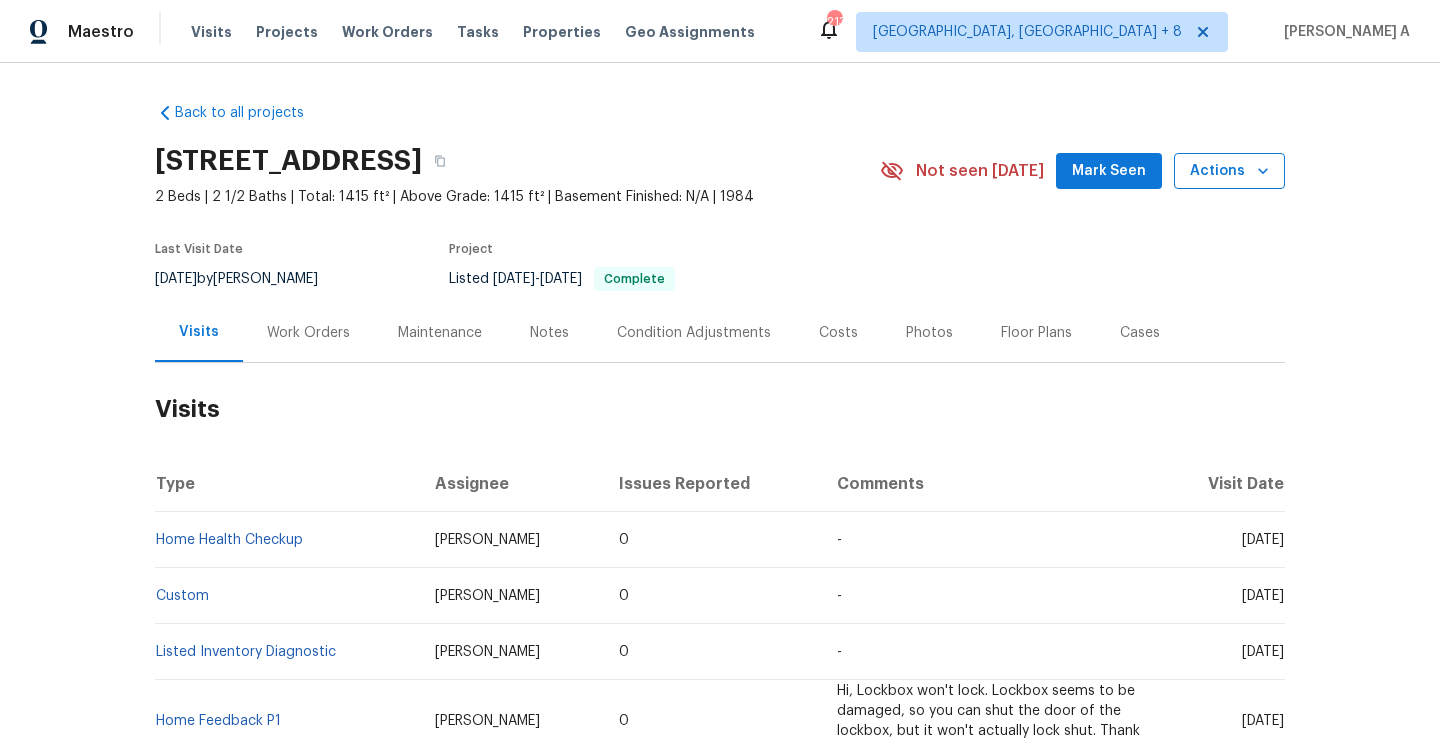 click on "Actions" at bounding box center (1229, 171) 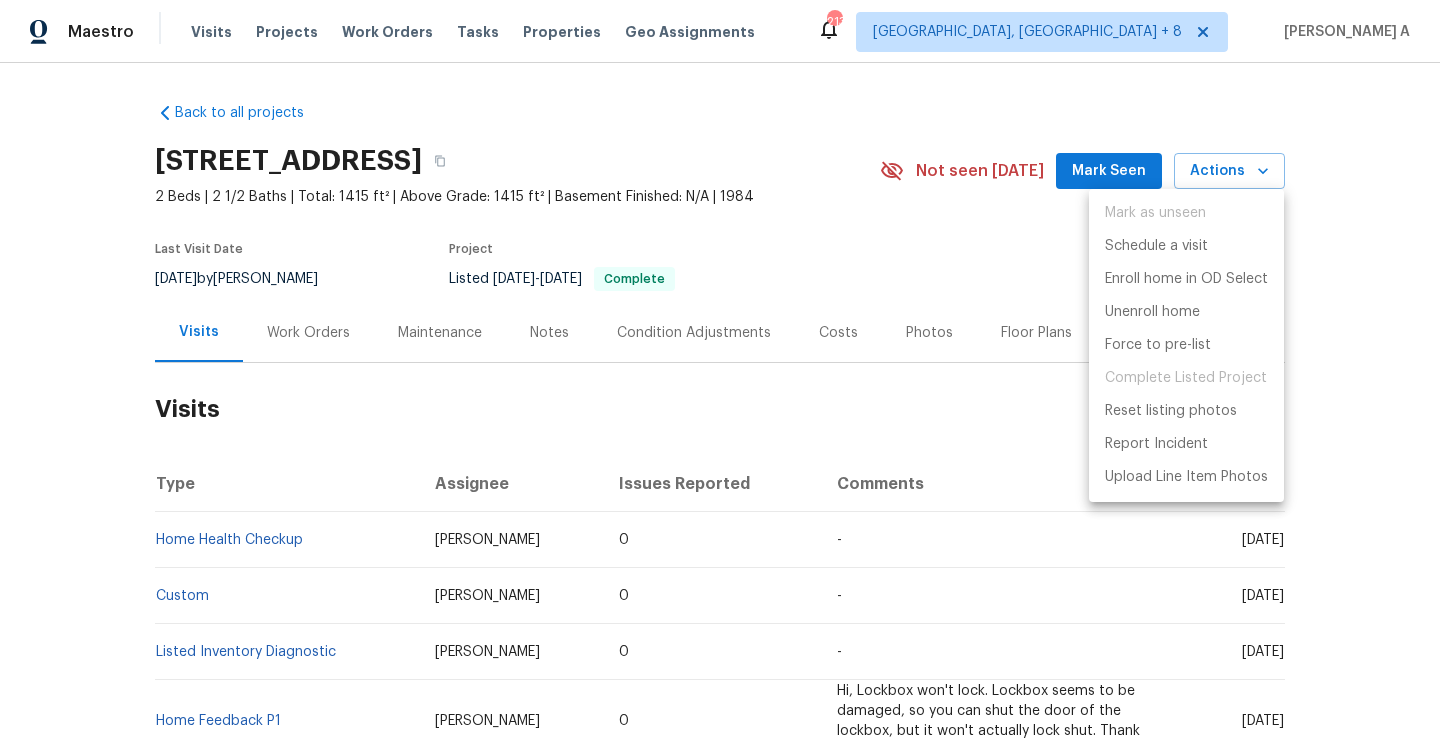 click on "Mark as unseen Schedule a visit Enroll home in OD Select Unenroll home Force to pre-list Complete Listed Project   Reset listing photos Report Incident Upload Line Item Photos" at bounding box center [1186, 345] 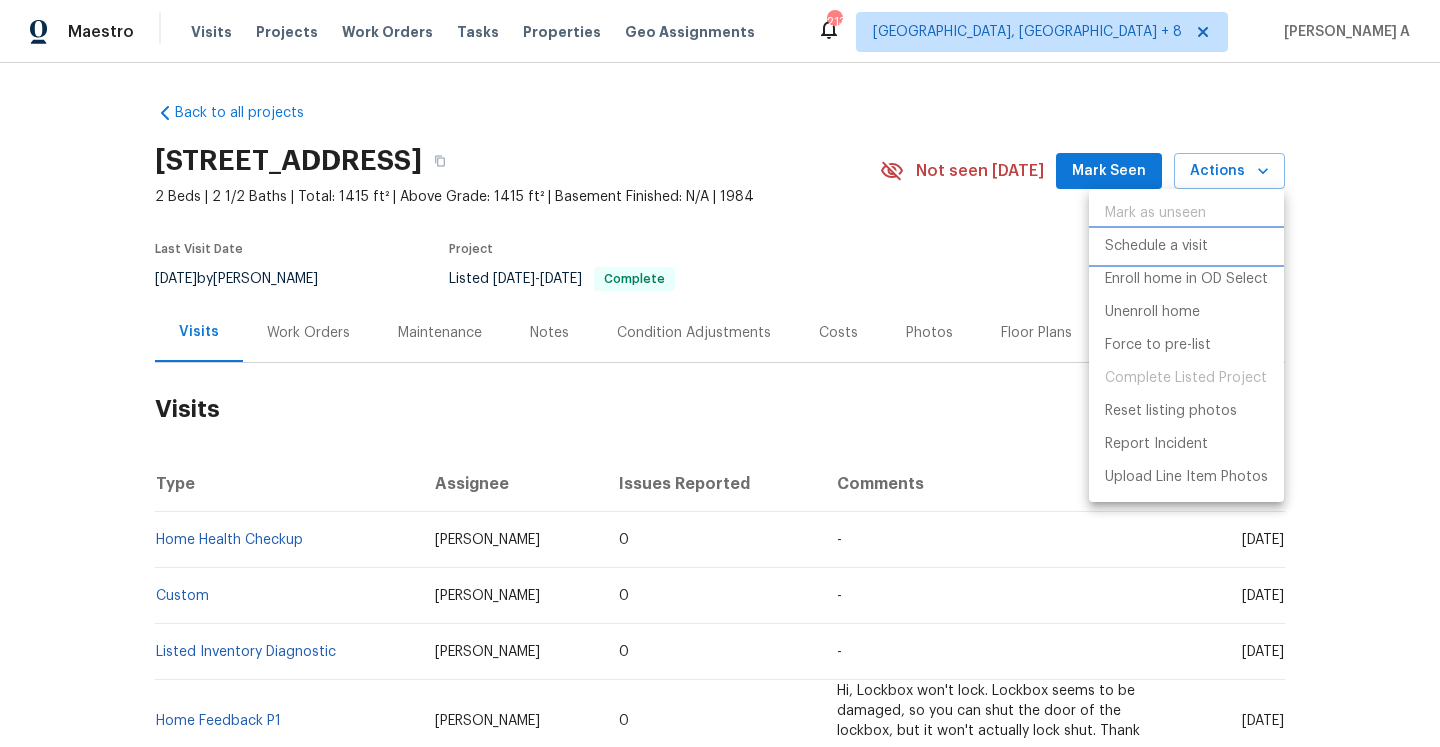 click on "Schedule a visit" at bounding box center [1186, 246] 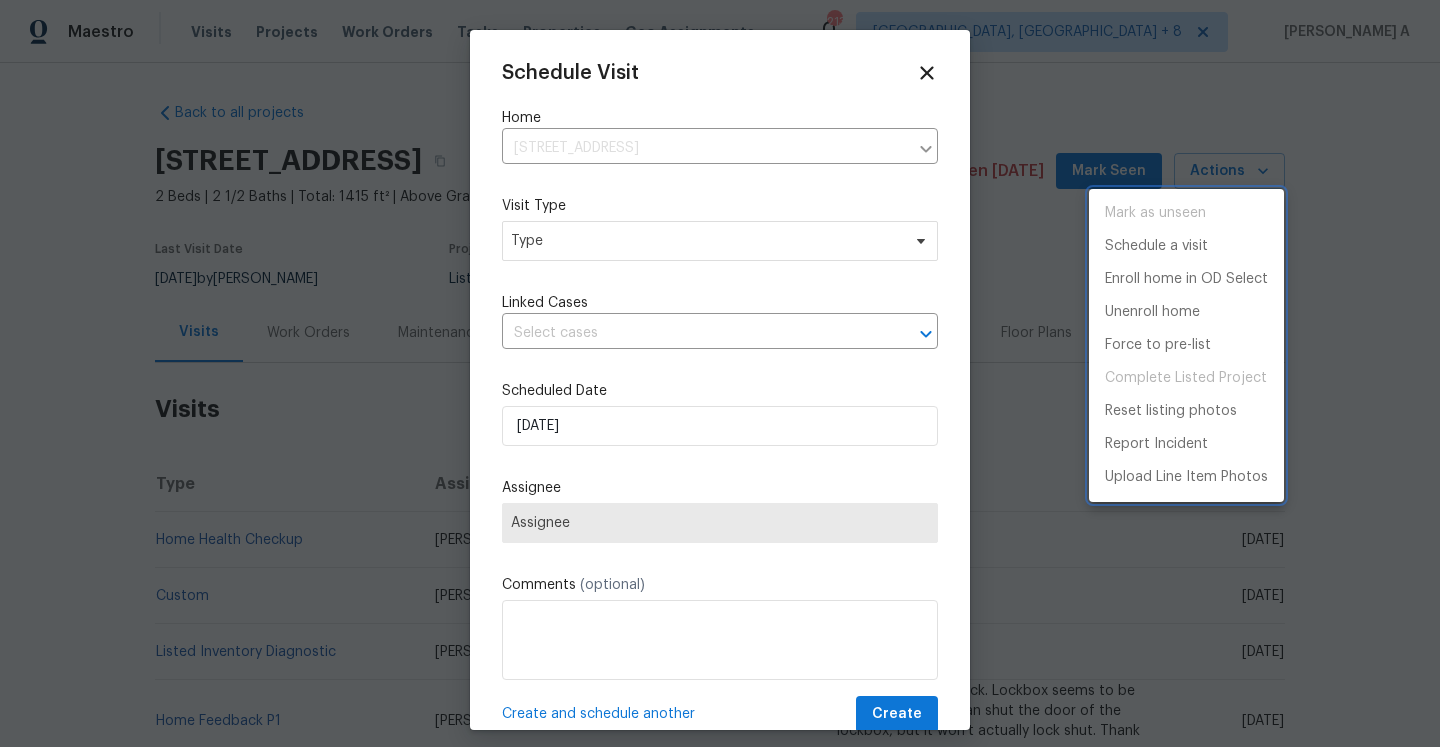 click at bounding box center [720, 373] 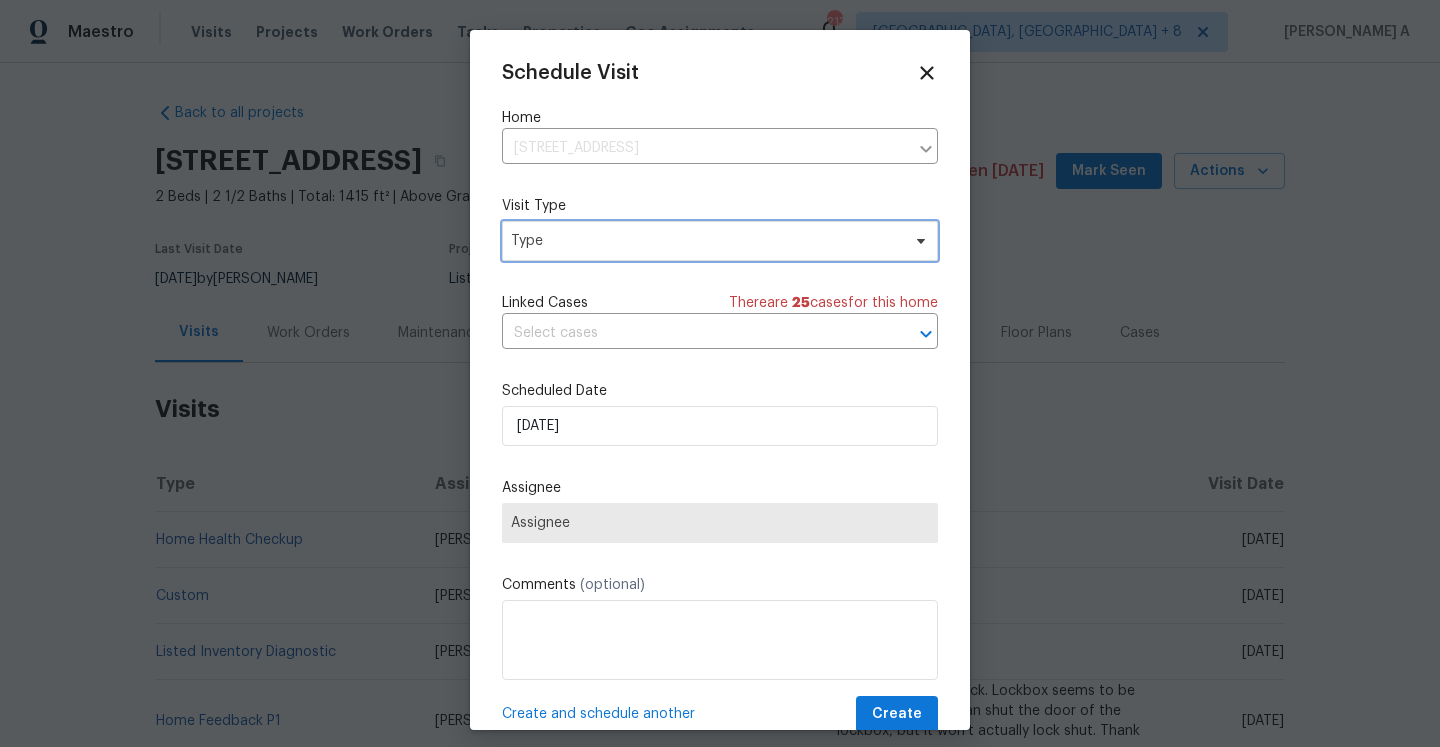 click on "Type" at bounding box center [705, 241] 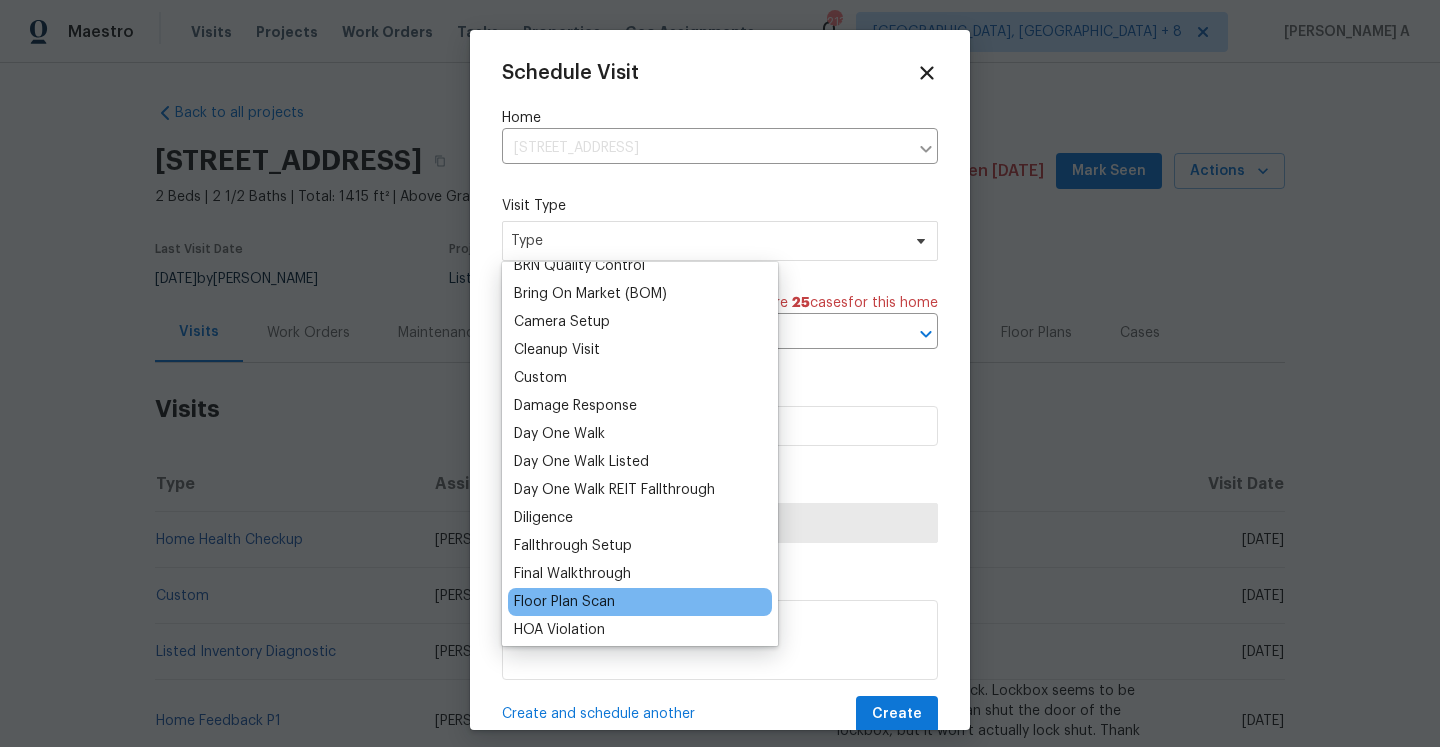scroll, scrollTop: 363, scrollLeft: 0, axis: vertical 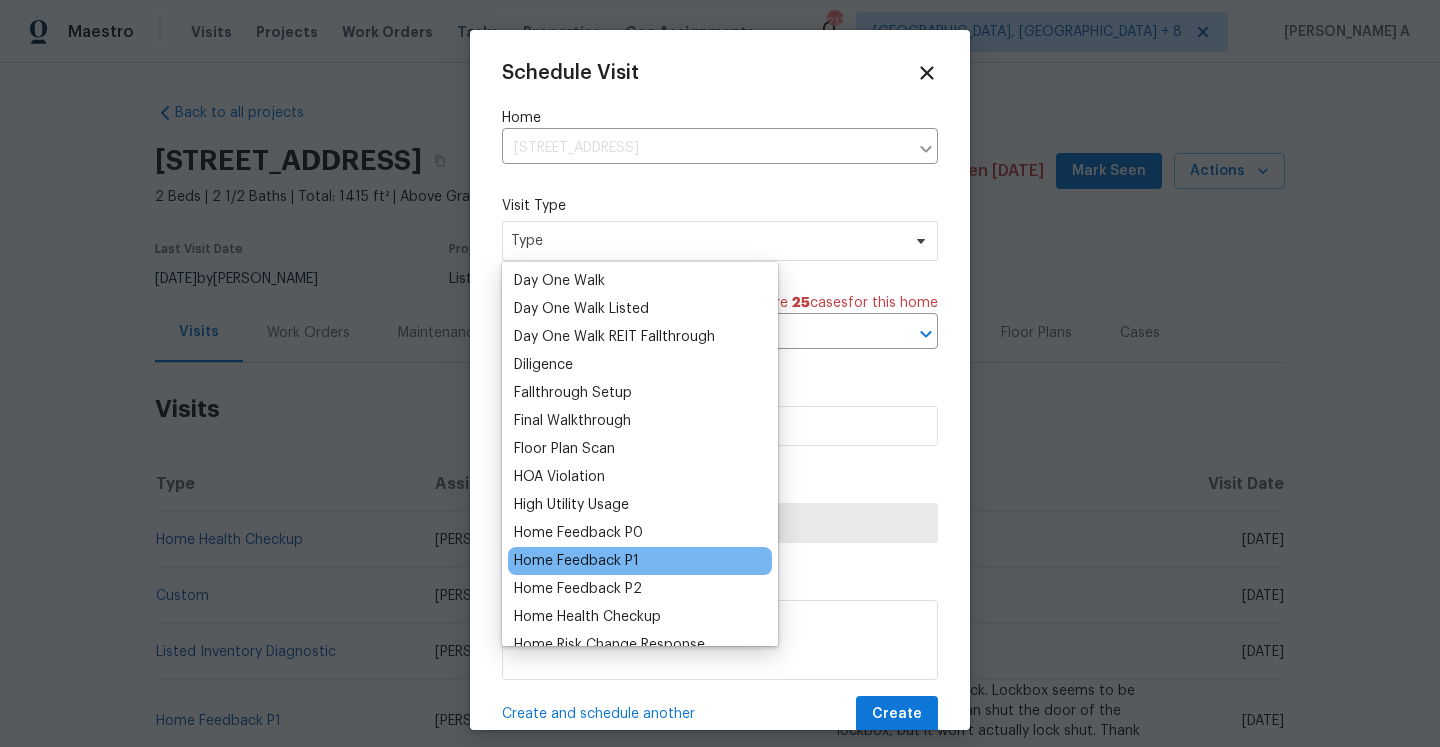 click on "Home Feedback P1" at bounding box center (576, 561) 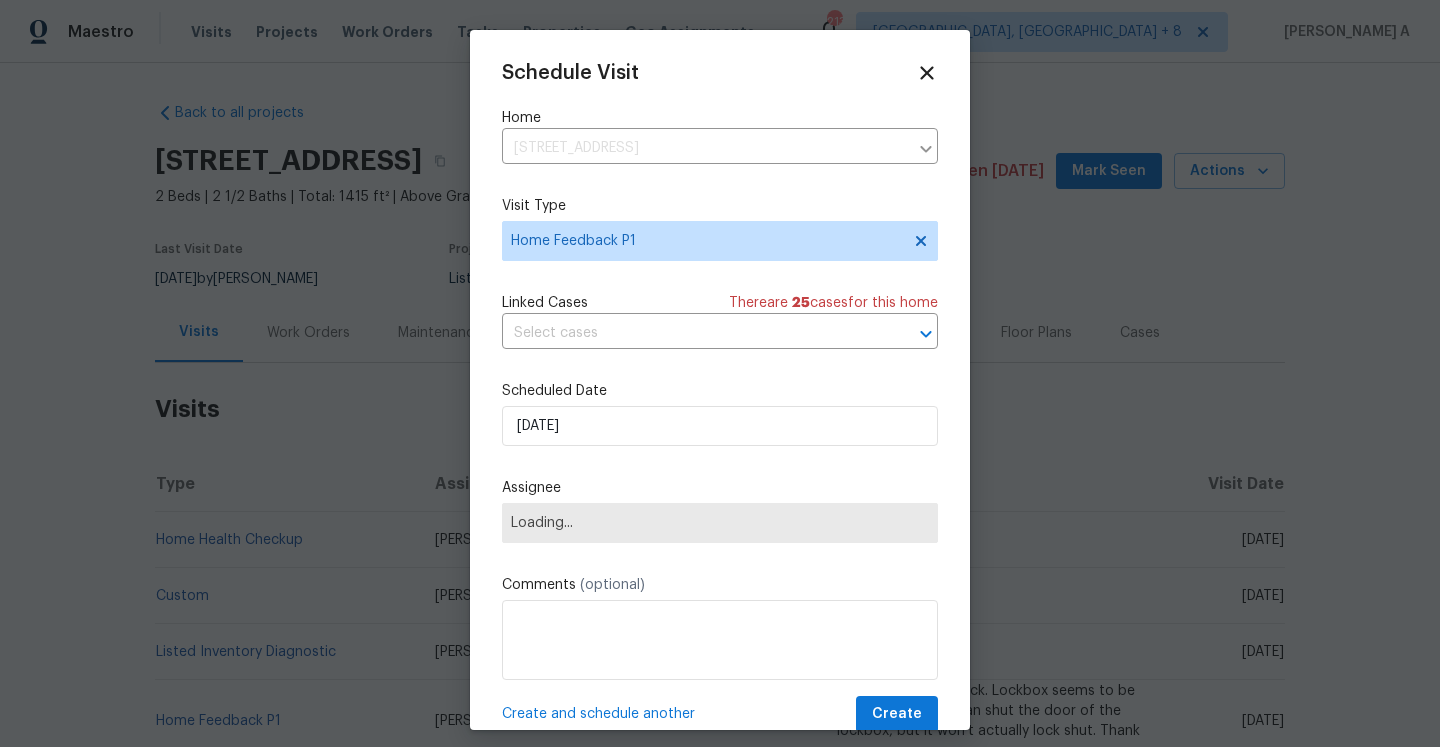 click on "Schedule Visit Home   [STREET_ADDRESS] ​ Visit Type   Home Feedback P1 Linked Cases There  are   25  case s  for this home   ​ Scheduled Date   [DATE] Assignee   Loading... Comments   (optional) Create and schedule another Create" at bounding box center [720, 397] 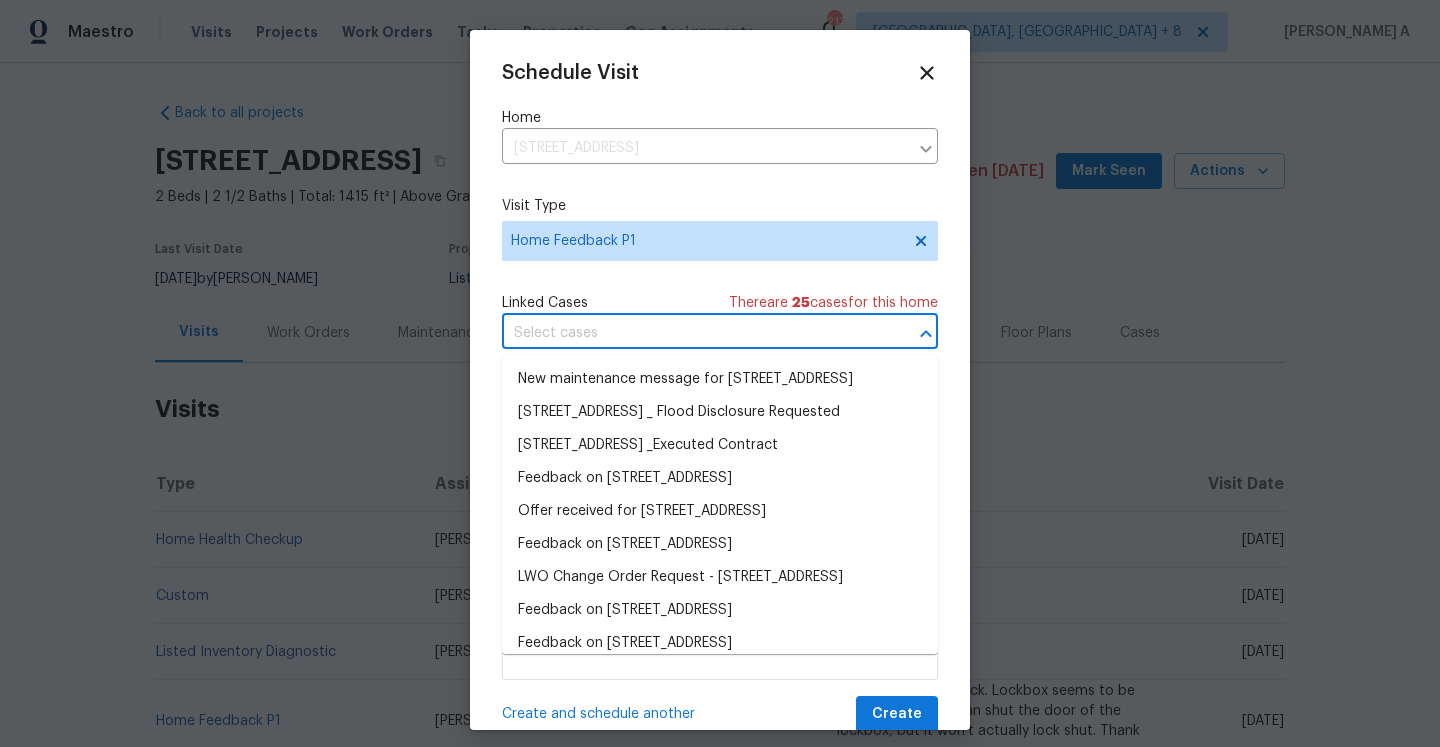 click at bounding box center [692, 333] 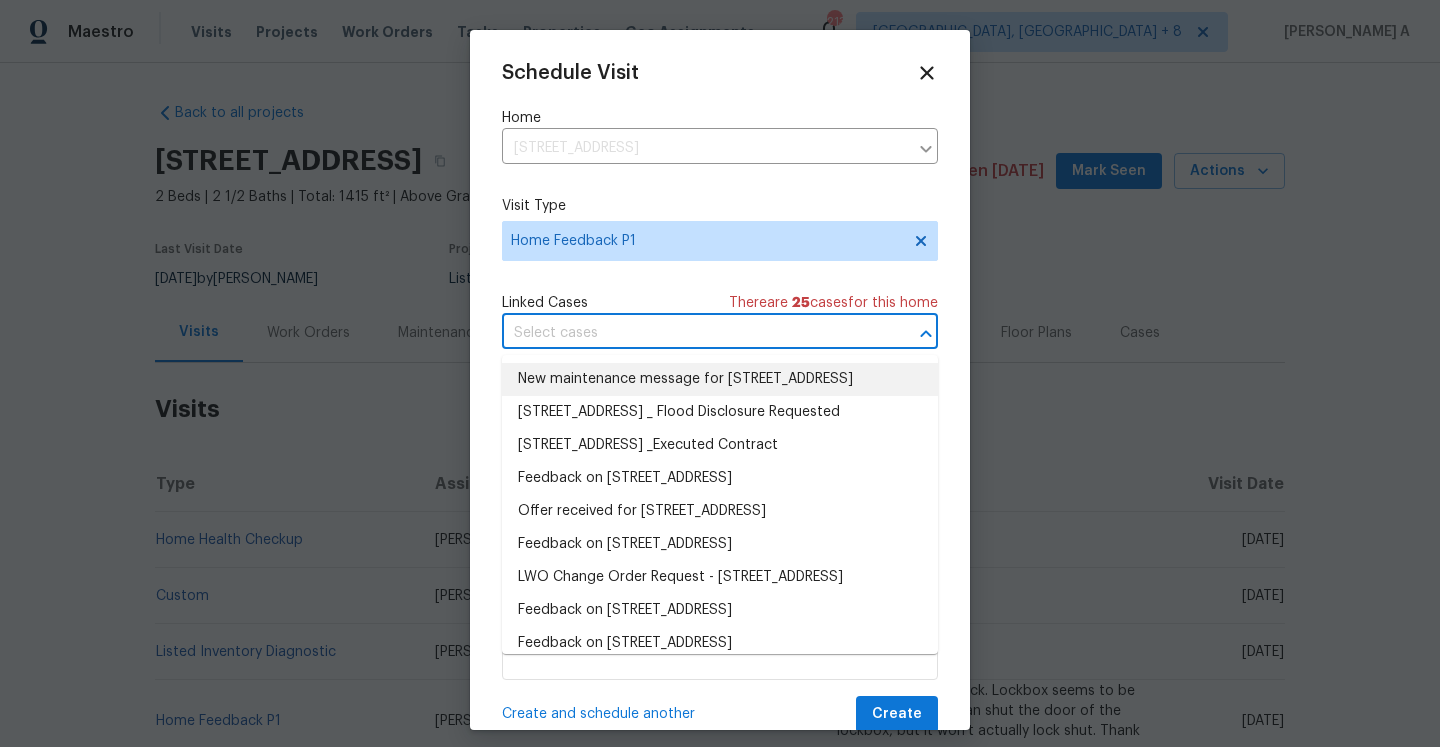 click on "New maintenance message for [STREET_ADDRESS]" at bounding box center (720, 379) 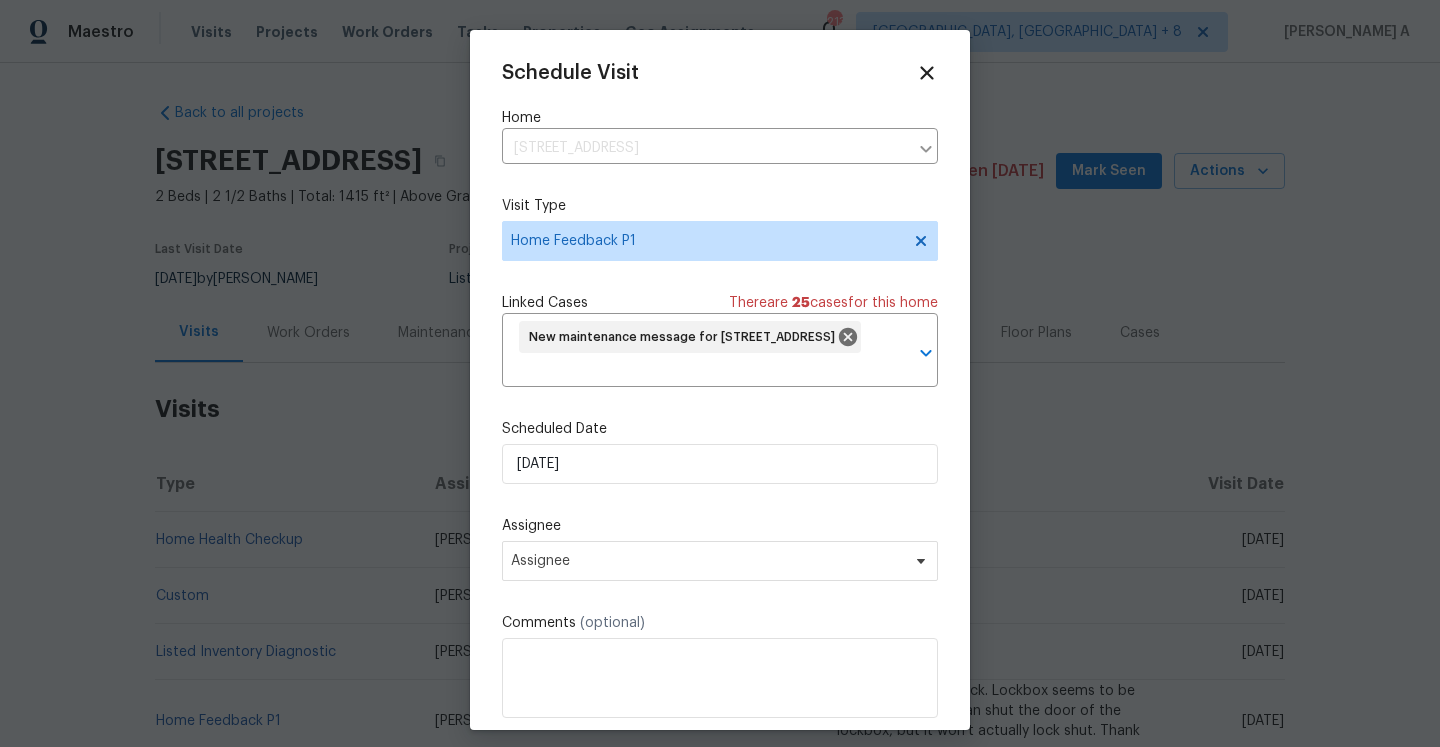 click on "Scheduled Date   [DATE]" at bounding box center (720, 451) 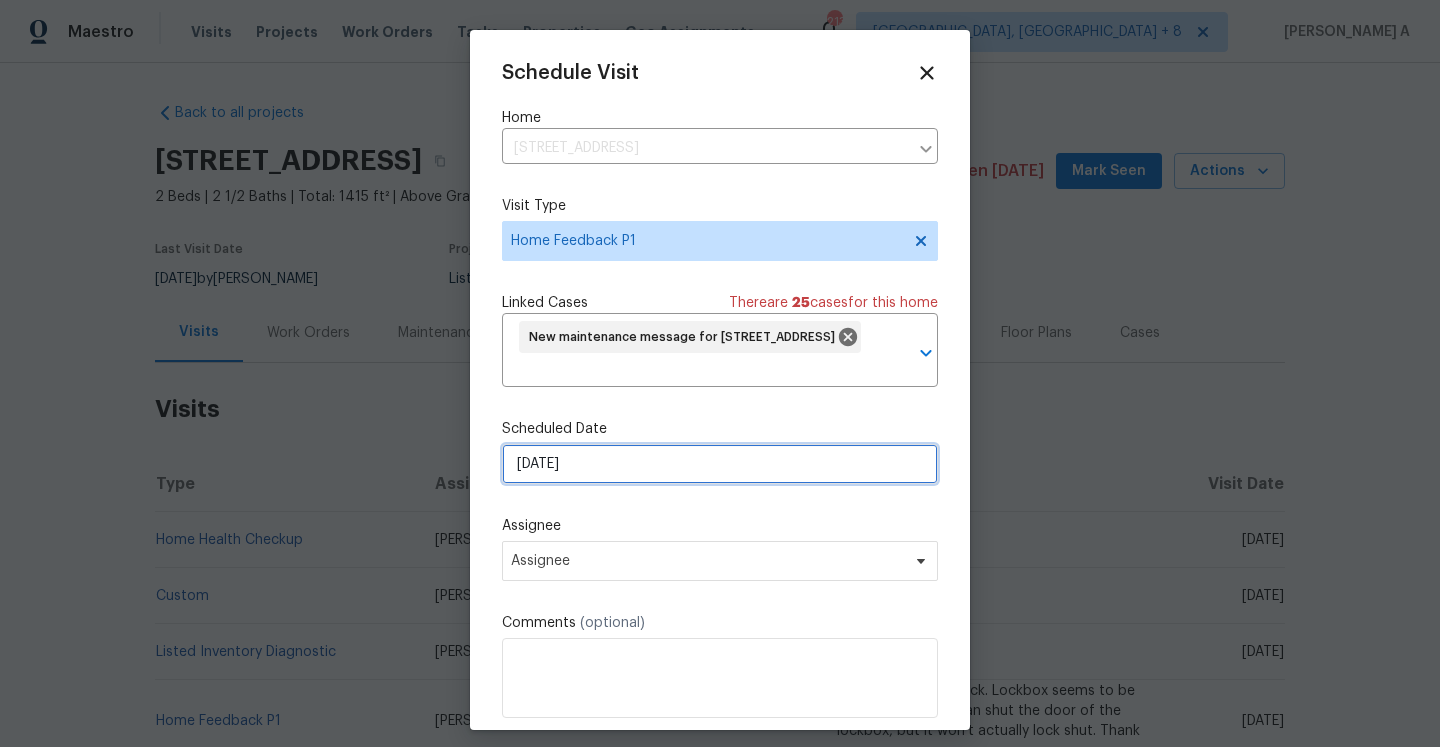 click on "[DATE]" at bounding box center [720, 464] 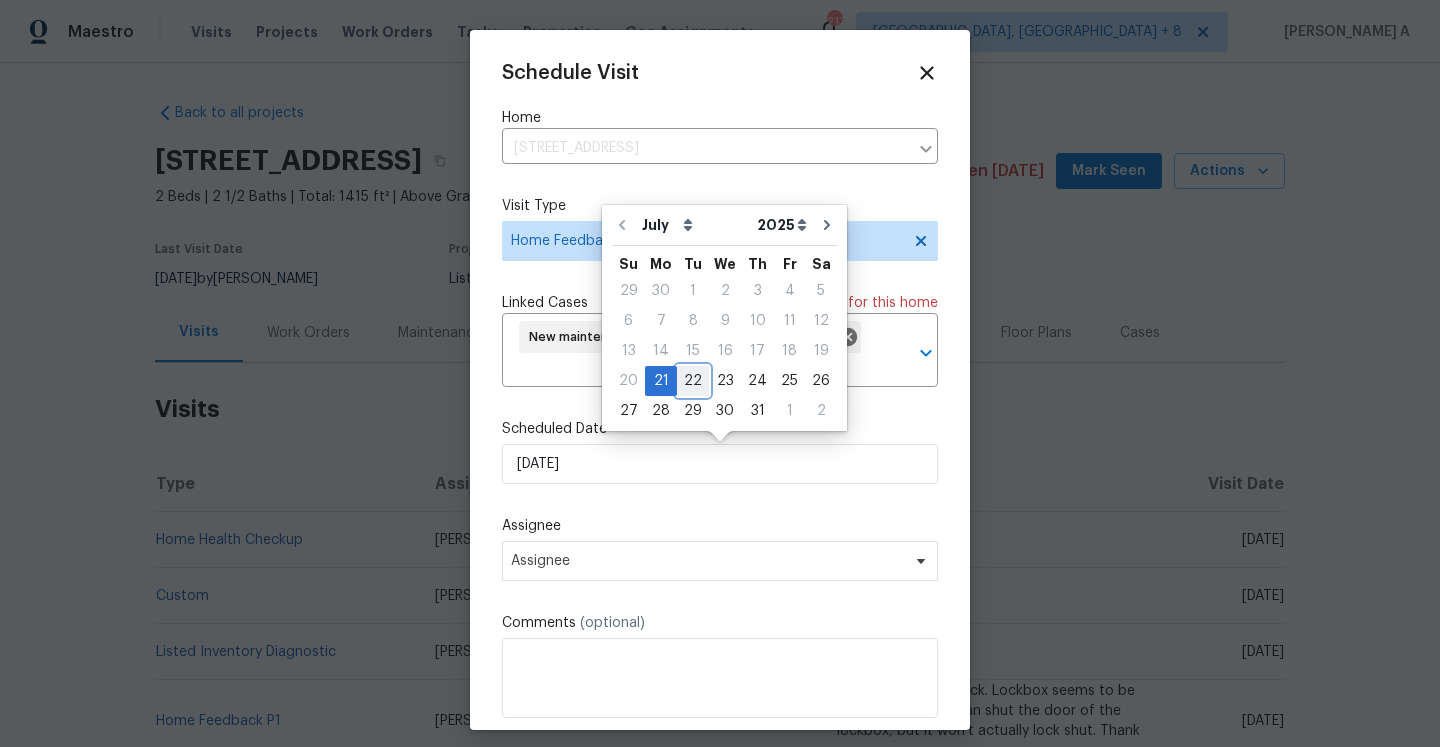 click on "22" at bounding box center [693, 381] 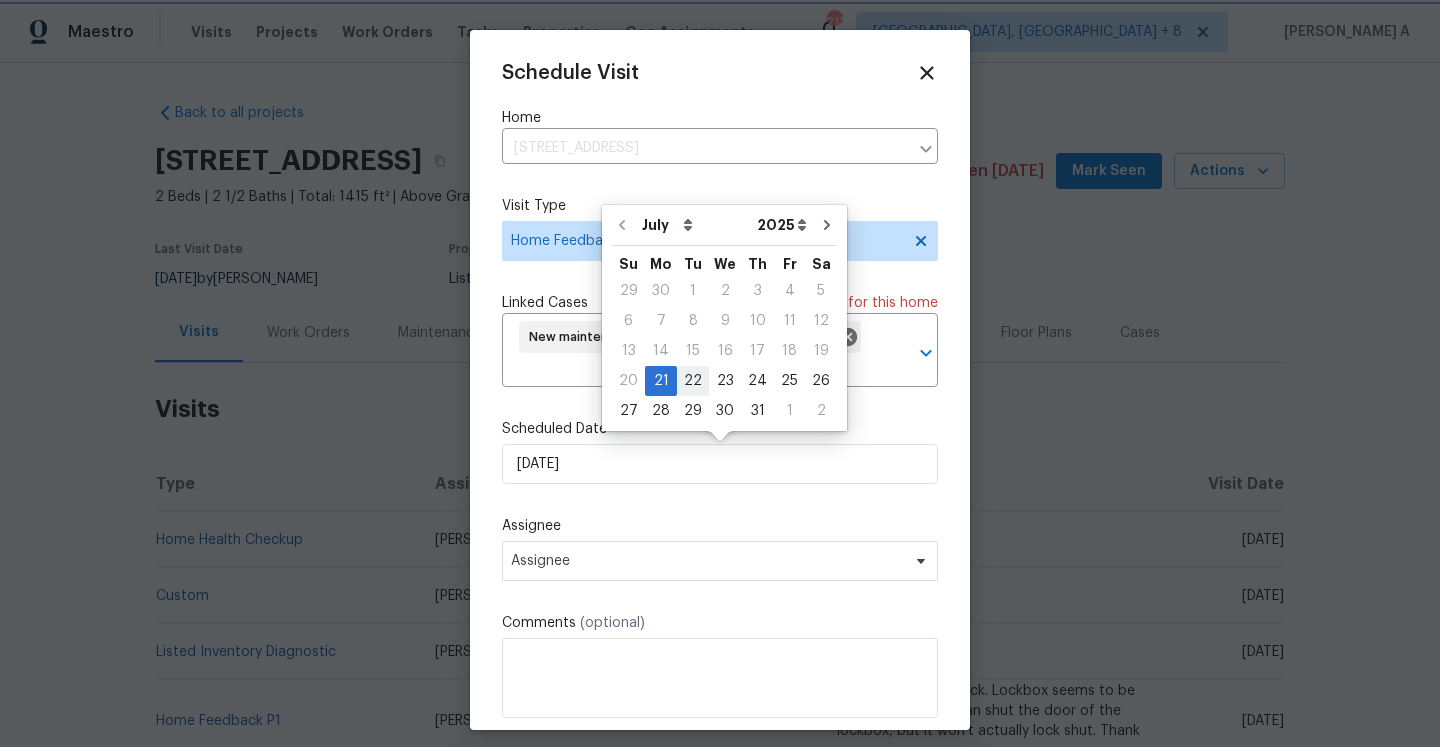 type on "[DATE]" 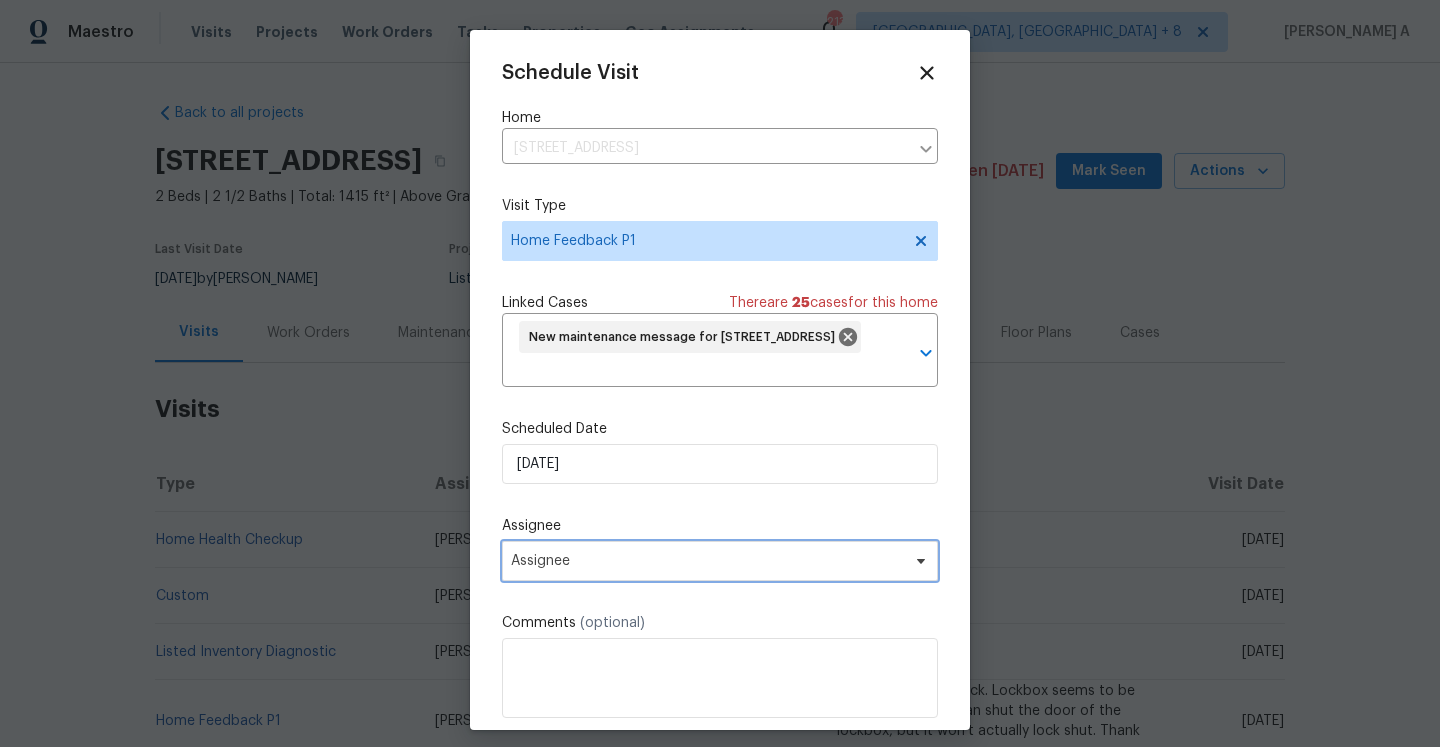 click on "Assignee" at bounding box center [707, 561] 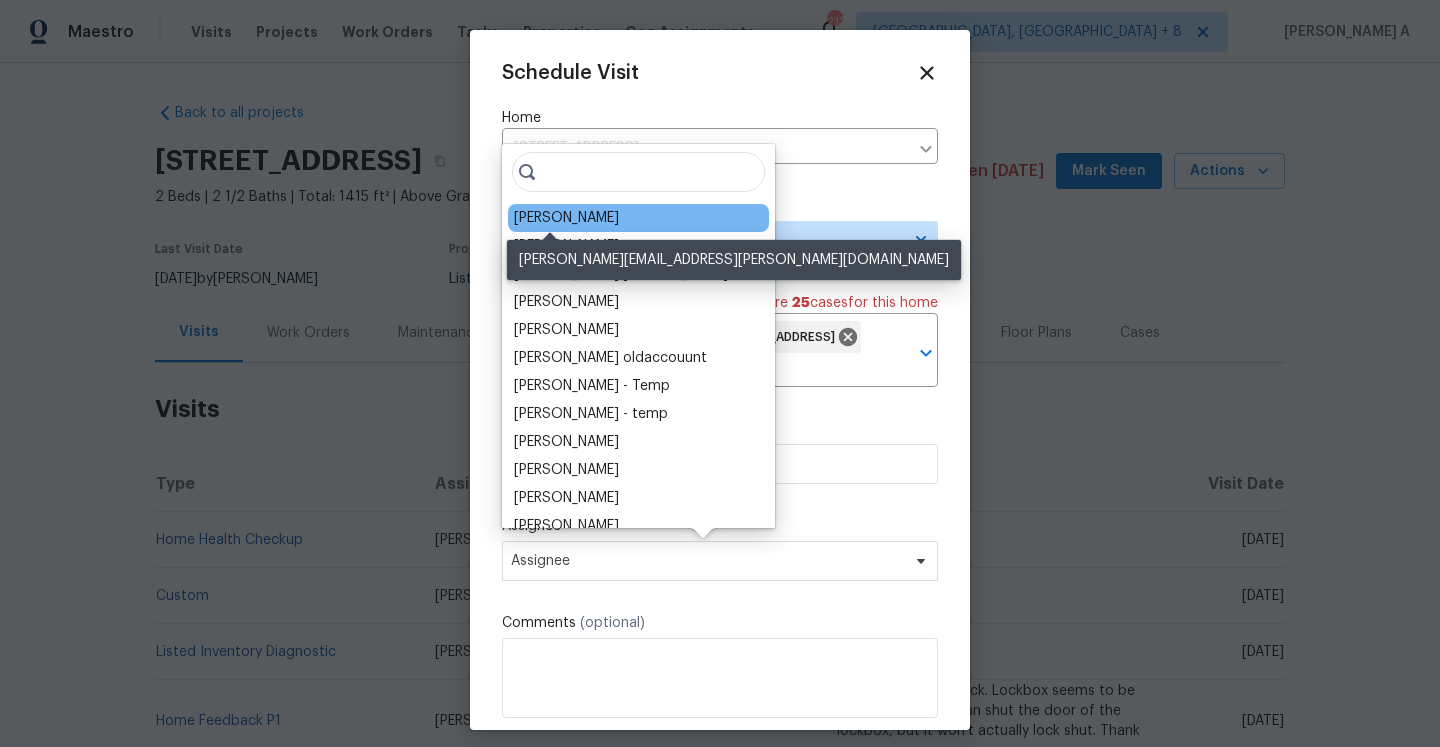 click on "[PERSON_NAME]" at bounding box center (566, 218) 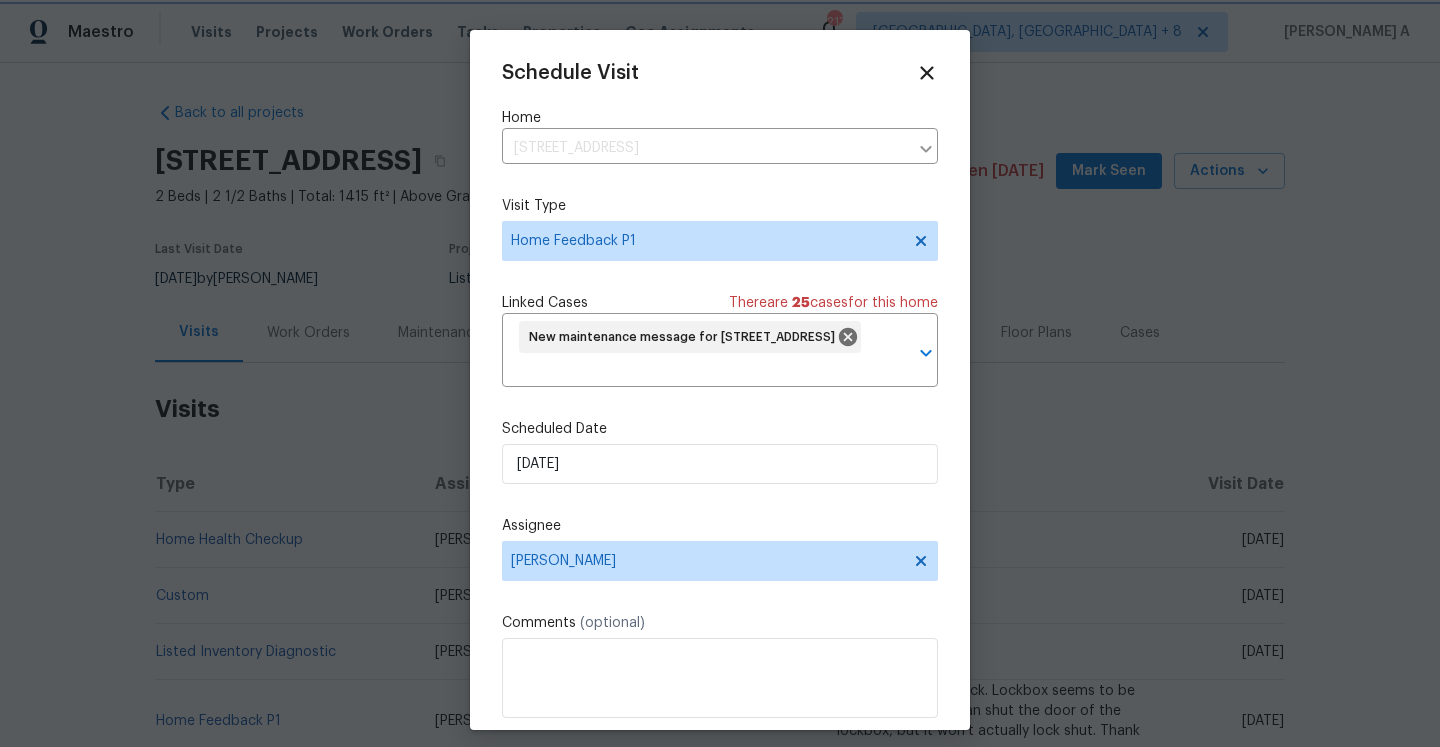 click at bounding box center (720, 373) 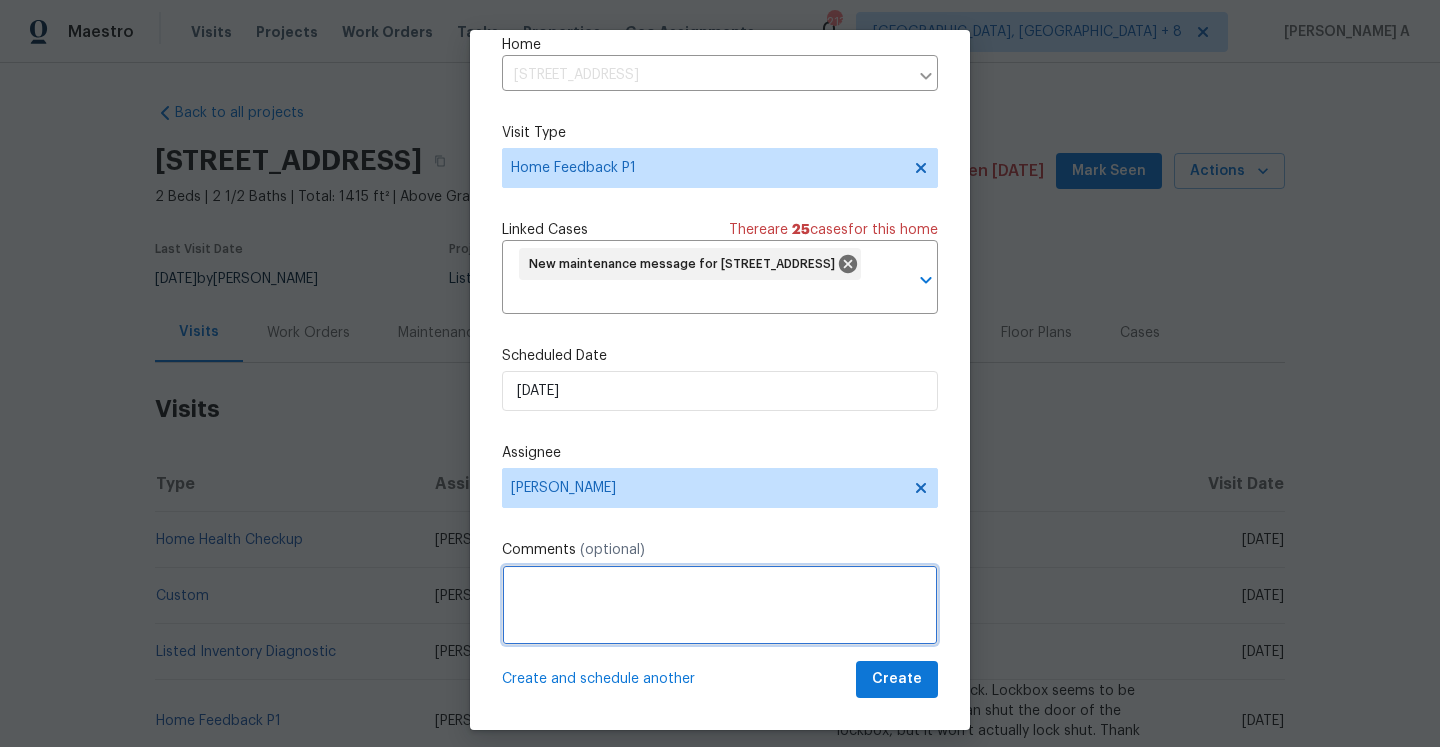 click at bounding box center [720, 605] 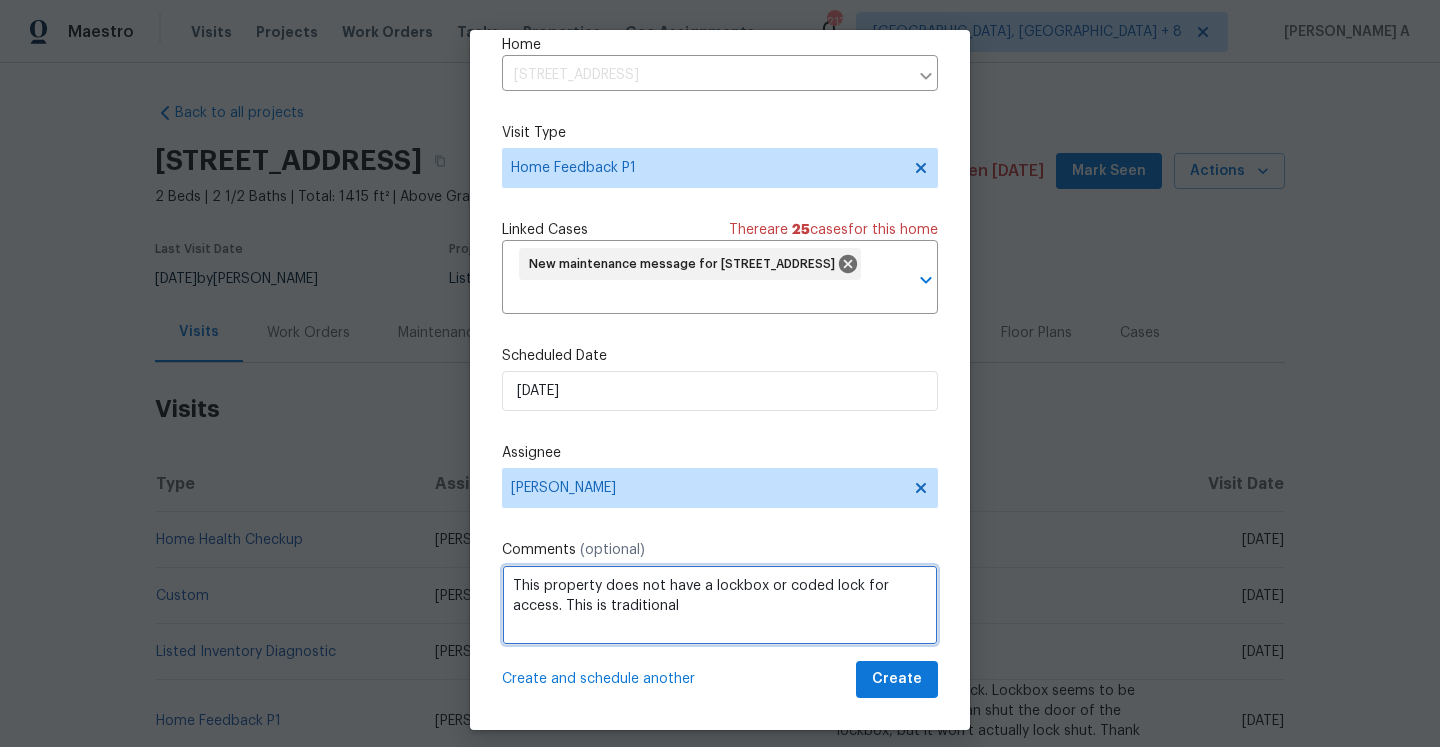 type on "This property does not have a lockbox or coded lock for access. This is traditionall" 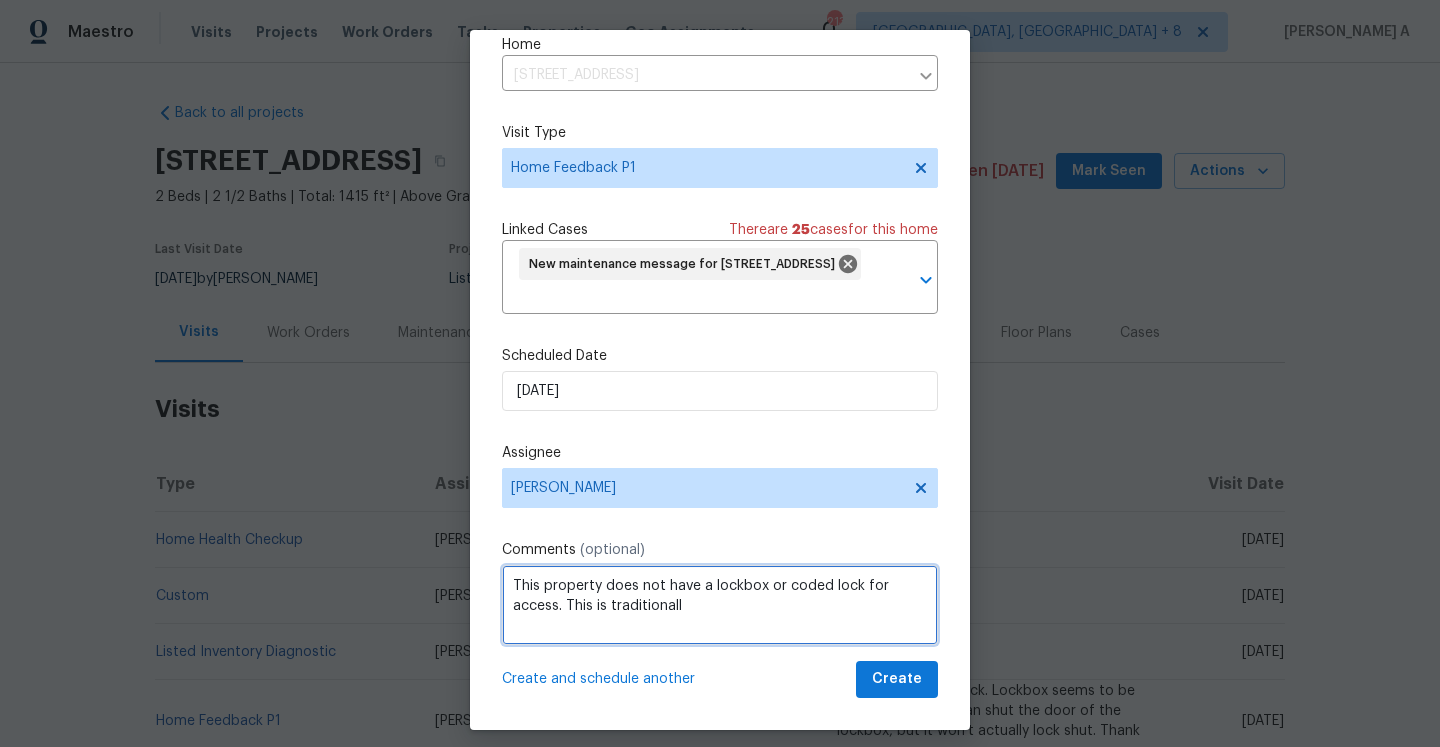 click on "This property does not have a lockbox or coded lock for access. This is traditionall" at bounding box center (720, 605) 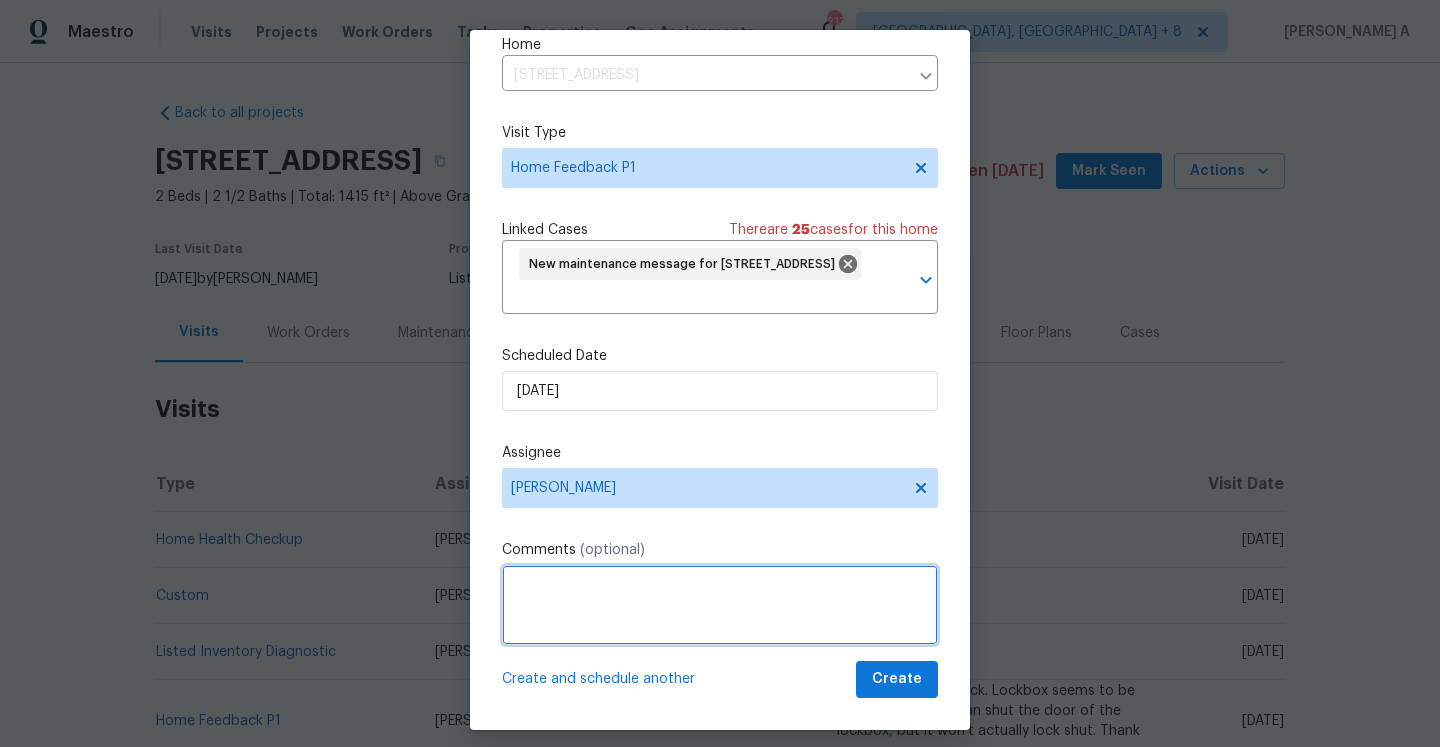 type 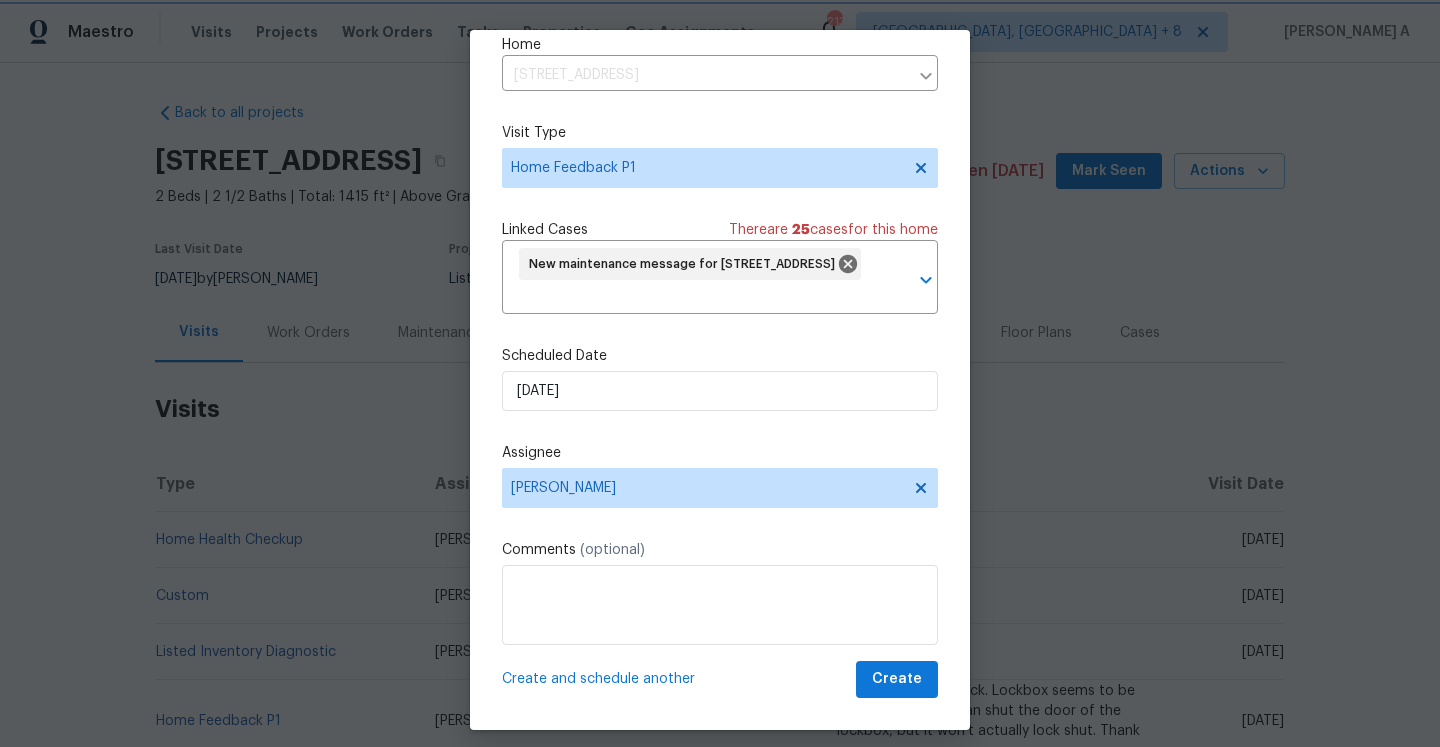 click at bounding box center [720, 373] 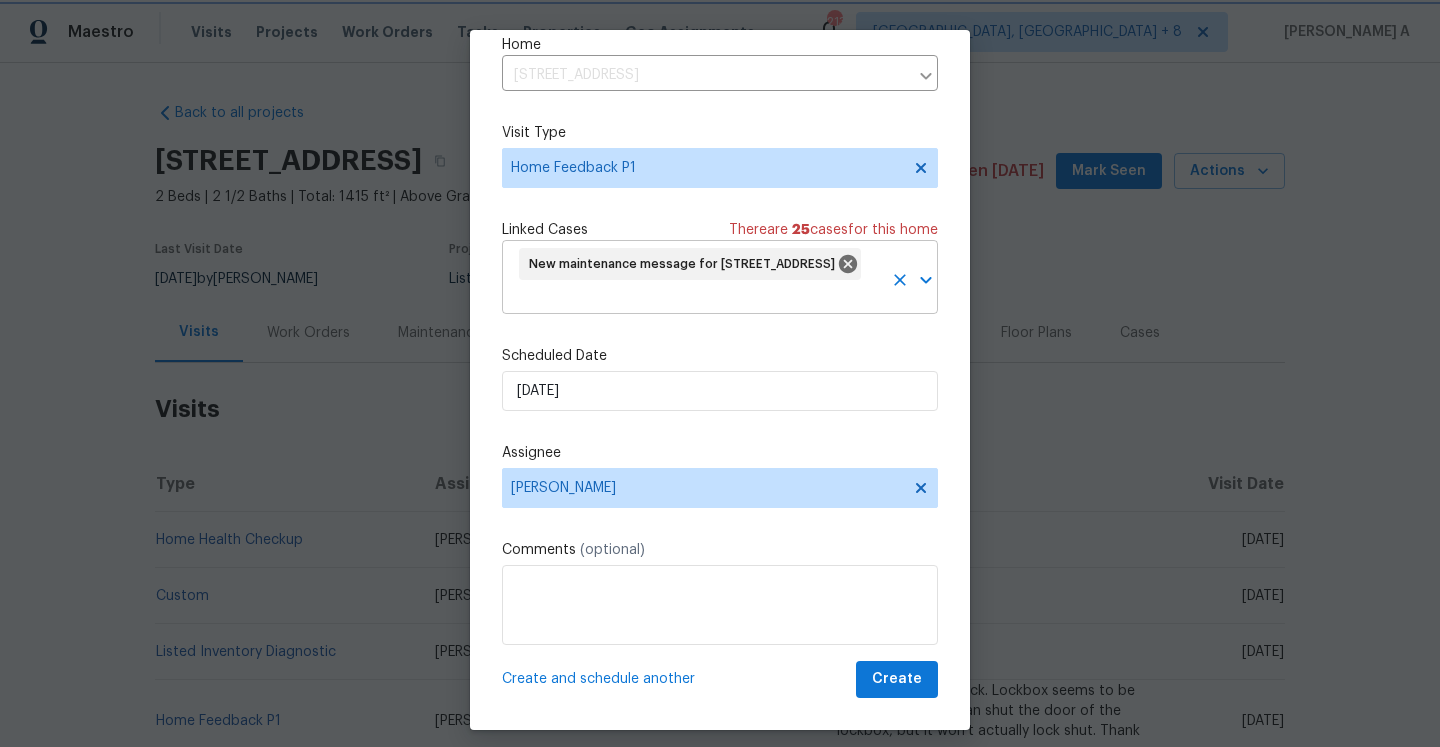 scroll, scrollTop: 0, scrollLeft: 0, axis: both 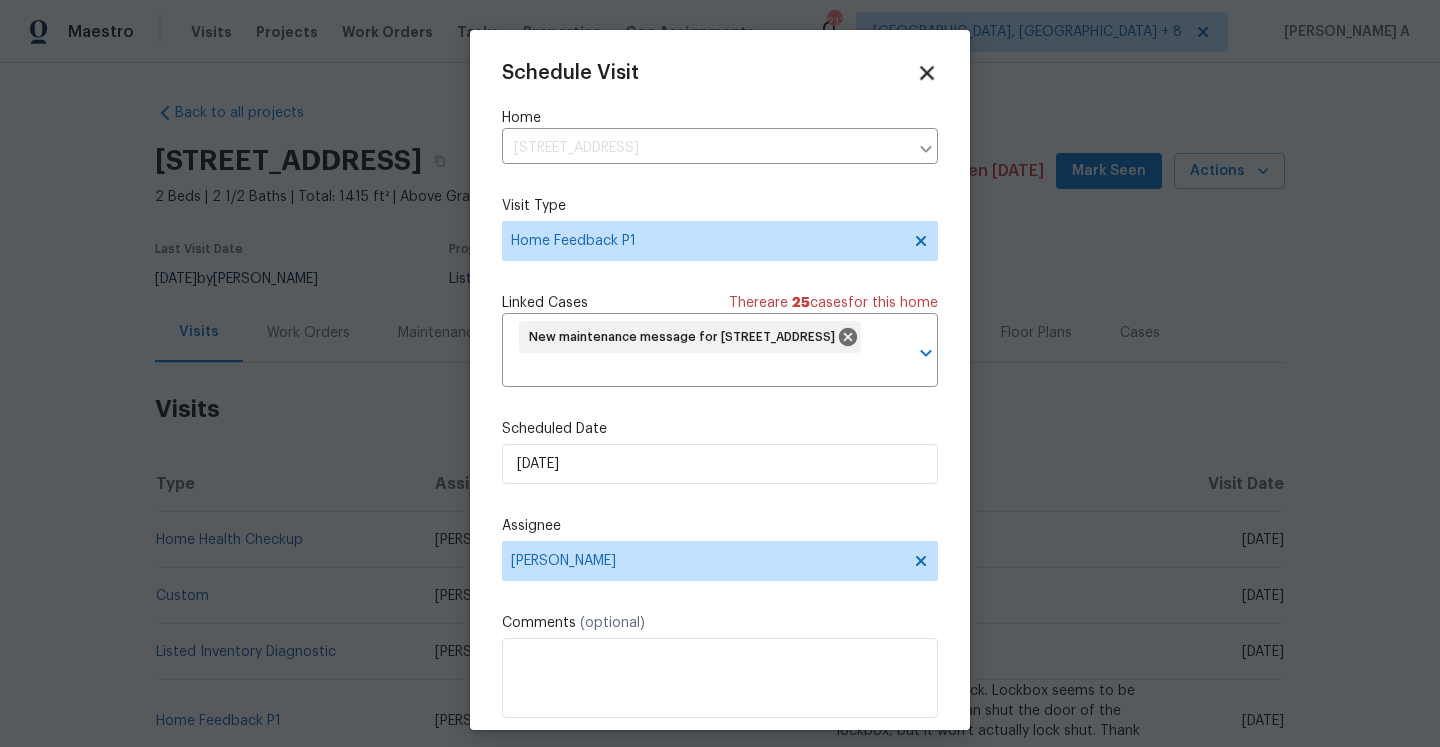 click 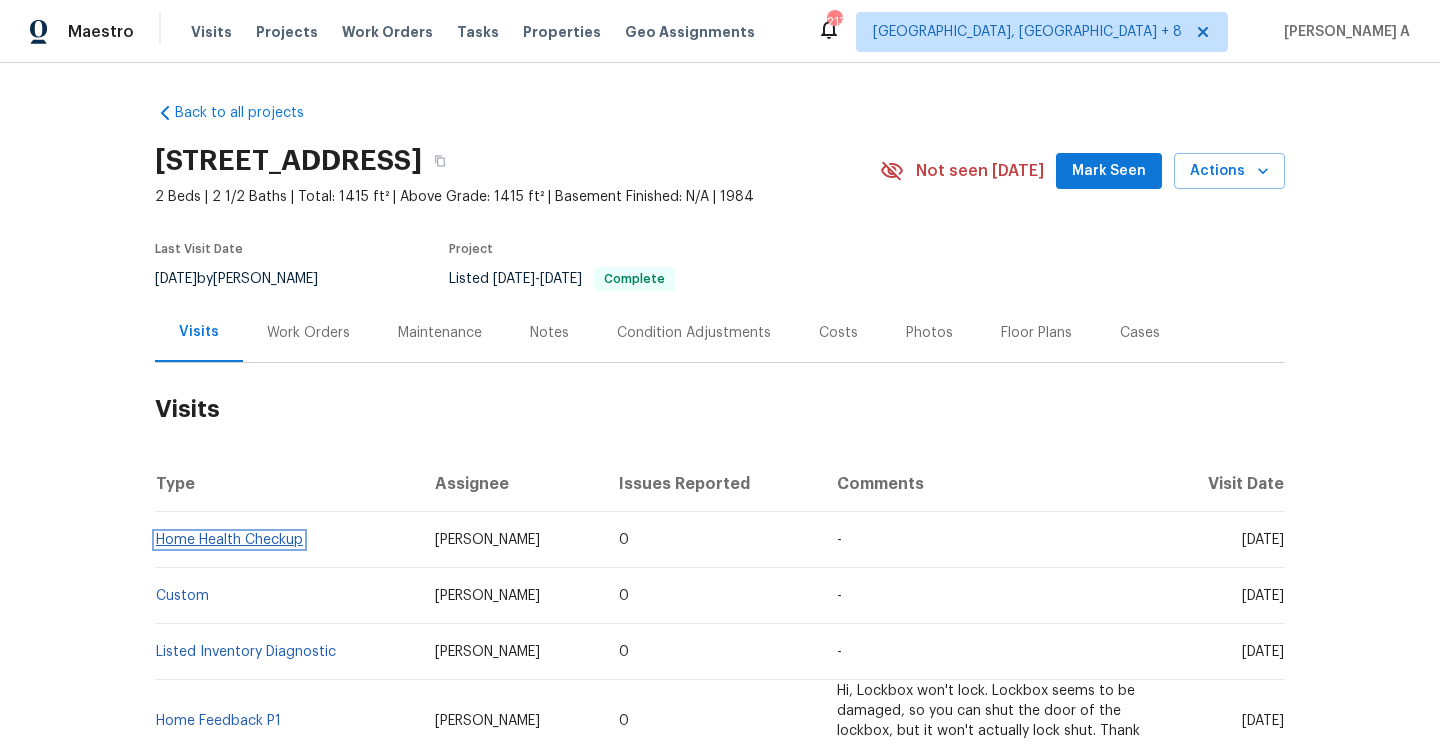 click on "Home Health Checkup" at bounding box center [229, 540] 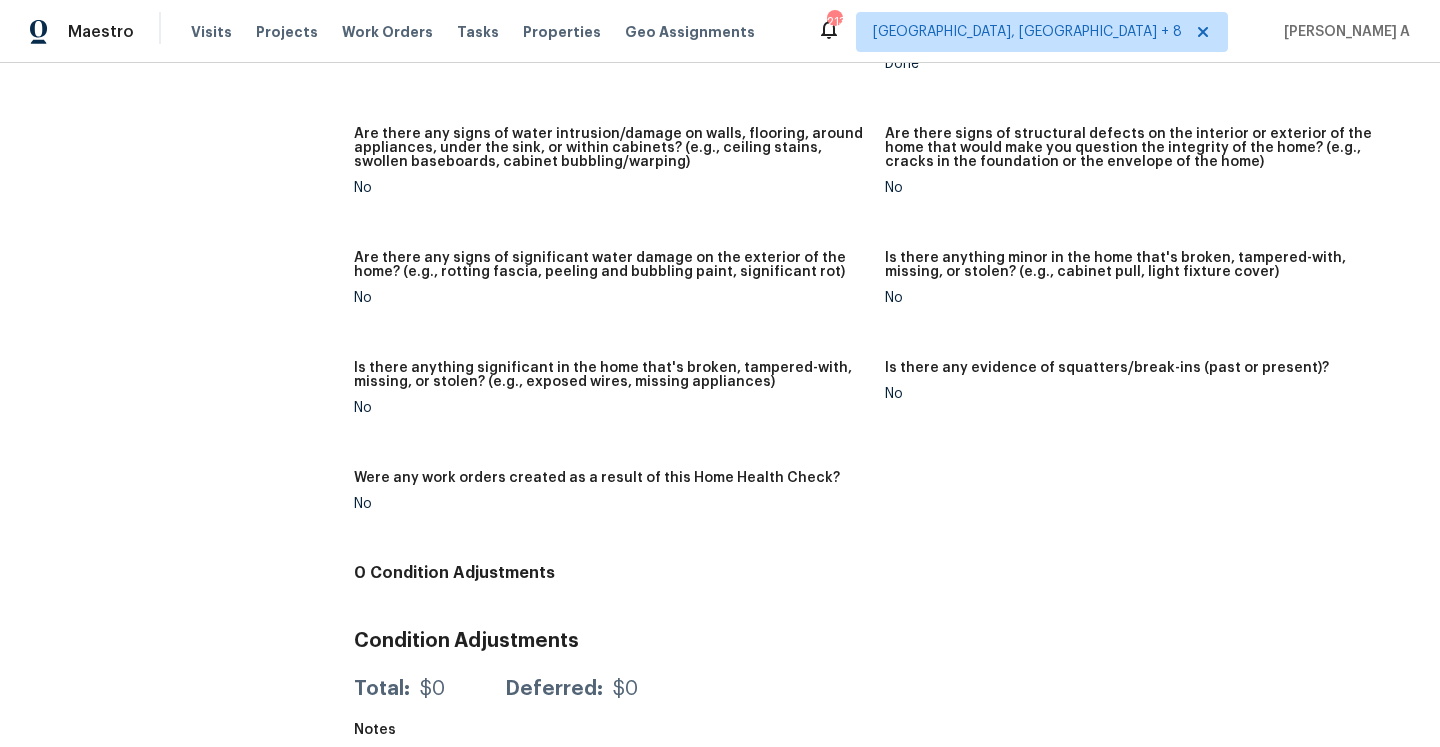 scroll, scrollTop: 1412, scrollLeft: 0, axis: vertical 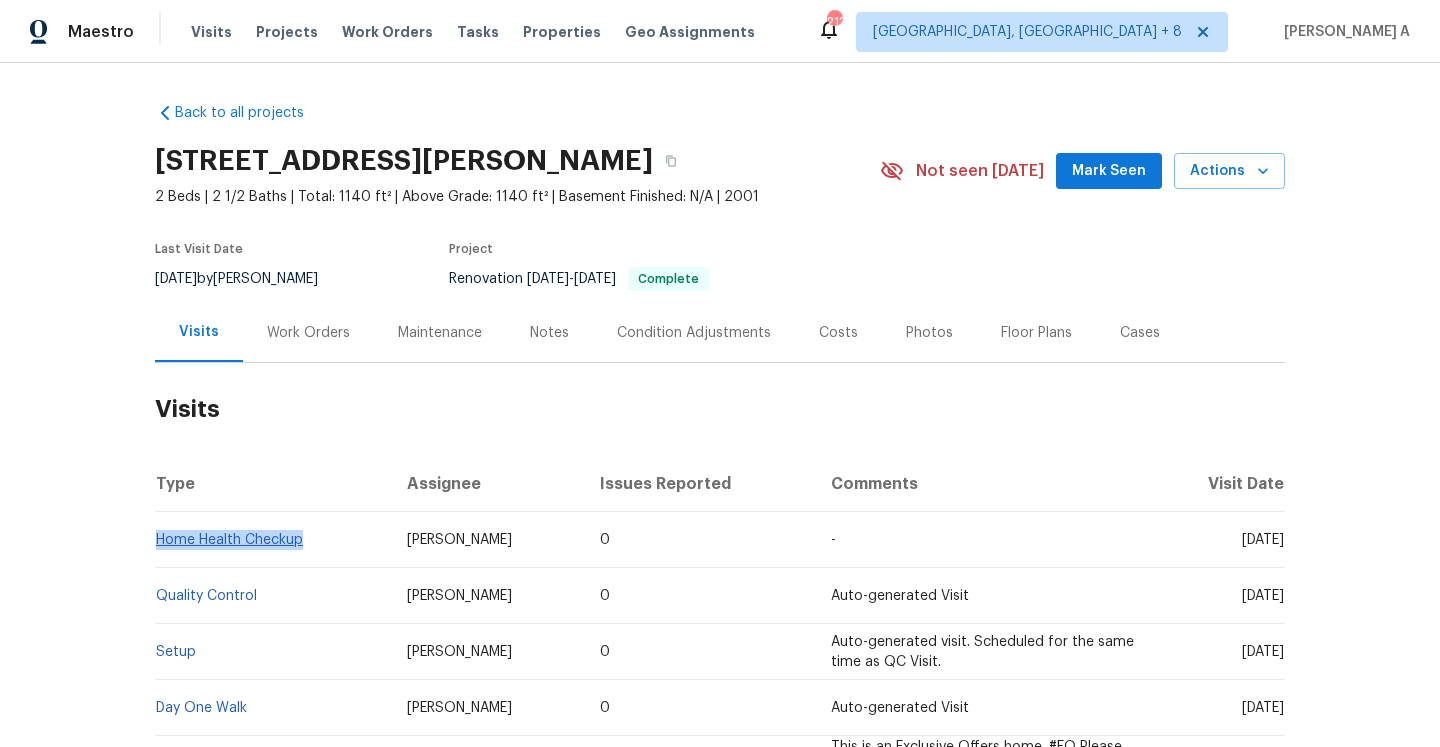 drag, startPoint x: 311, startPoint y: 543, endPoint x: 160, endPoint y: 542, distance: 151.00331 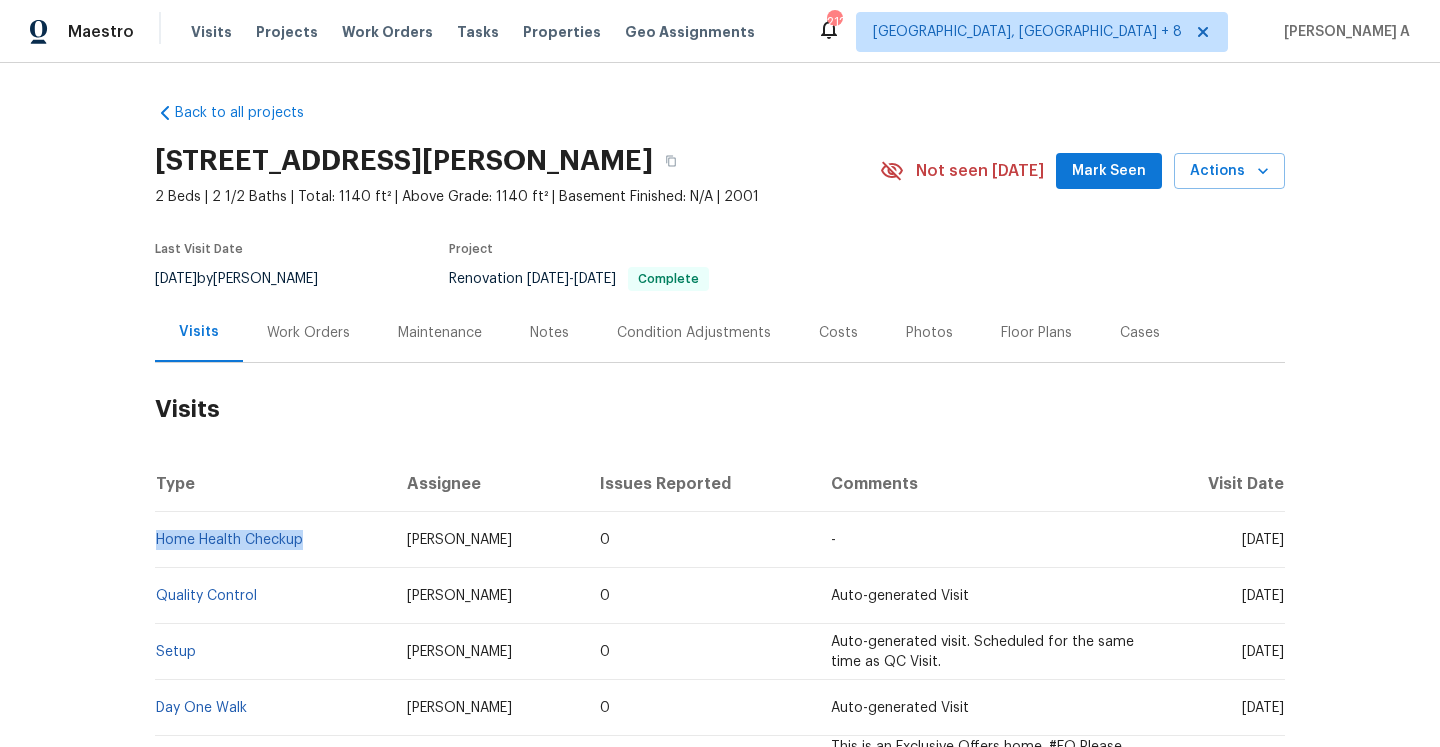 copy on "Home Health Checkup" 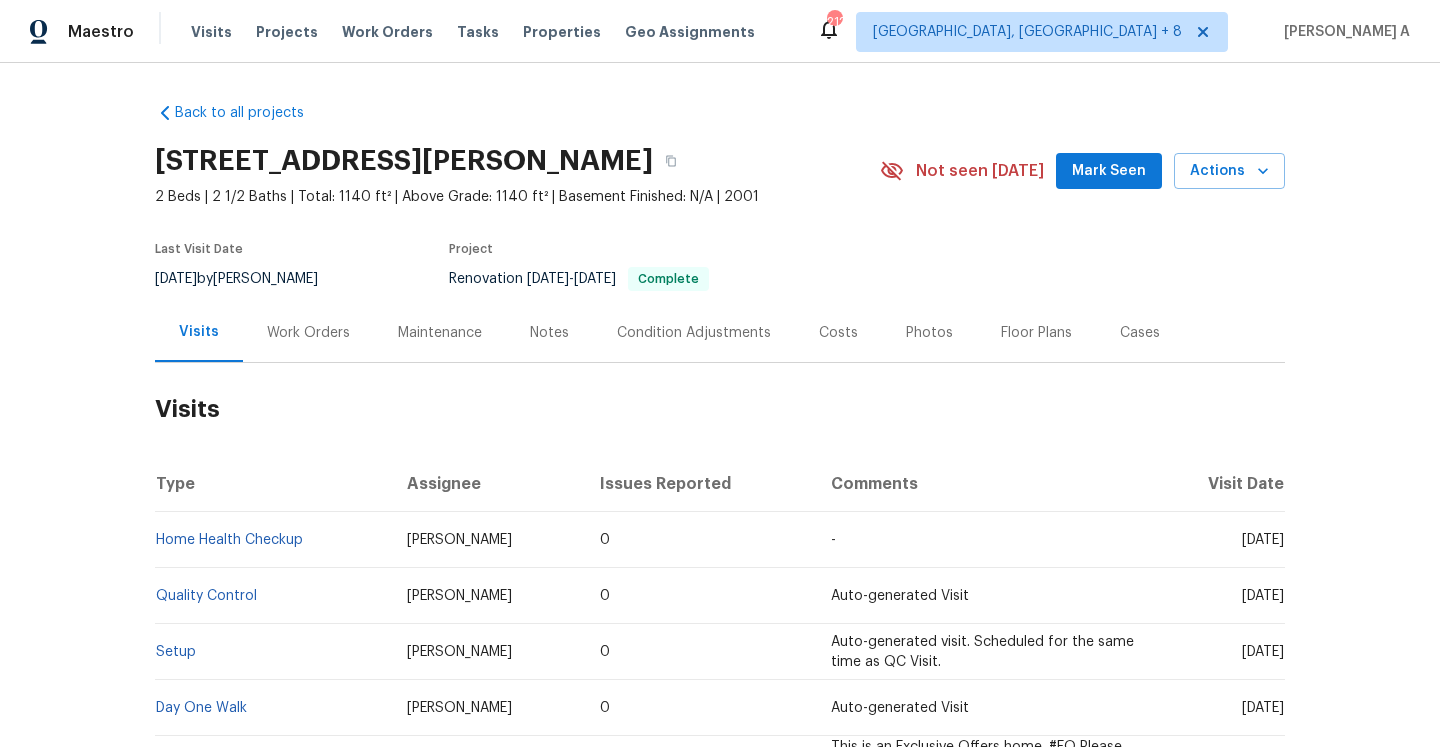 click on "Work Orders" at bounding box center [308, 333] 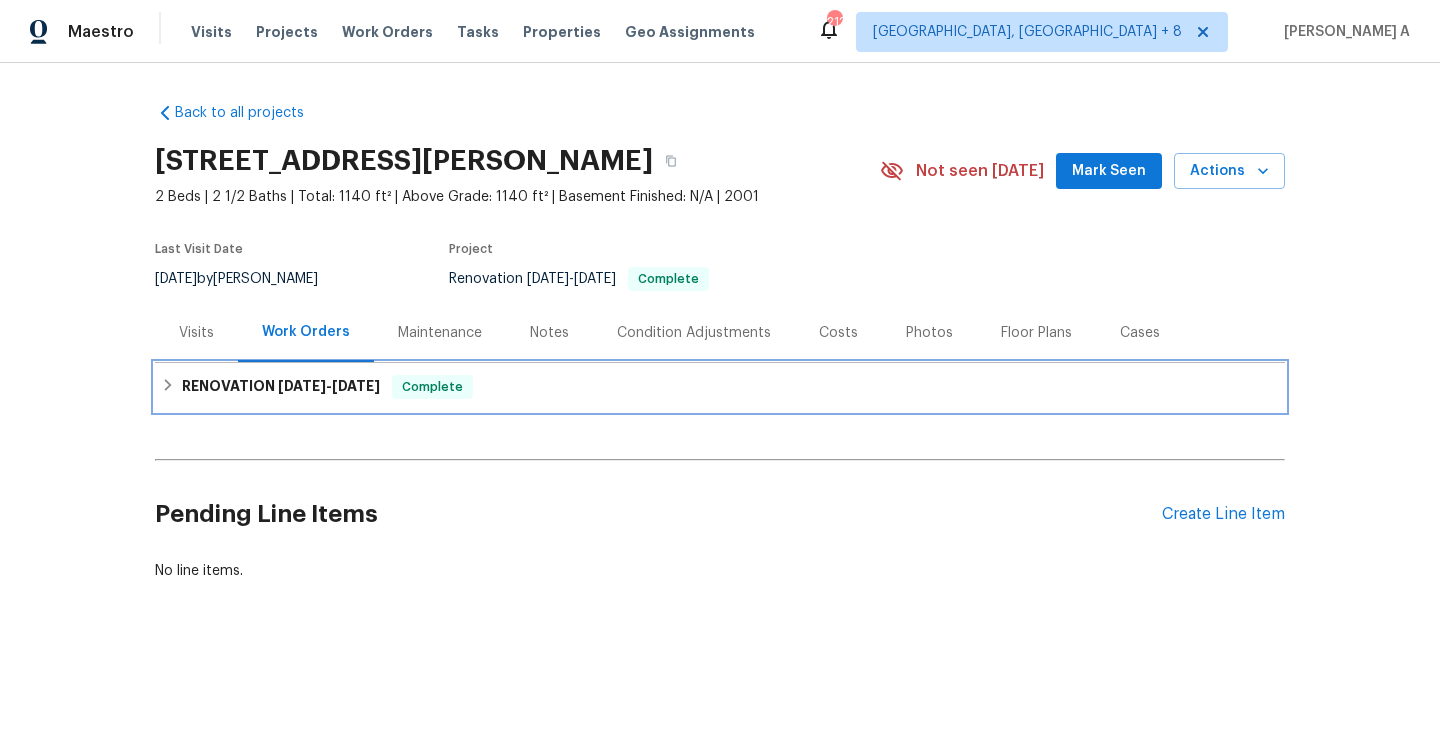 click on "RENOVATION   1/30/25  -  3/1/25" at bounding box center (281, 387) 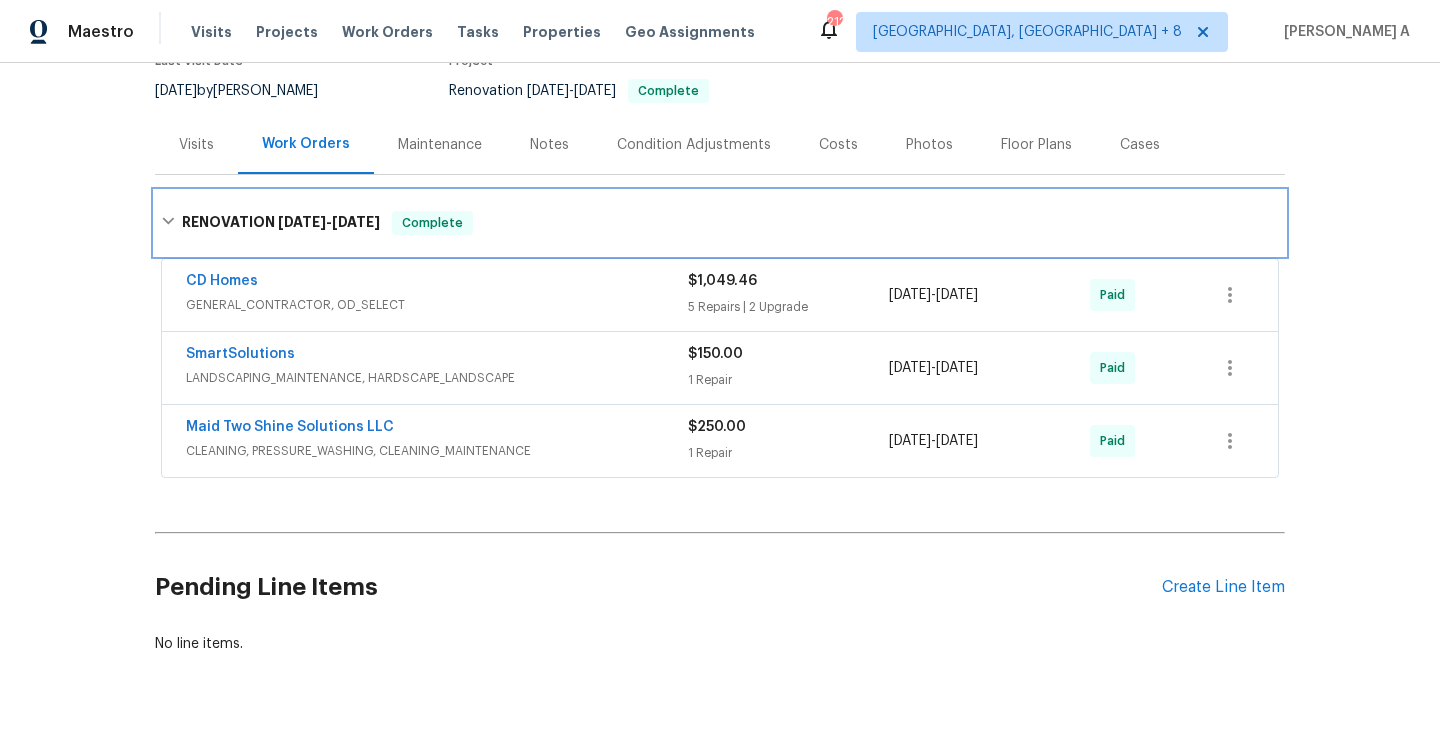 scroll, scrollTop: 225, scrollLeft: 0, axis: vertical 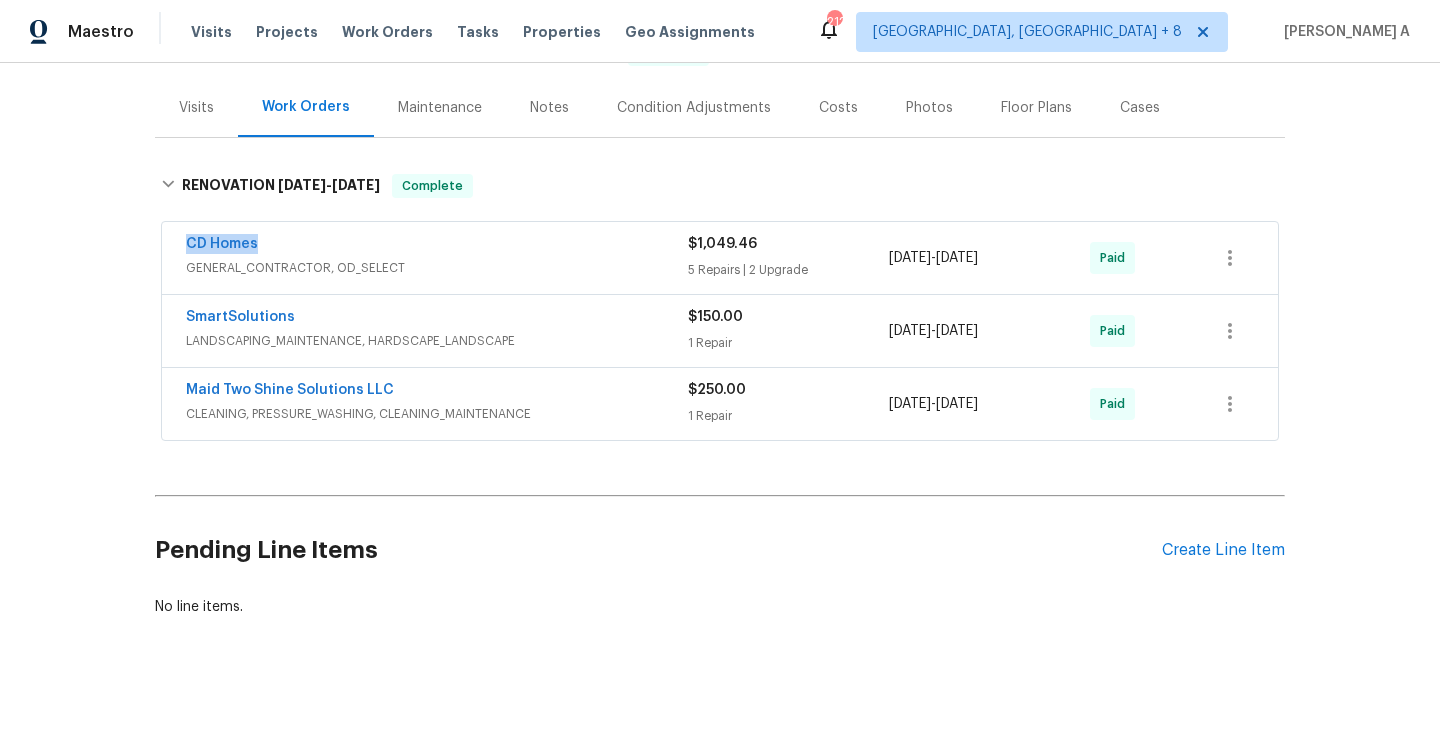 drag, startPoint x: 275, startPoint y: 247, endPoint x: 183, endPoint y: 245, distance: 92.021736 